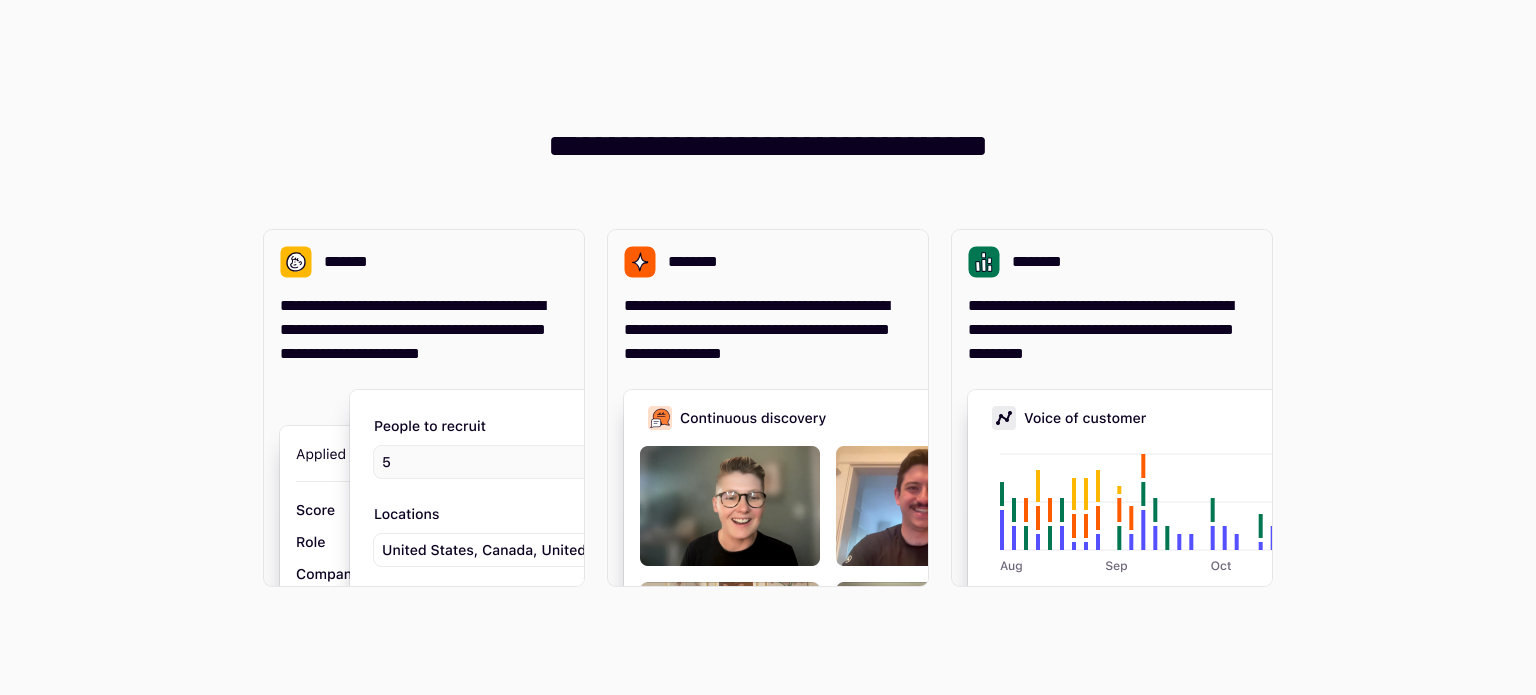 scroll, scrollTop: 0, scrollLeft: 0, axis: both 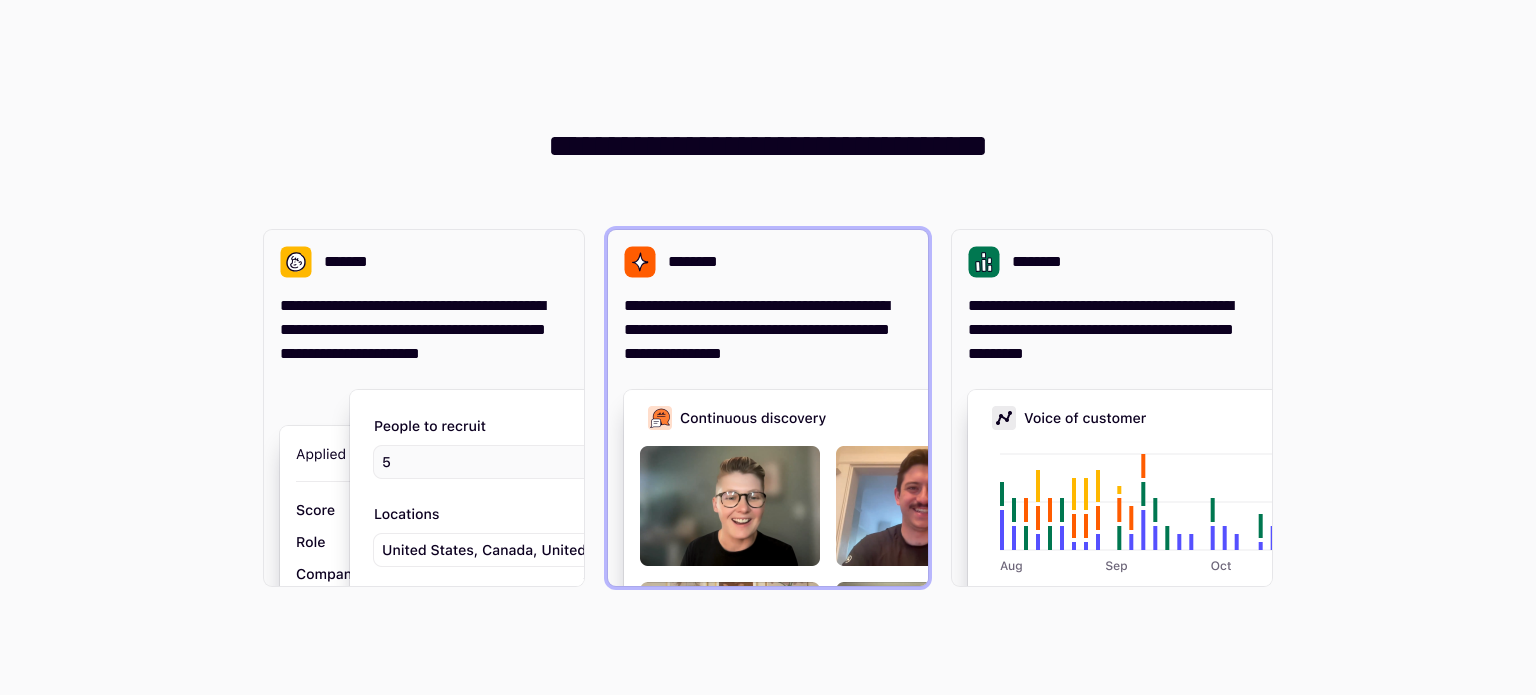 click on "********" at bounding box center [768, 262] 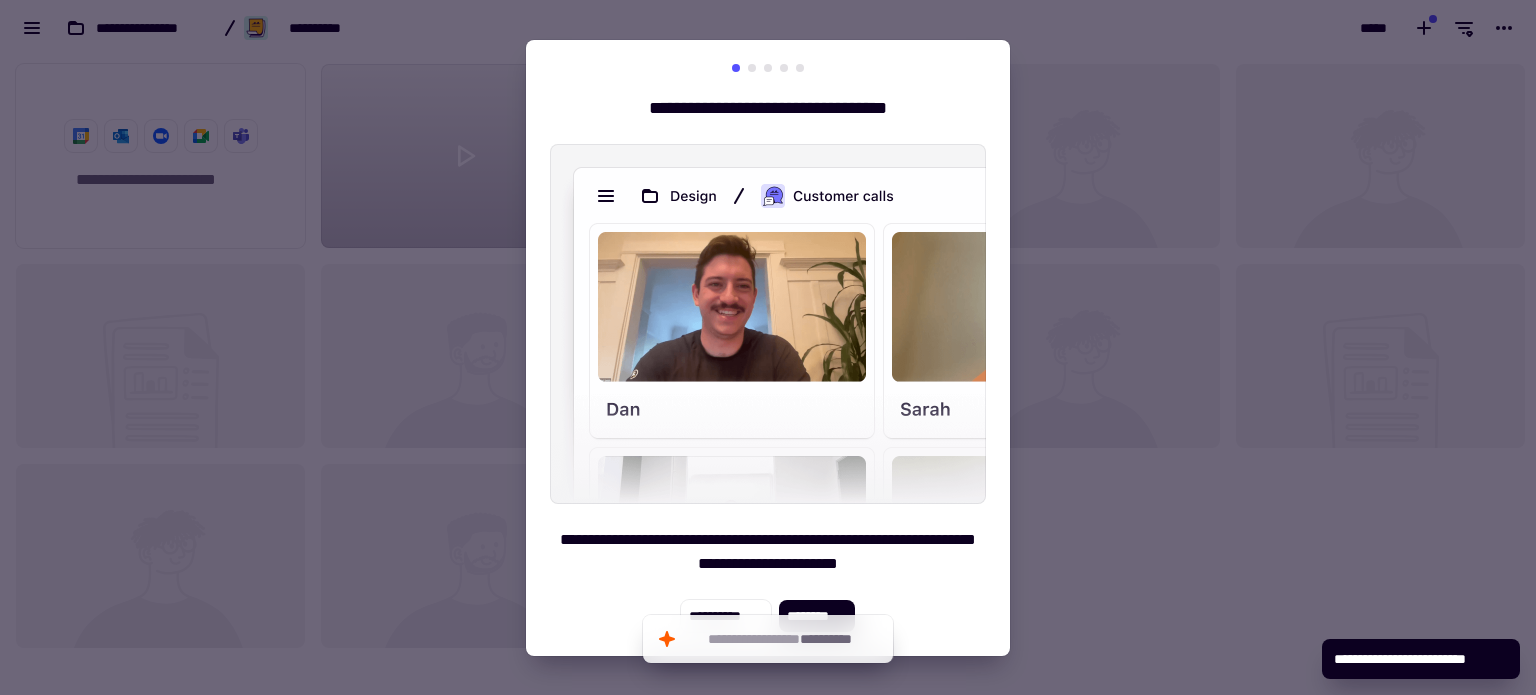 scroll, scrollTop: 16, scrollLeft: 16, axis: both 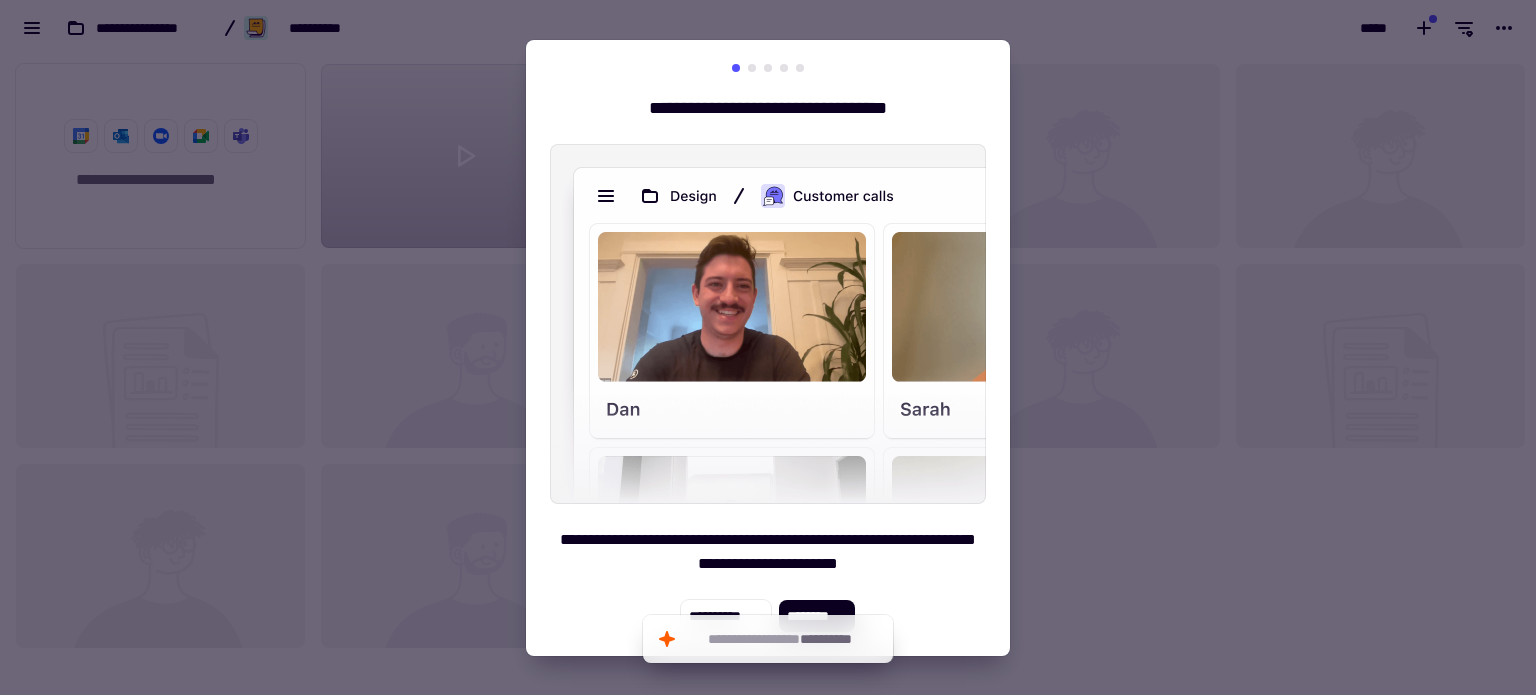 click on "**********" at bounding box center [768, 348] 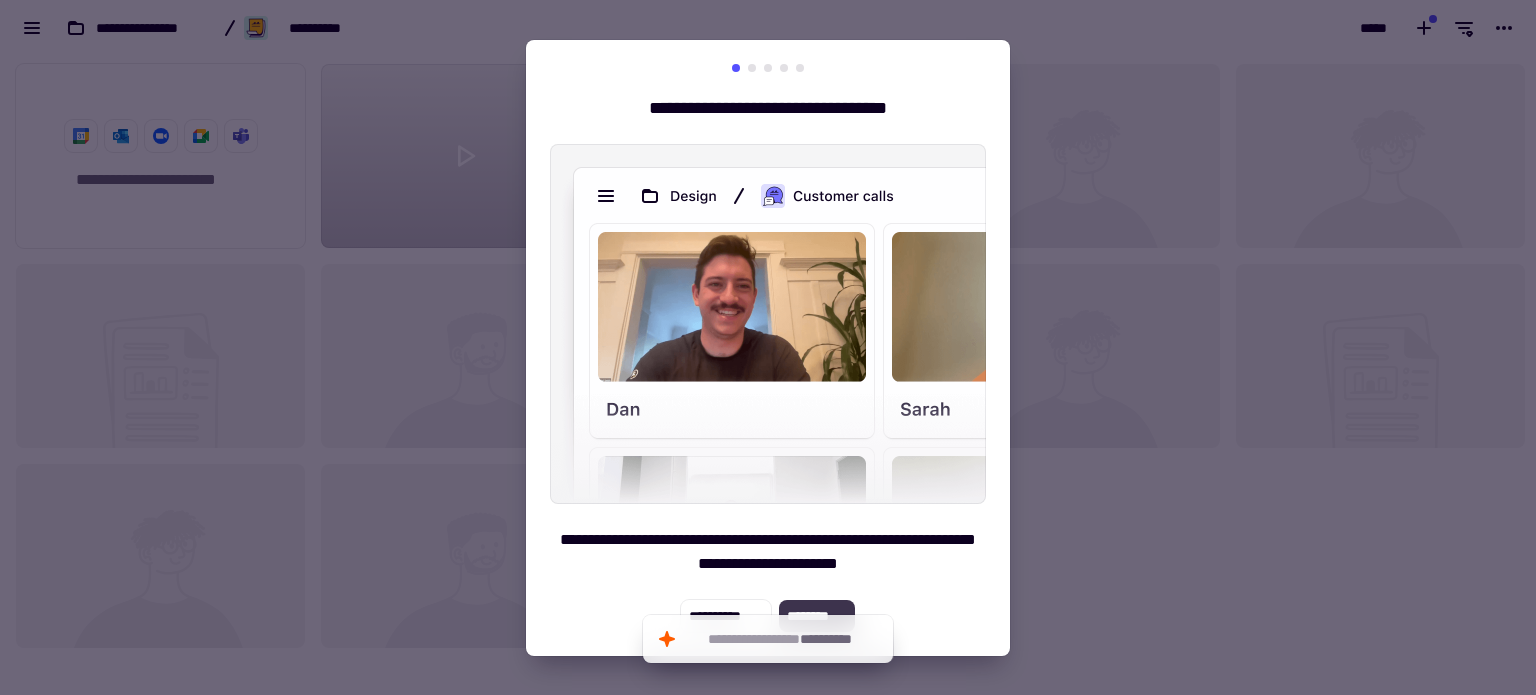 click on "********" 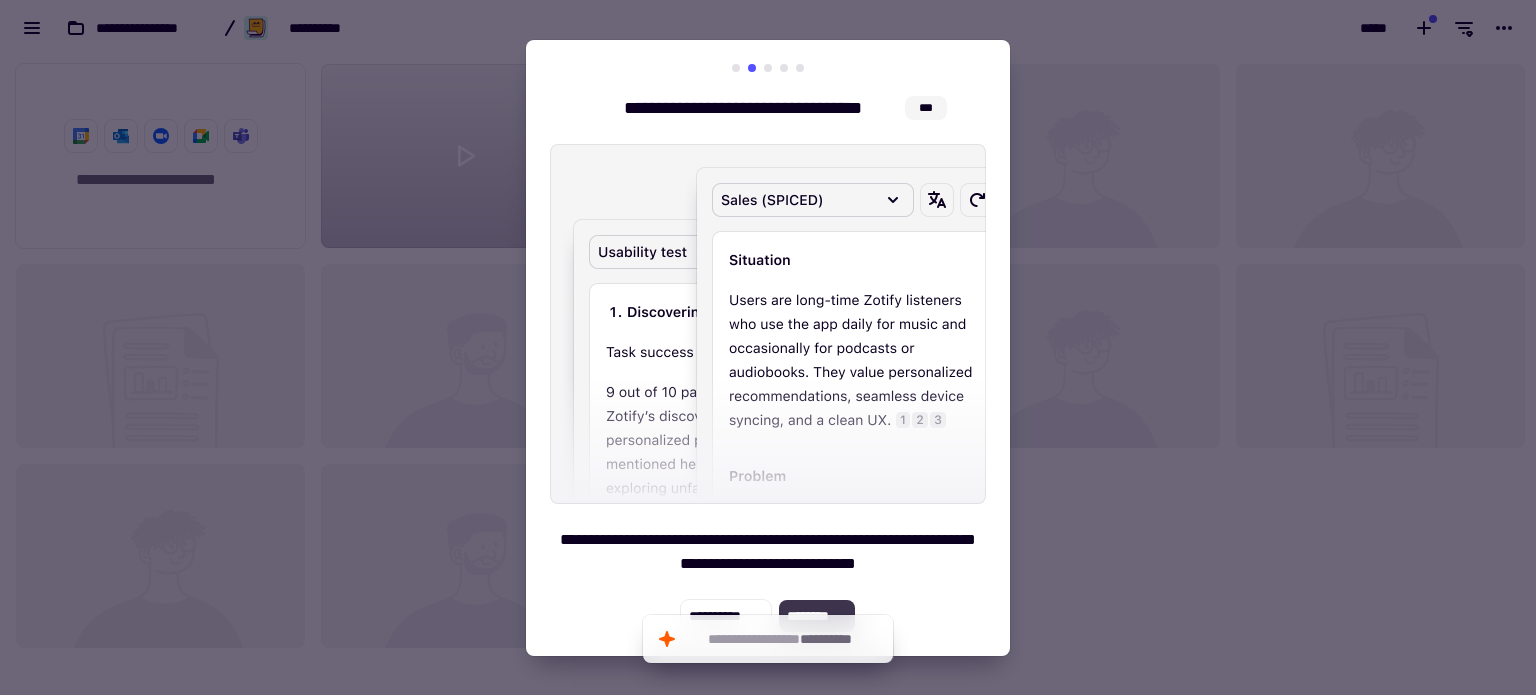 click on "********" 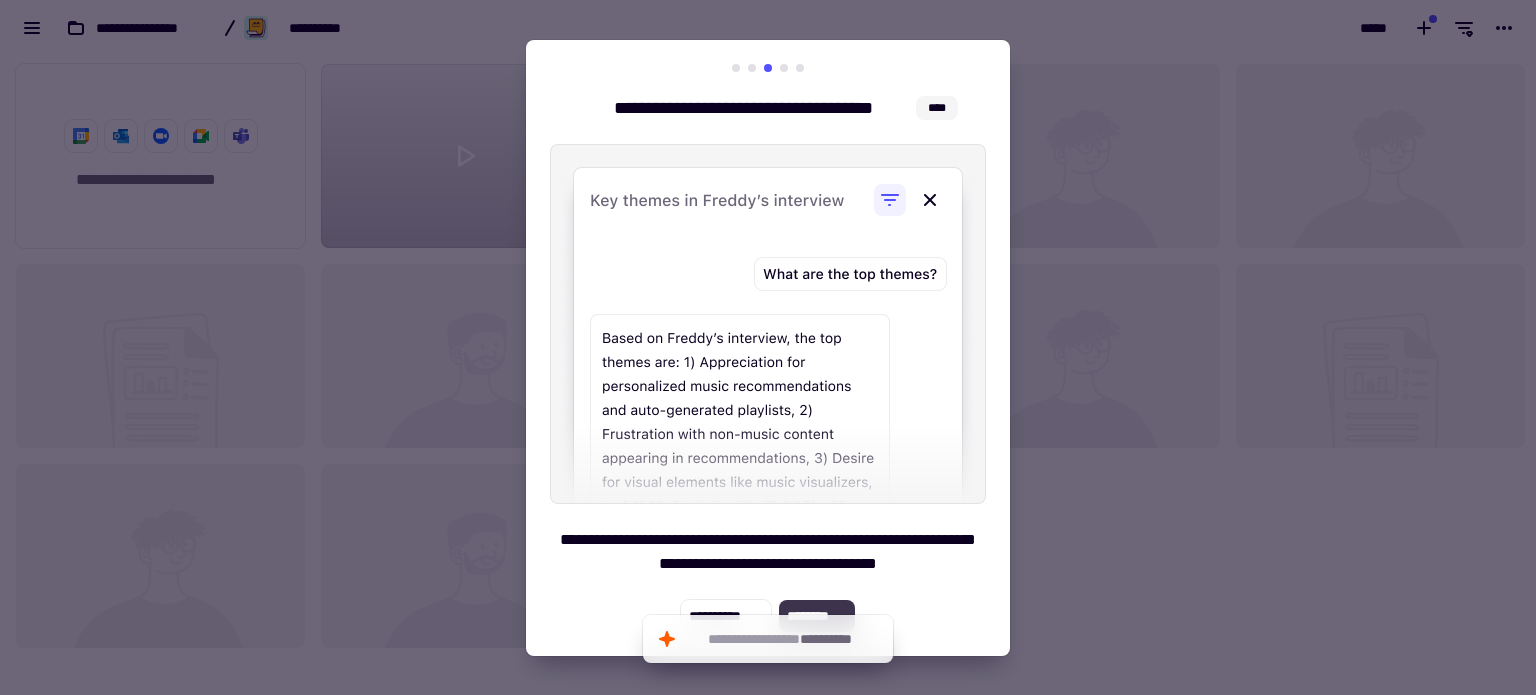 click on "********" 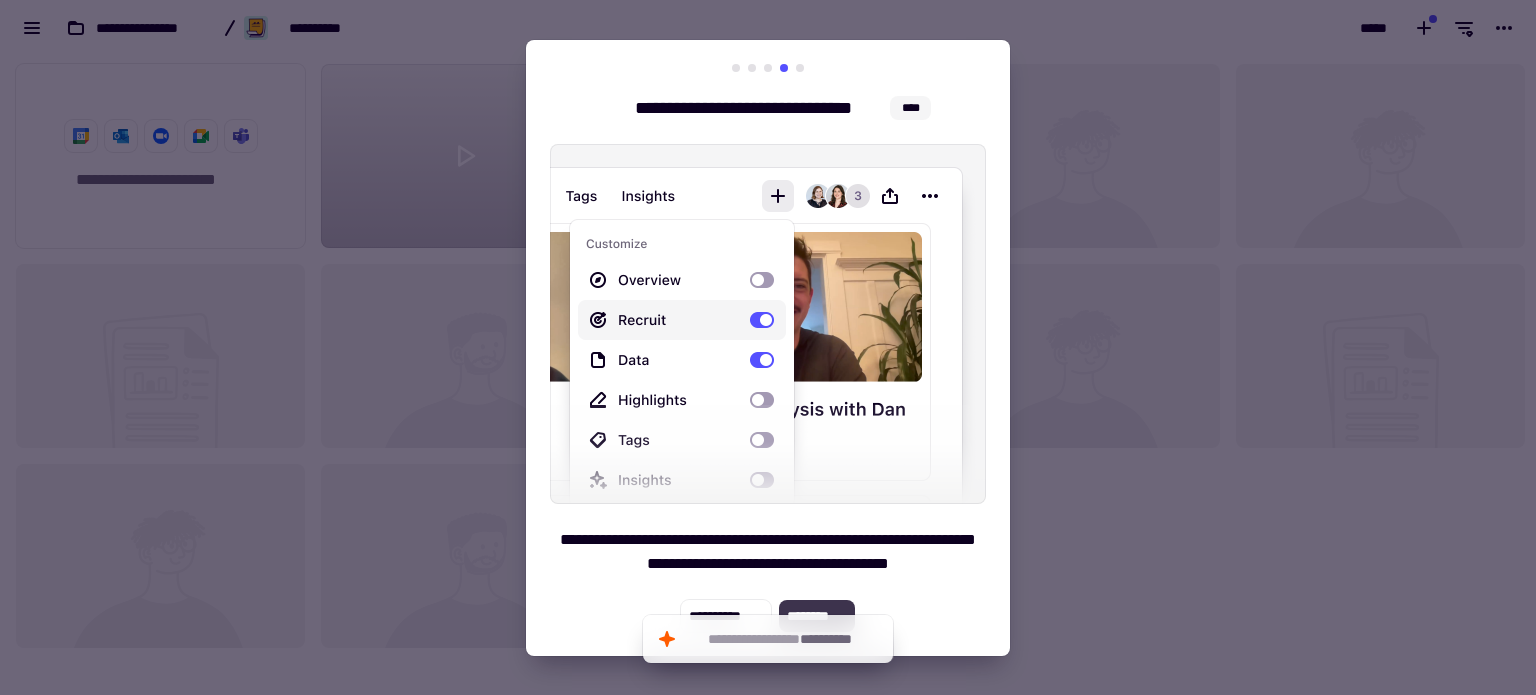click on "********" 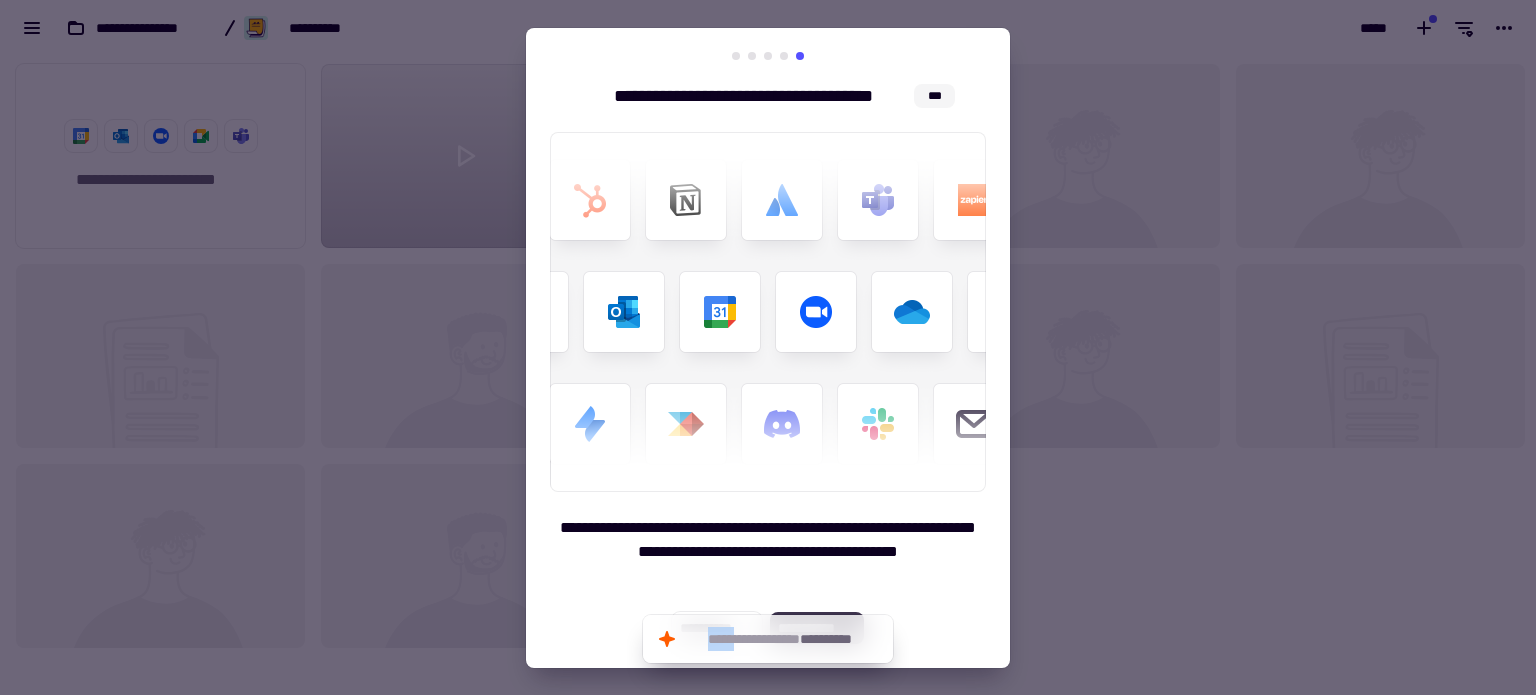 click on "**********" at bounding box center (768, 348) 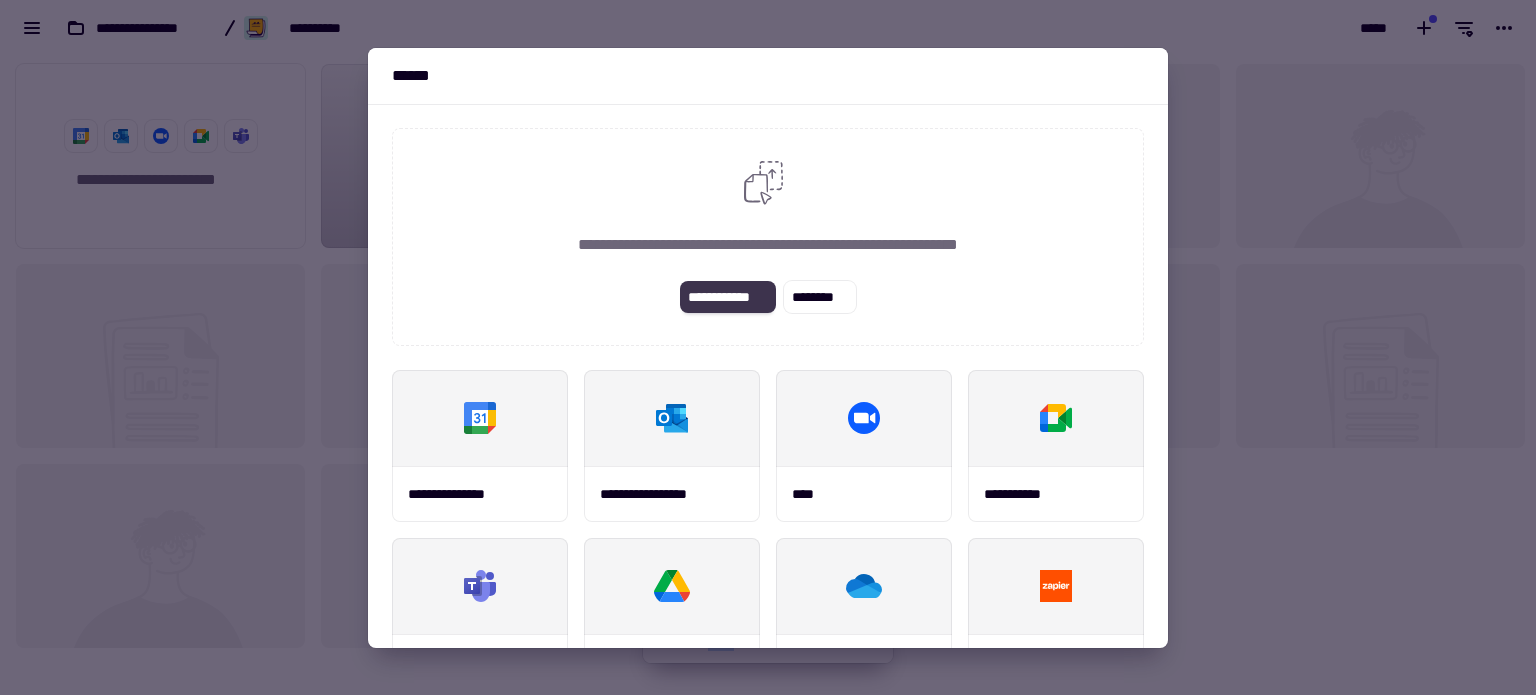 click on "**********" 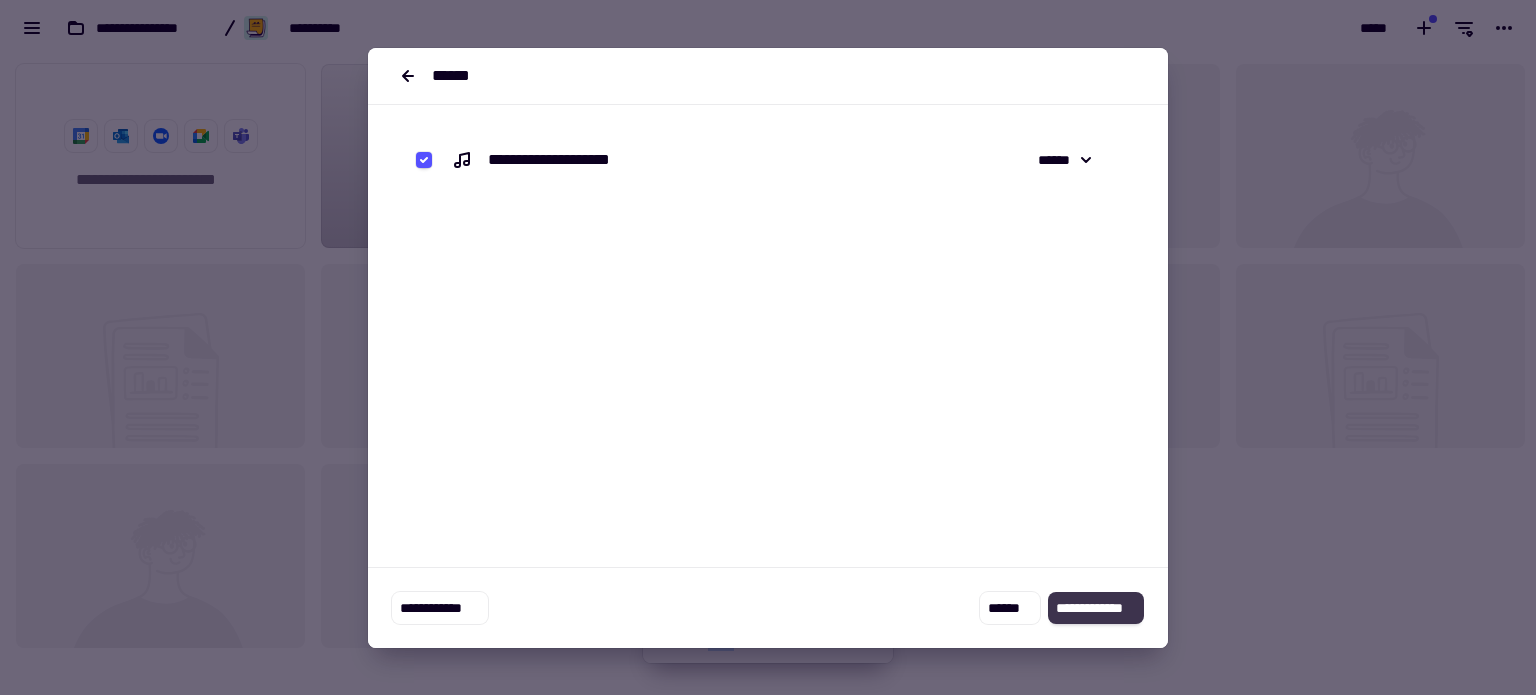 click on "**********" 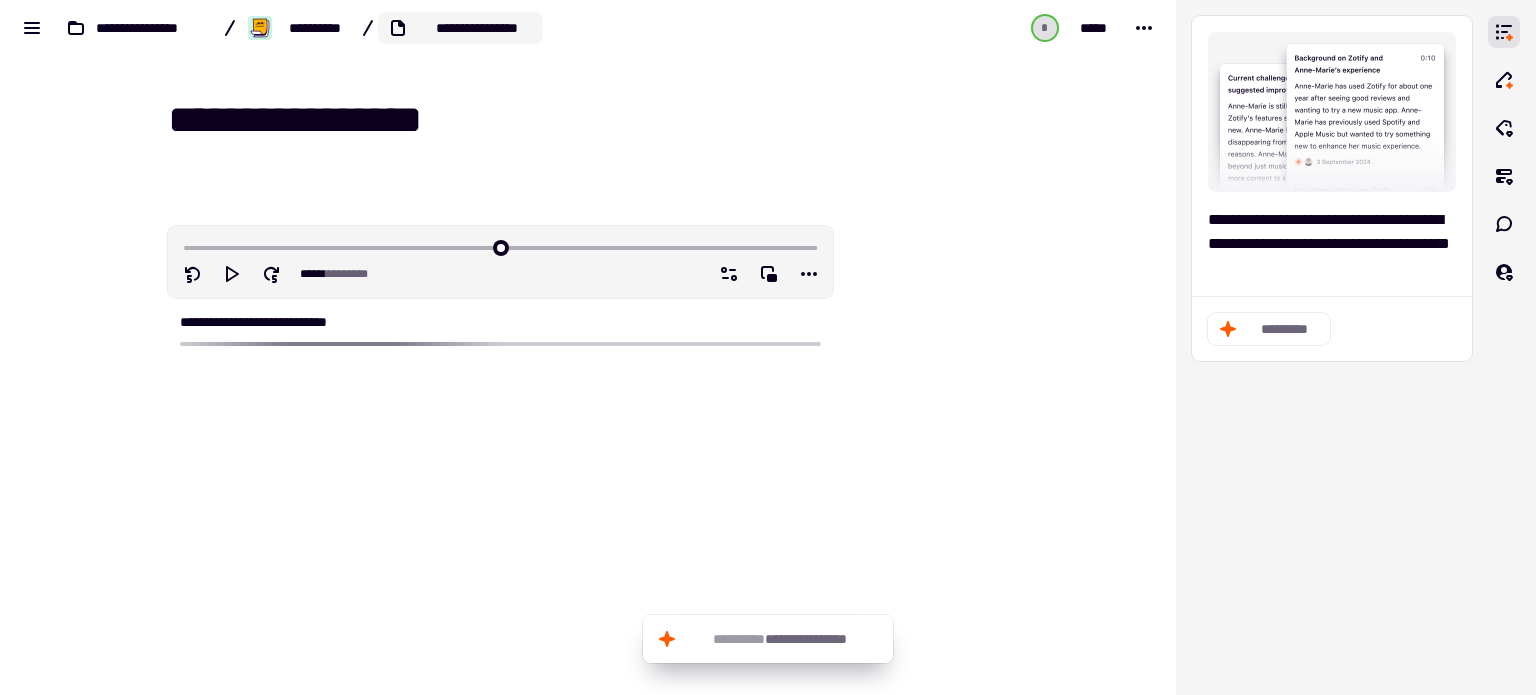 click on "**********" 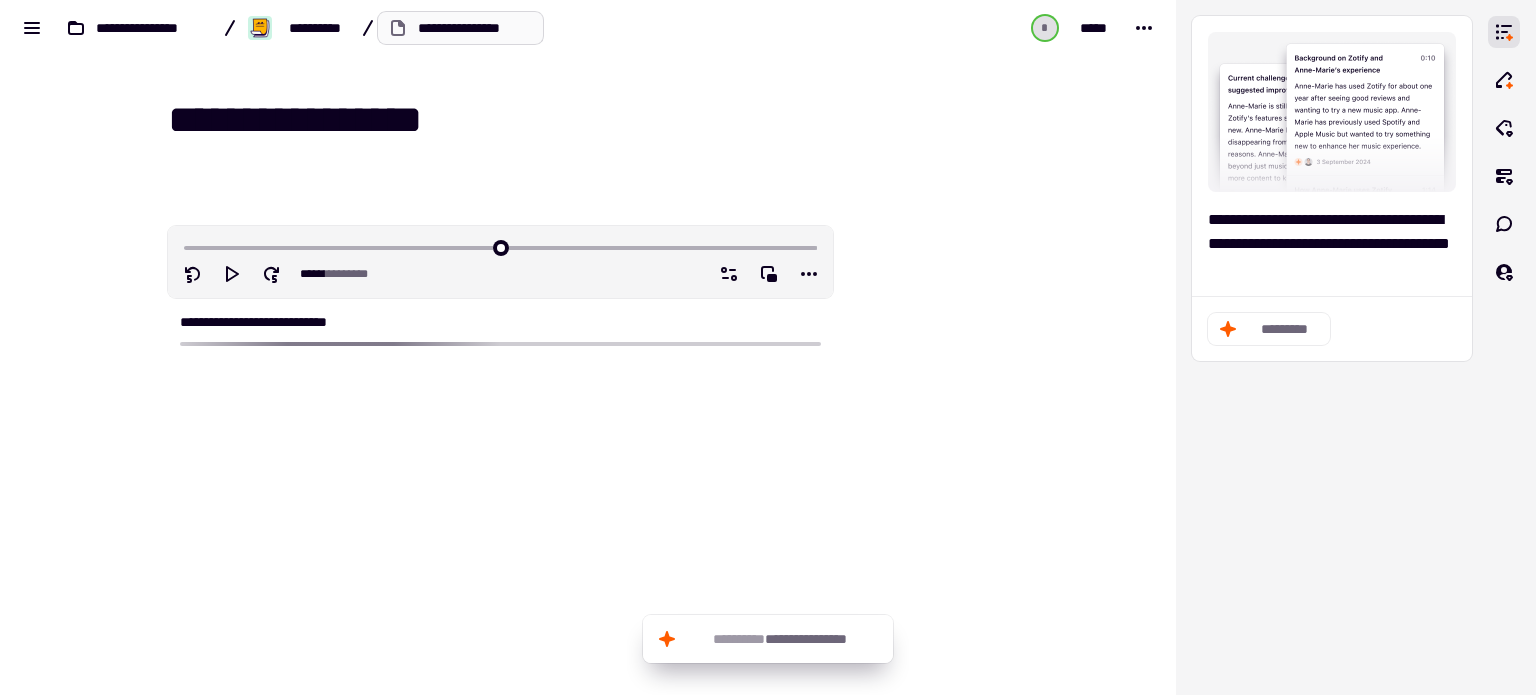 click on "**********" at bounding box center (460, 28) 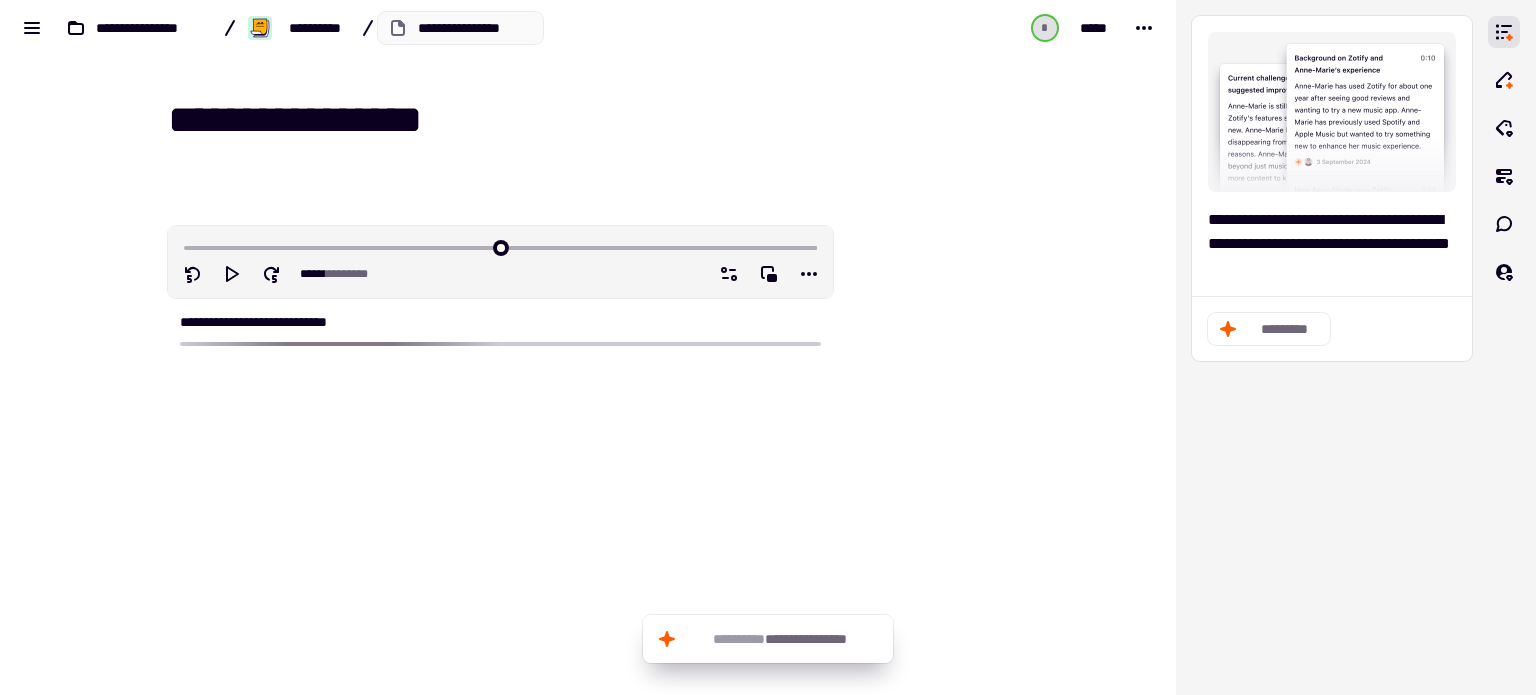 drag, startPoint x: 492, startPoint y: 28, endPoint x: 565, endPoint y: 35, distance: 73.33485 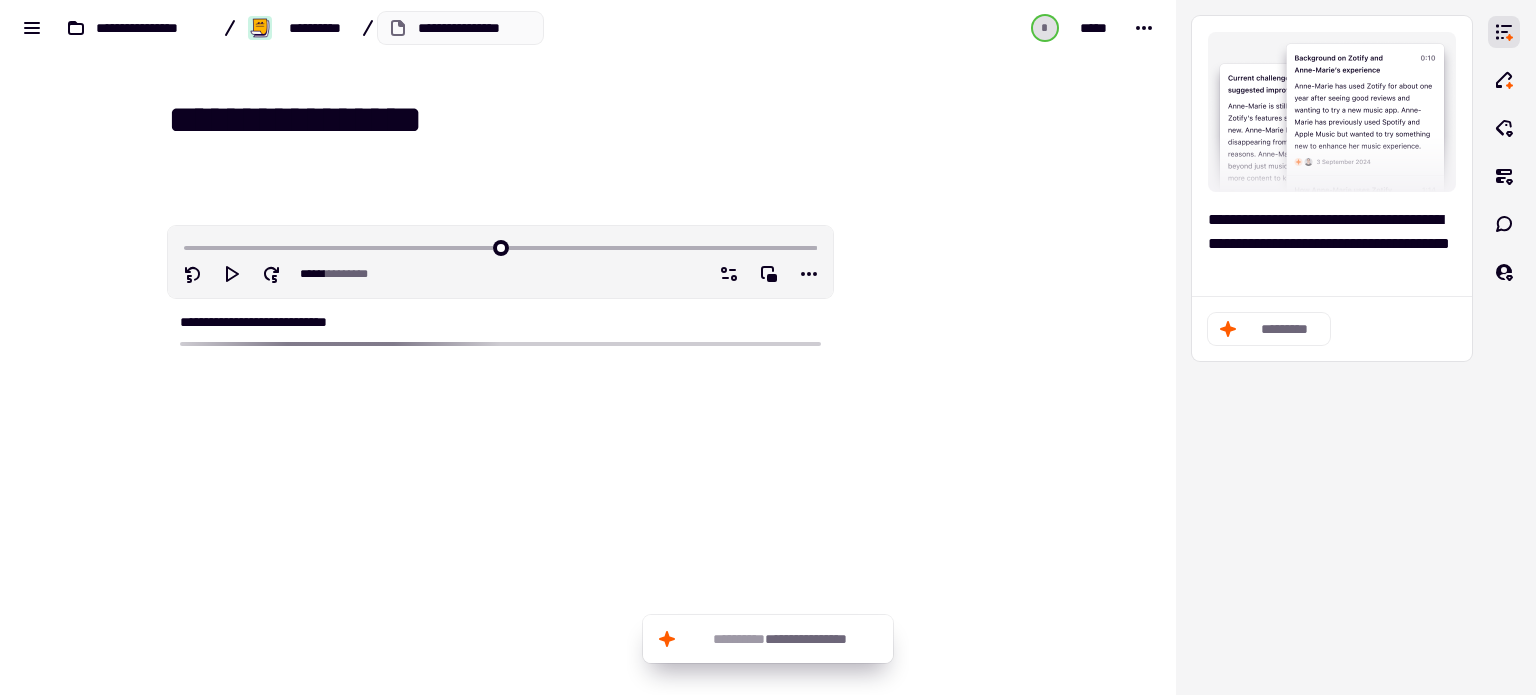 click on "**********" at bounding box center [397, 28] 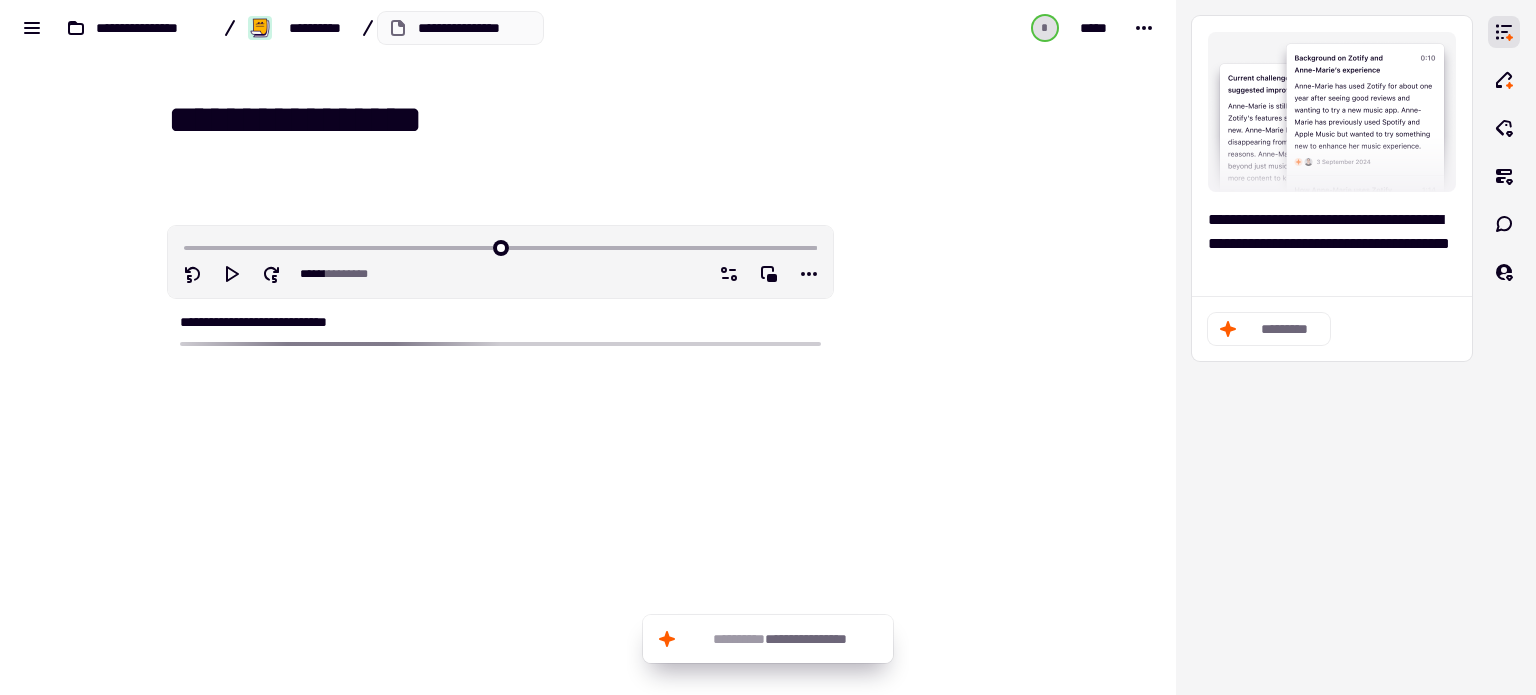 type on "*********" 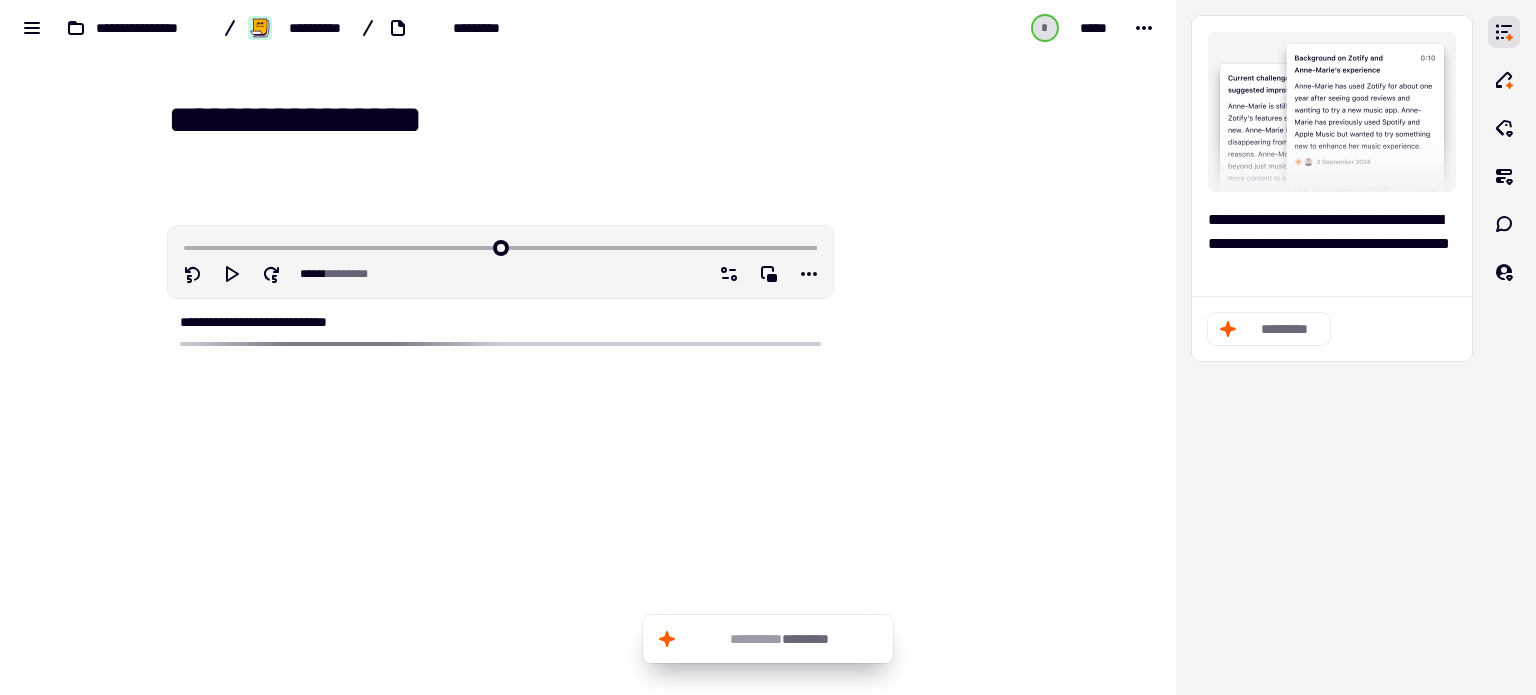 type on "*********" 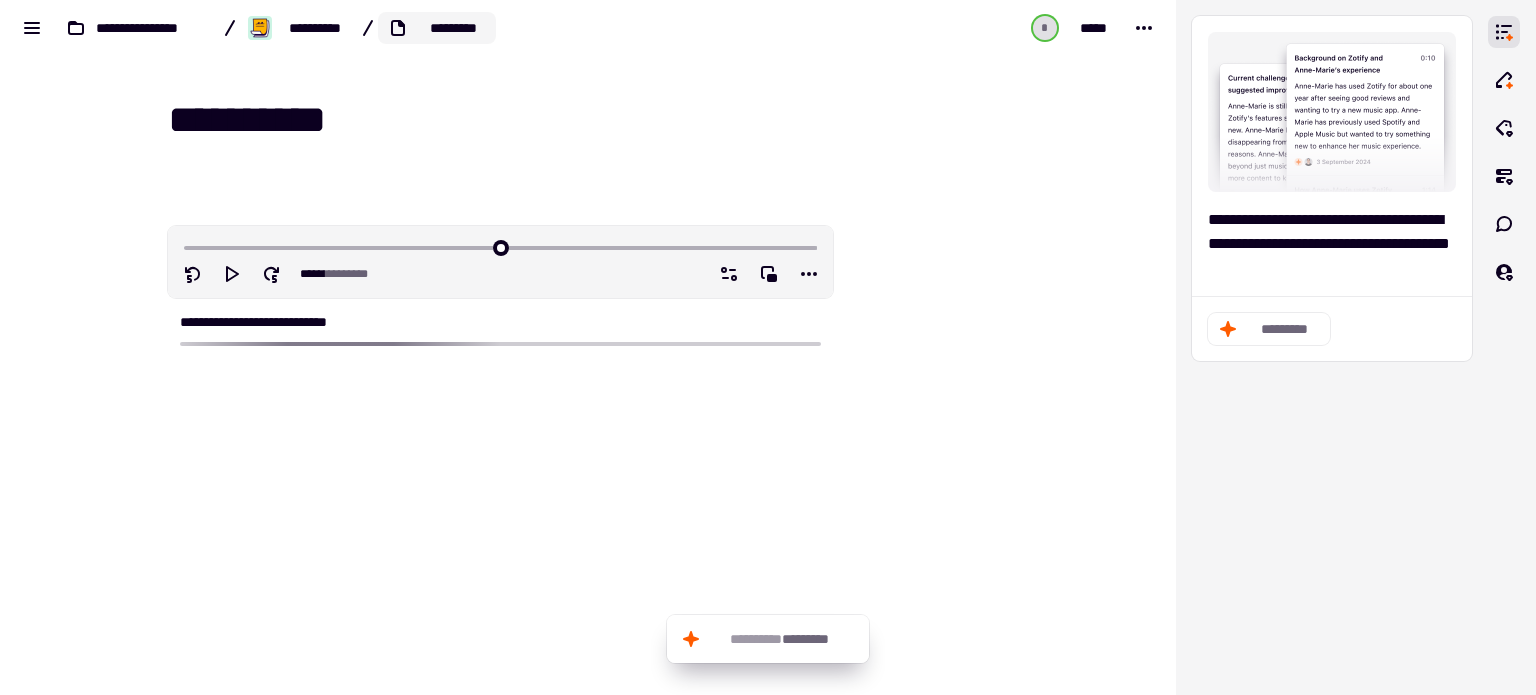 click on "*********" 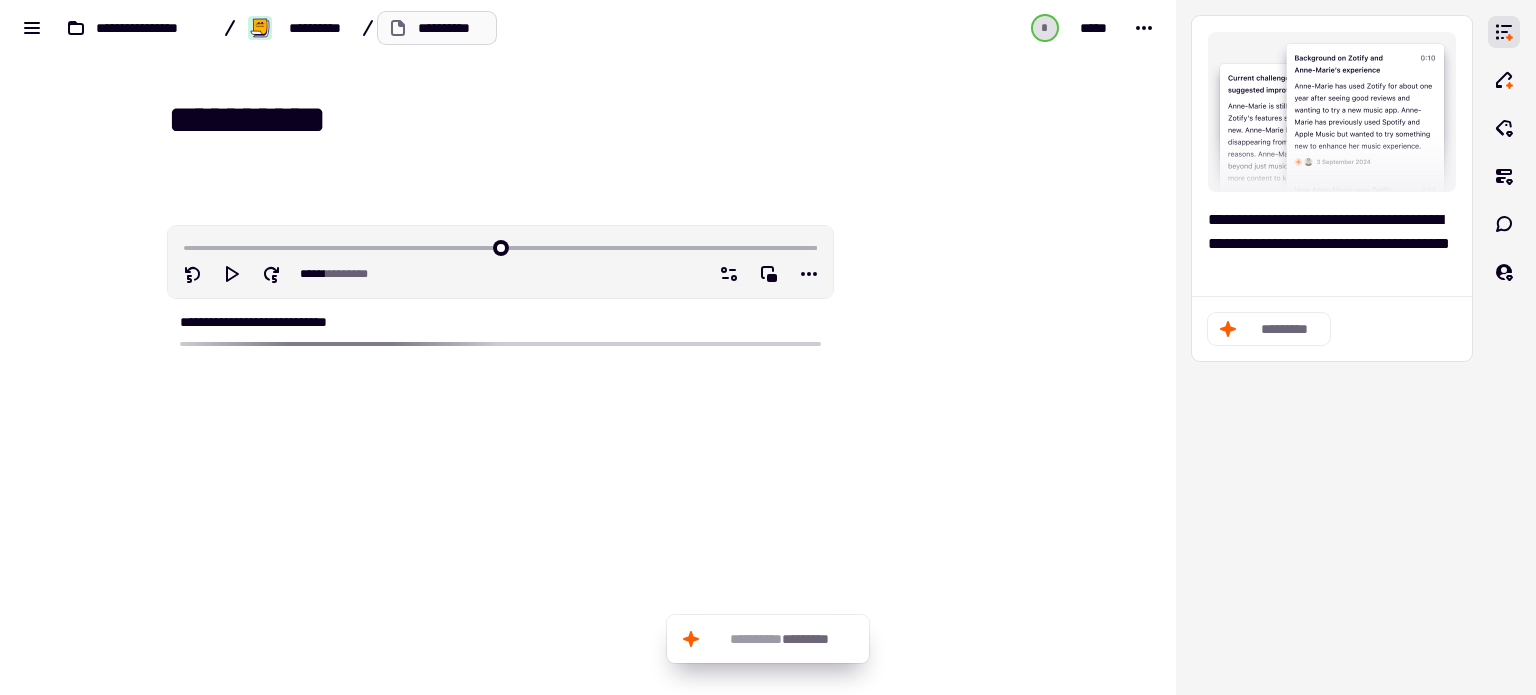 scroll, scrollTop: 0, scrollLeft: 3, axis: horizontal 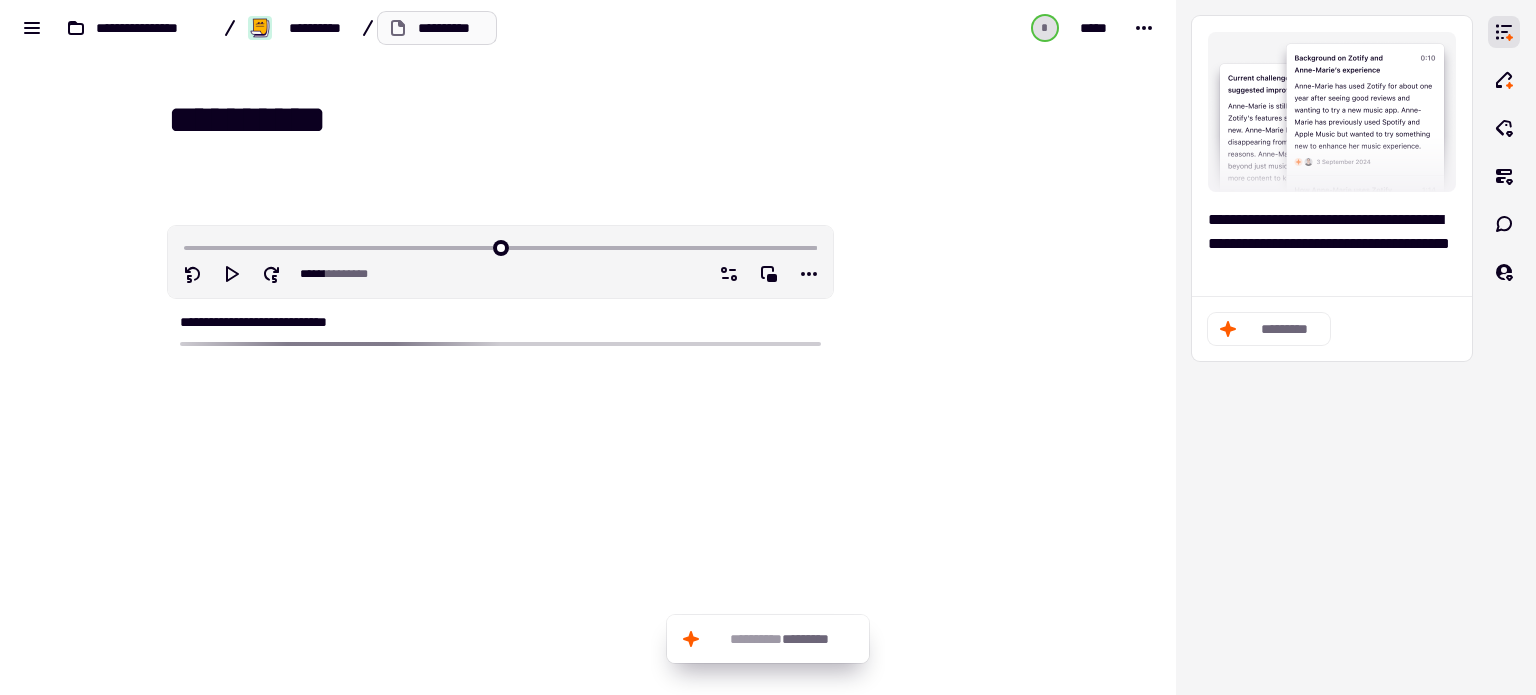 click on "*********" at bounding box center [437, 28] 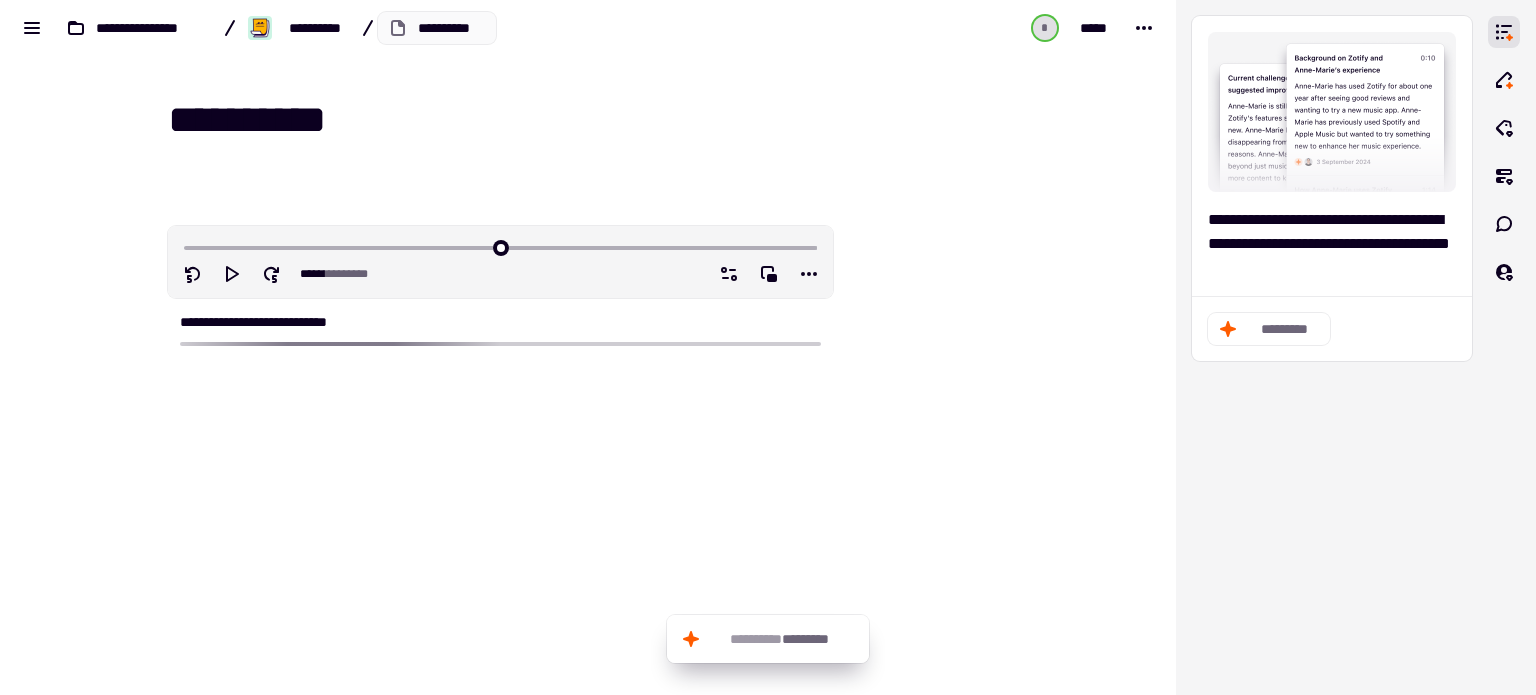 type on "**********" 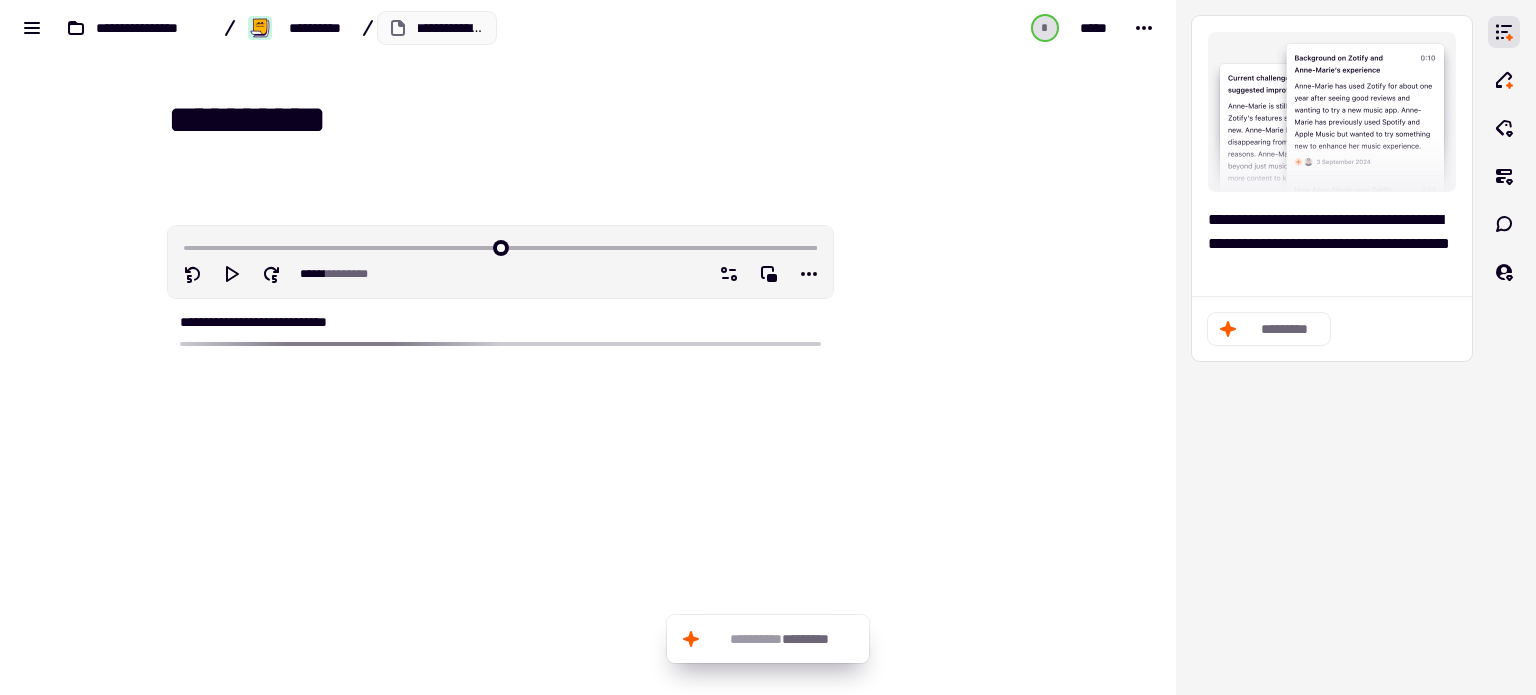 scroll, scrollTop: 0, scrollLeft: 75, axis: horizontal 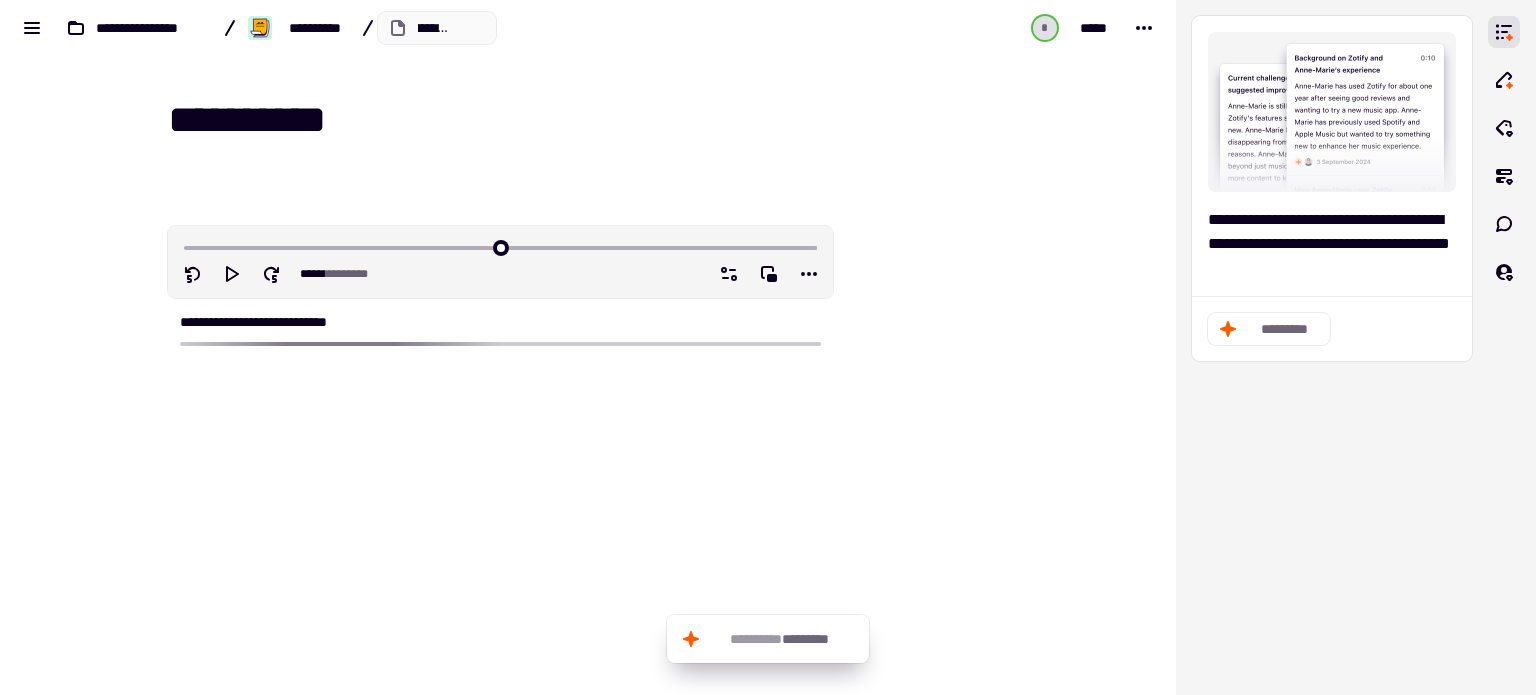 type on "**********" 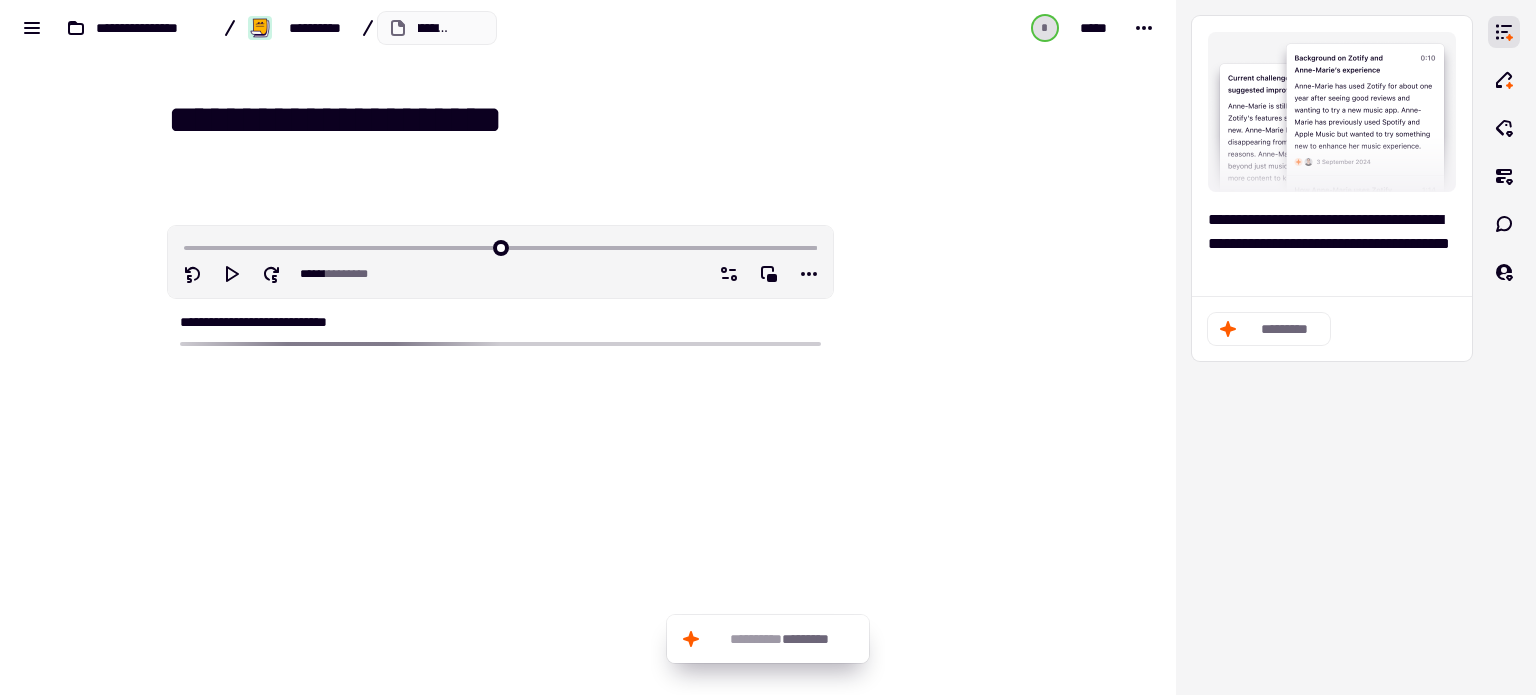 click on "**********" at bounding box center (386, 28) 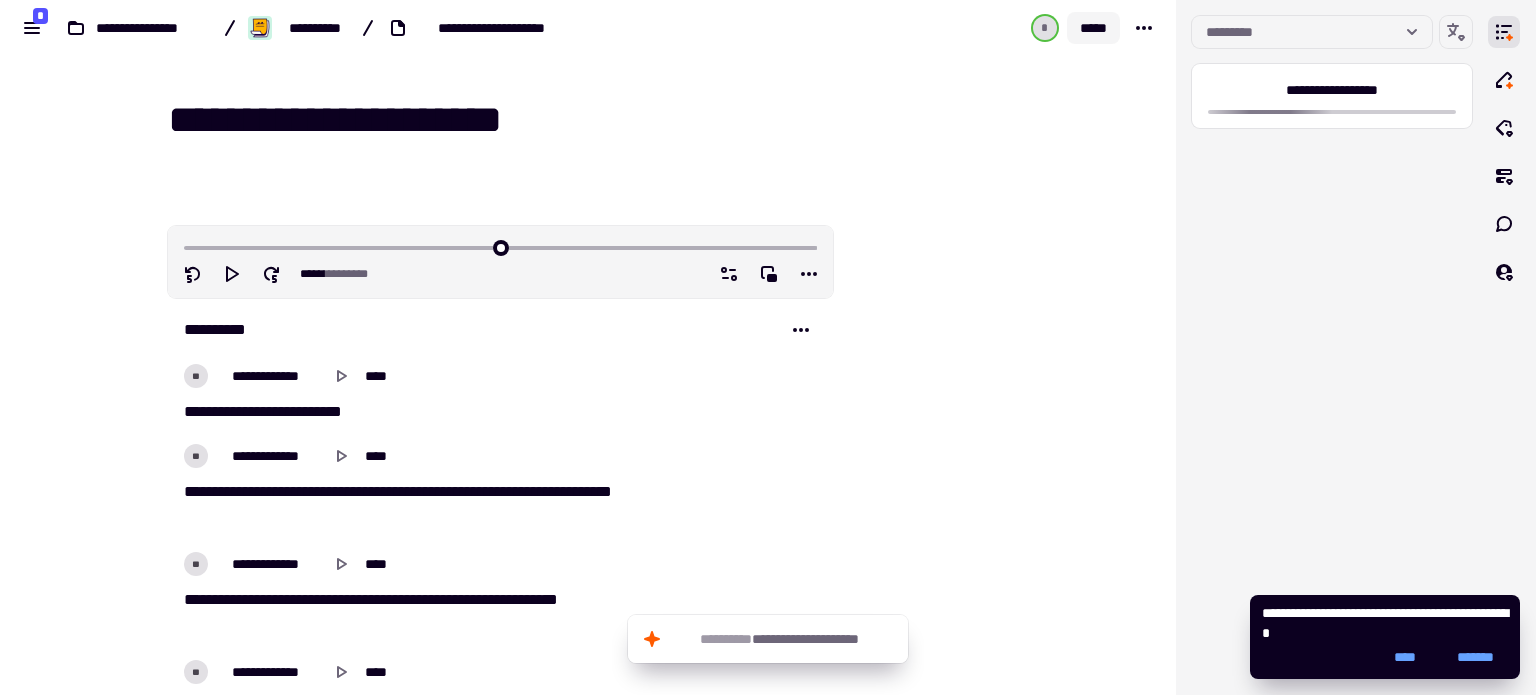 click on "*****" 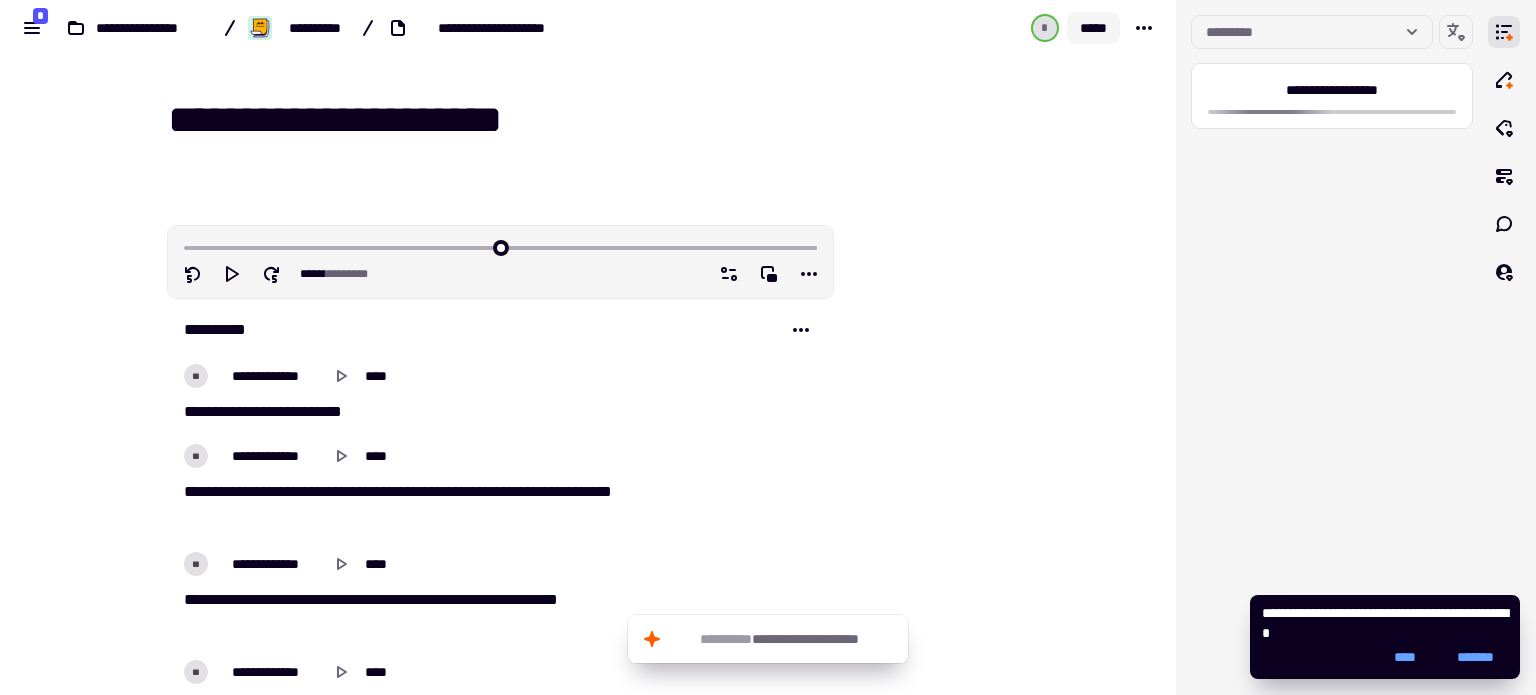 click on "*****" 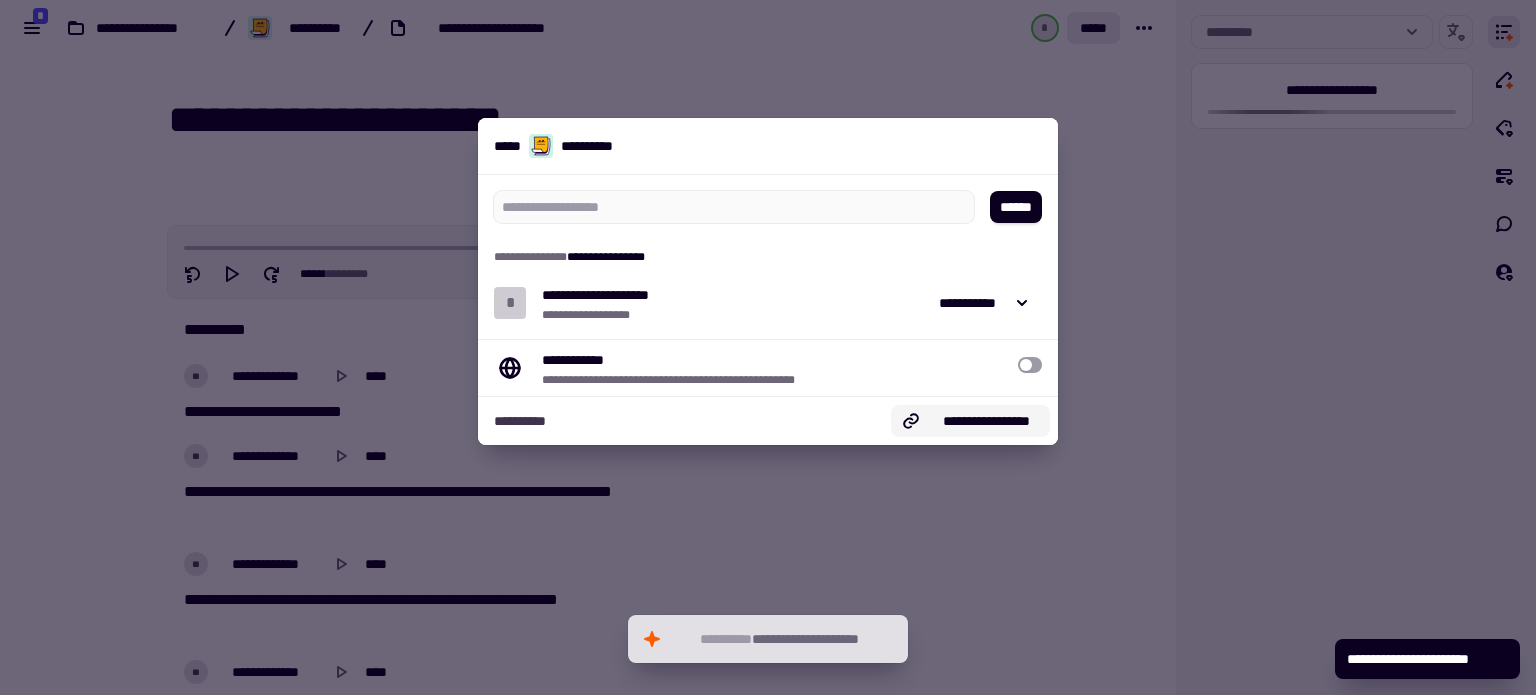 click on "**********" 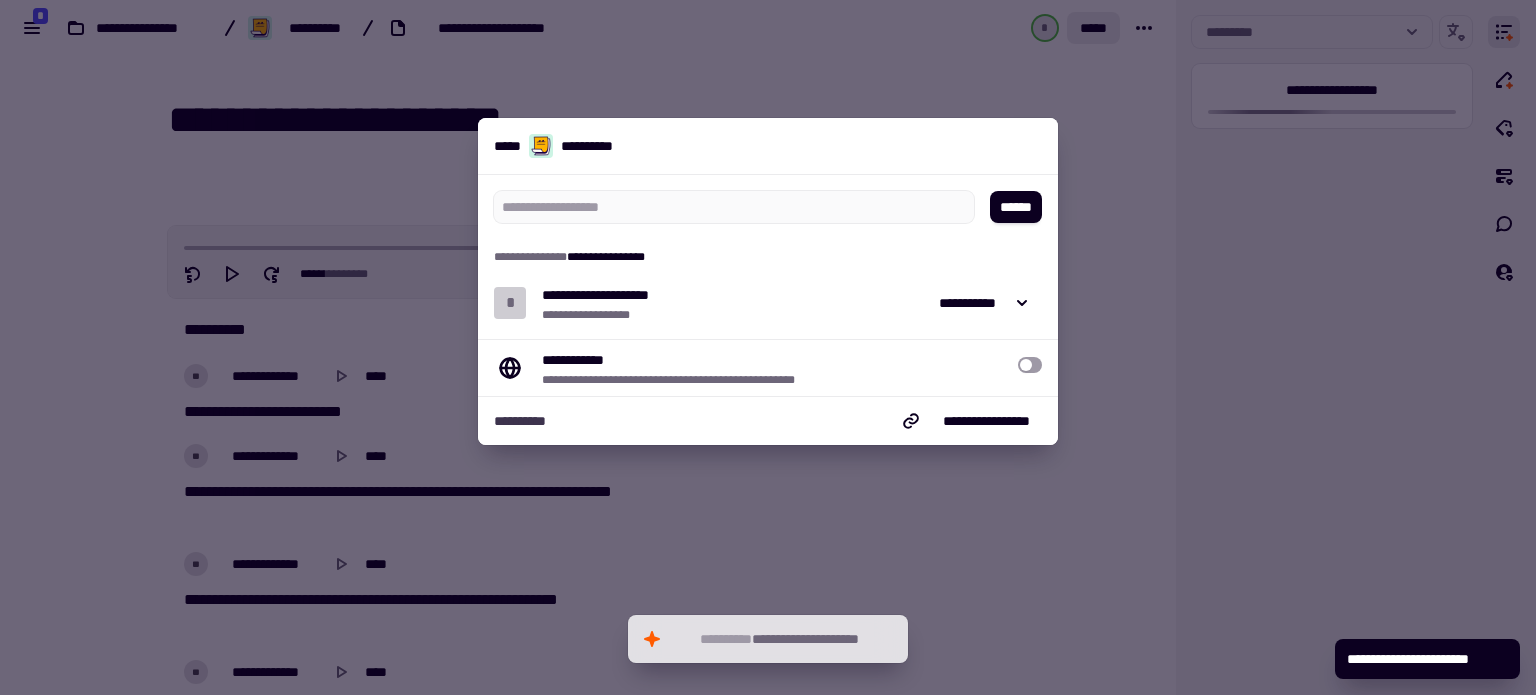 click at bounding box center [768, 347] 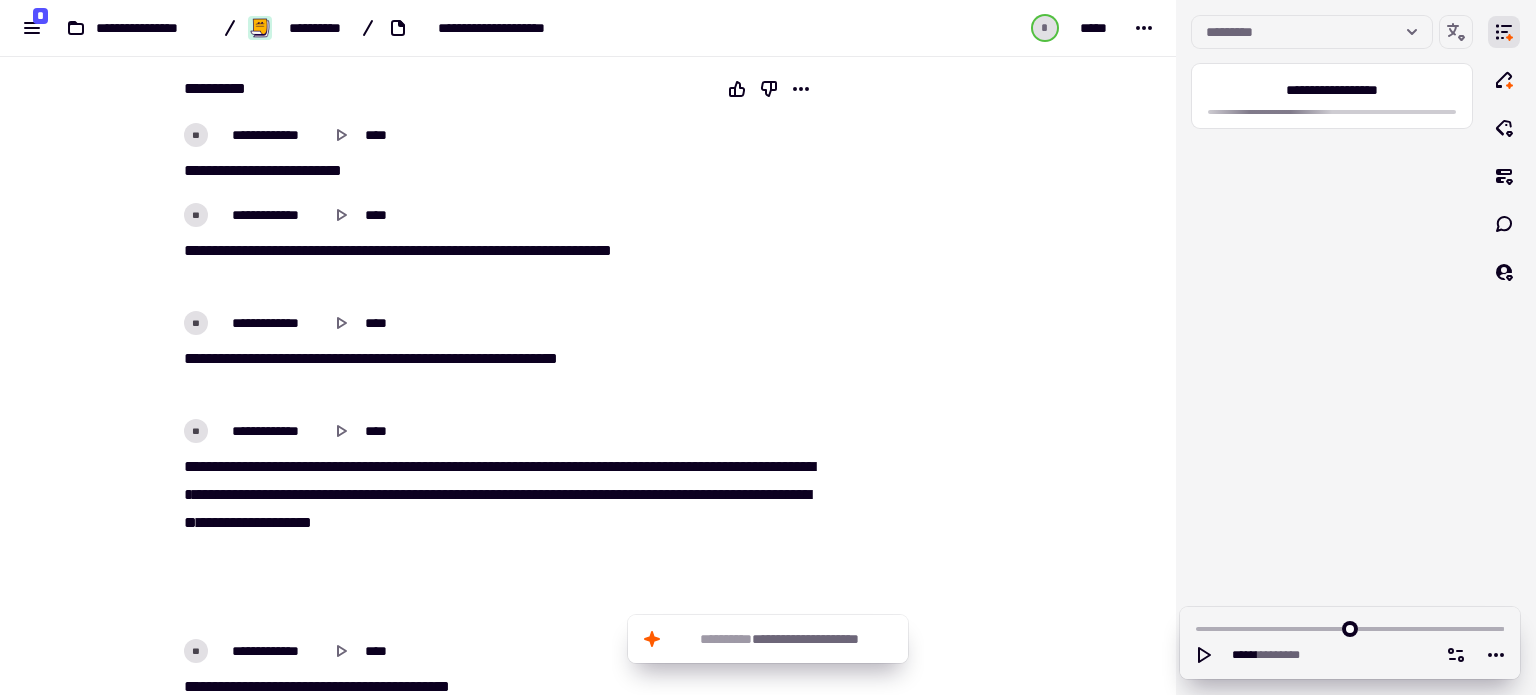 scroll, scrollTop: 0, scrollLeft: 0, axis: both 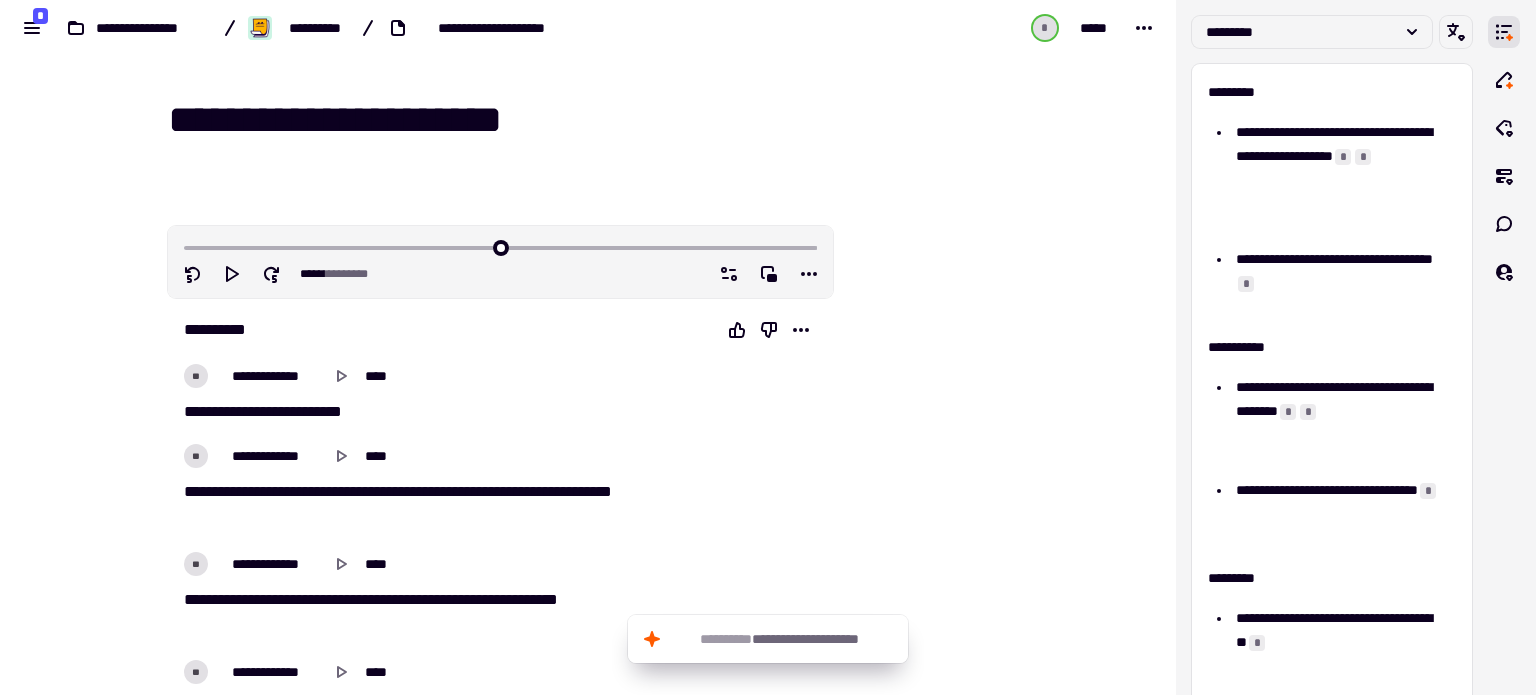 drag, startPoint x: 1175, startPoint y: 311, endPoint x: 1002, endPoint y: 294, distance: 173.83325 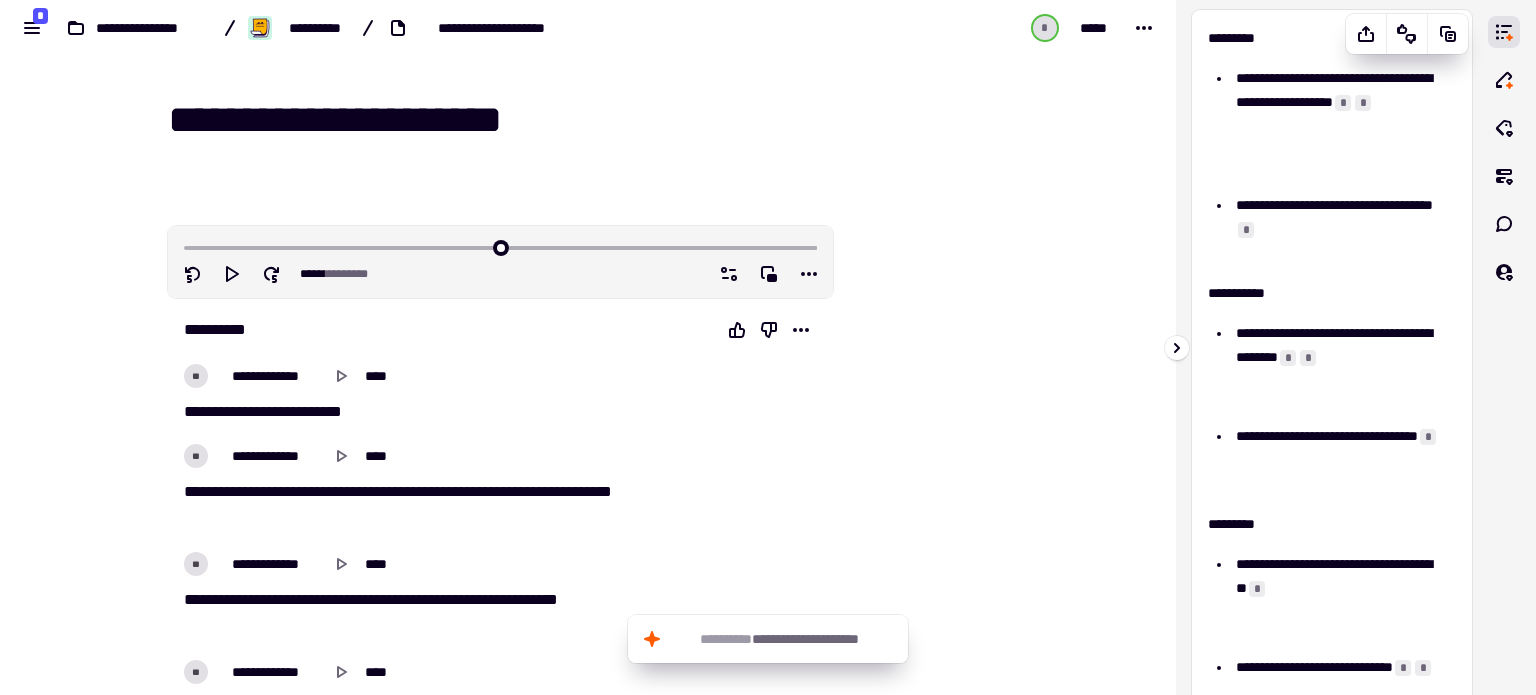 scroll, scrollTop: 0, scrollLeft: 0, axis: both 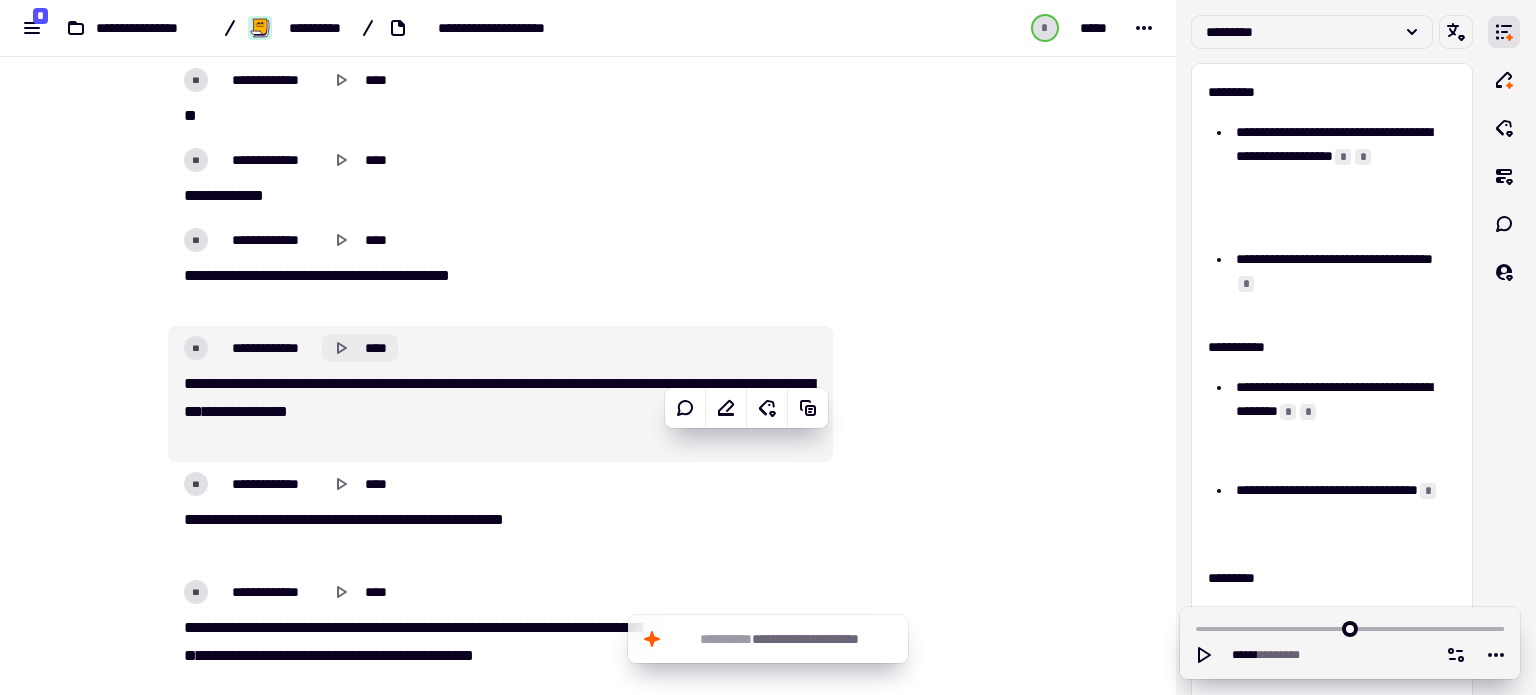 click 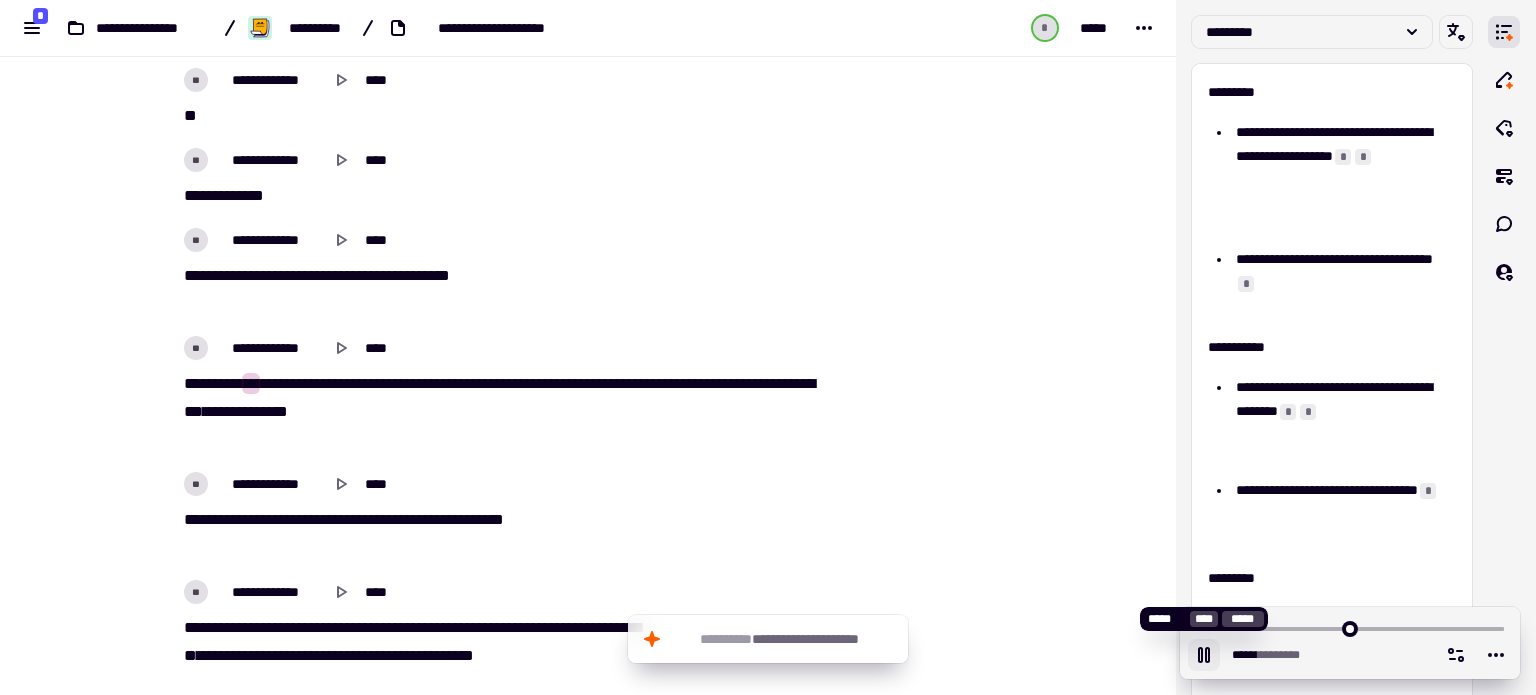 click 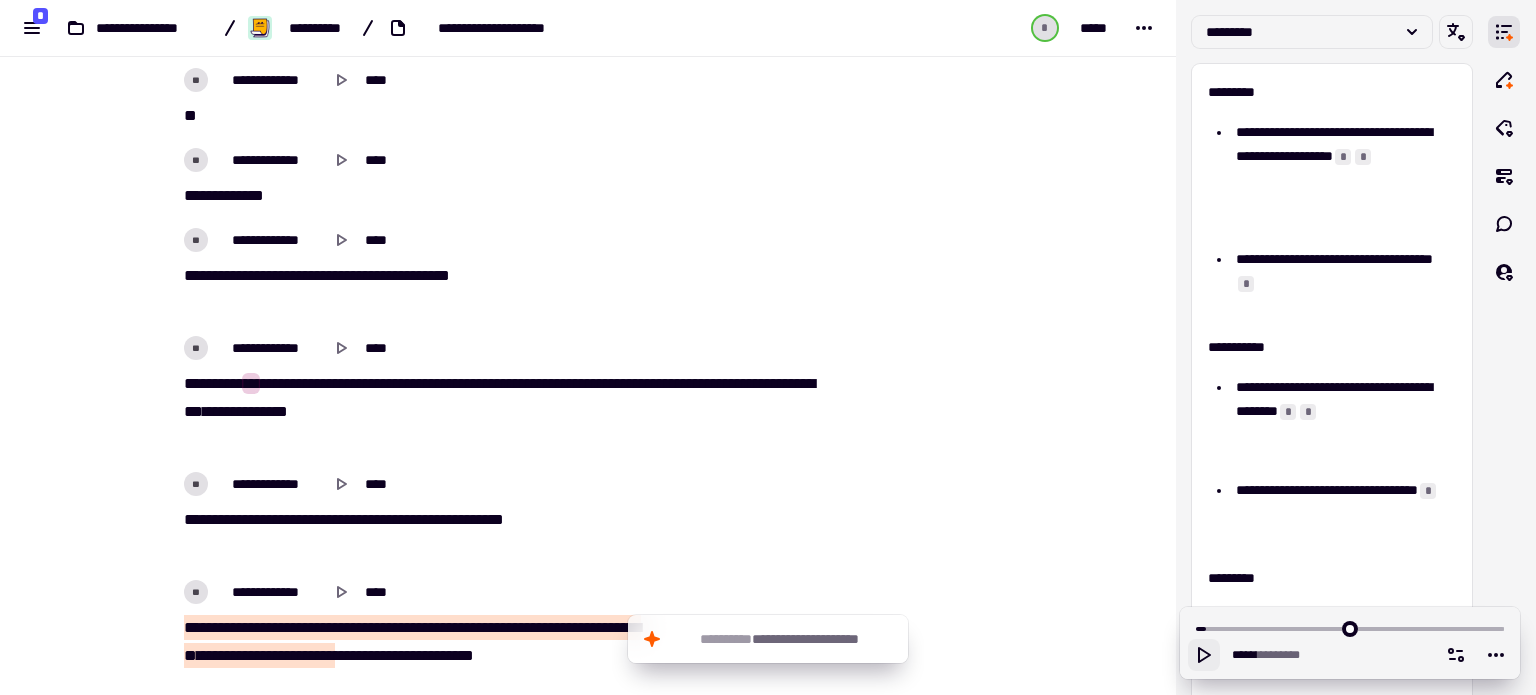 scroll, scrollTop: 1300, scrollLeft: 0, axis: vertical 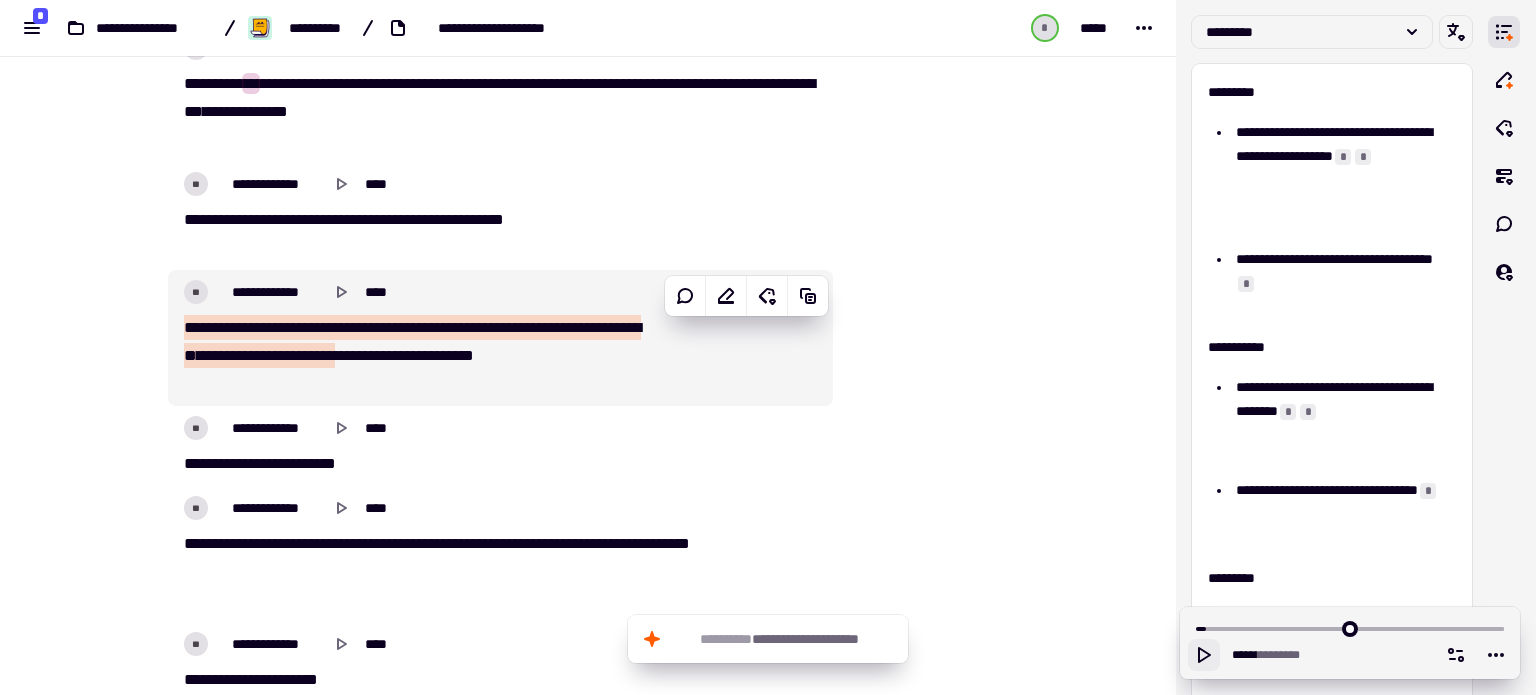 click on "**" at bounding box center [557, 327] 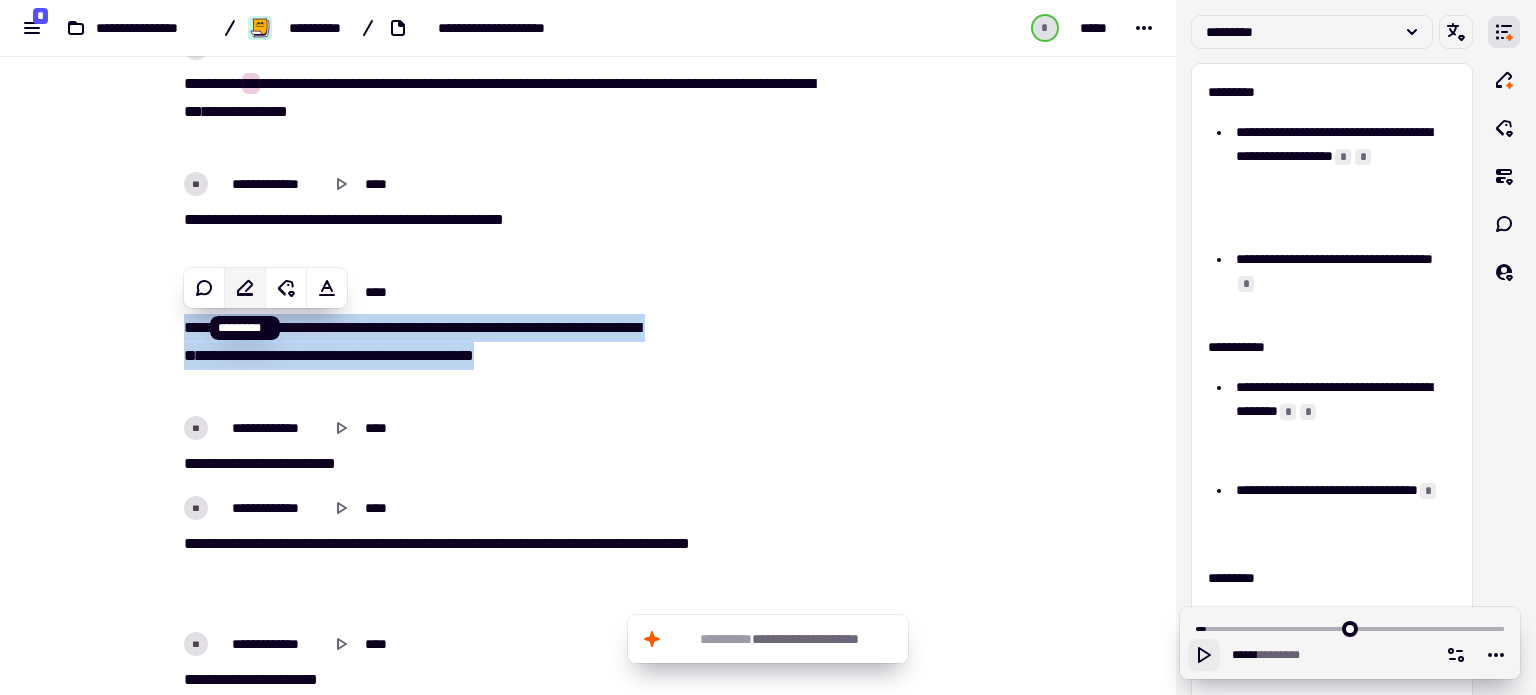 click 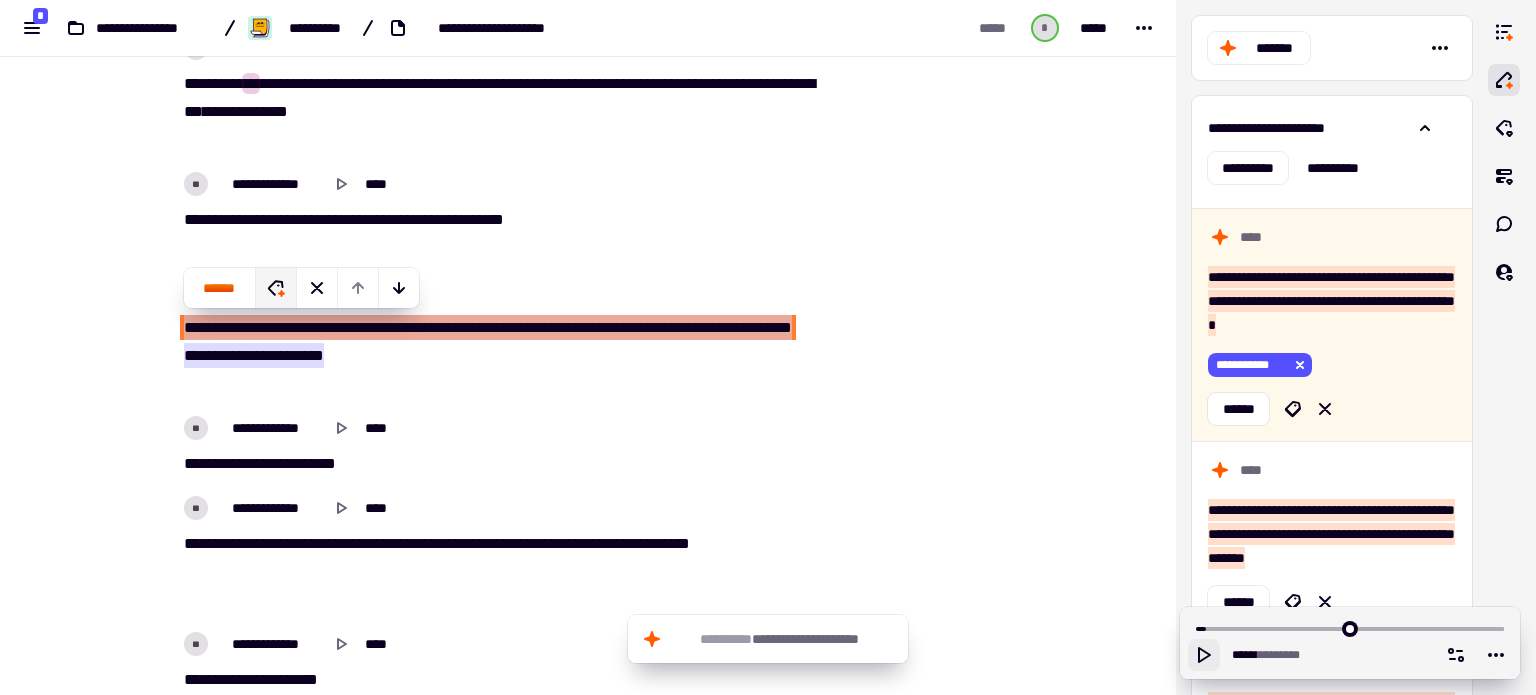 click at bounding box center [934, 12070] 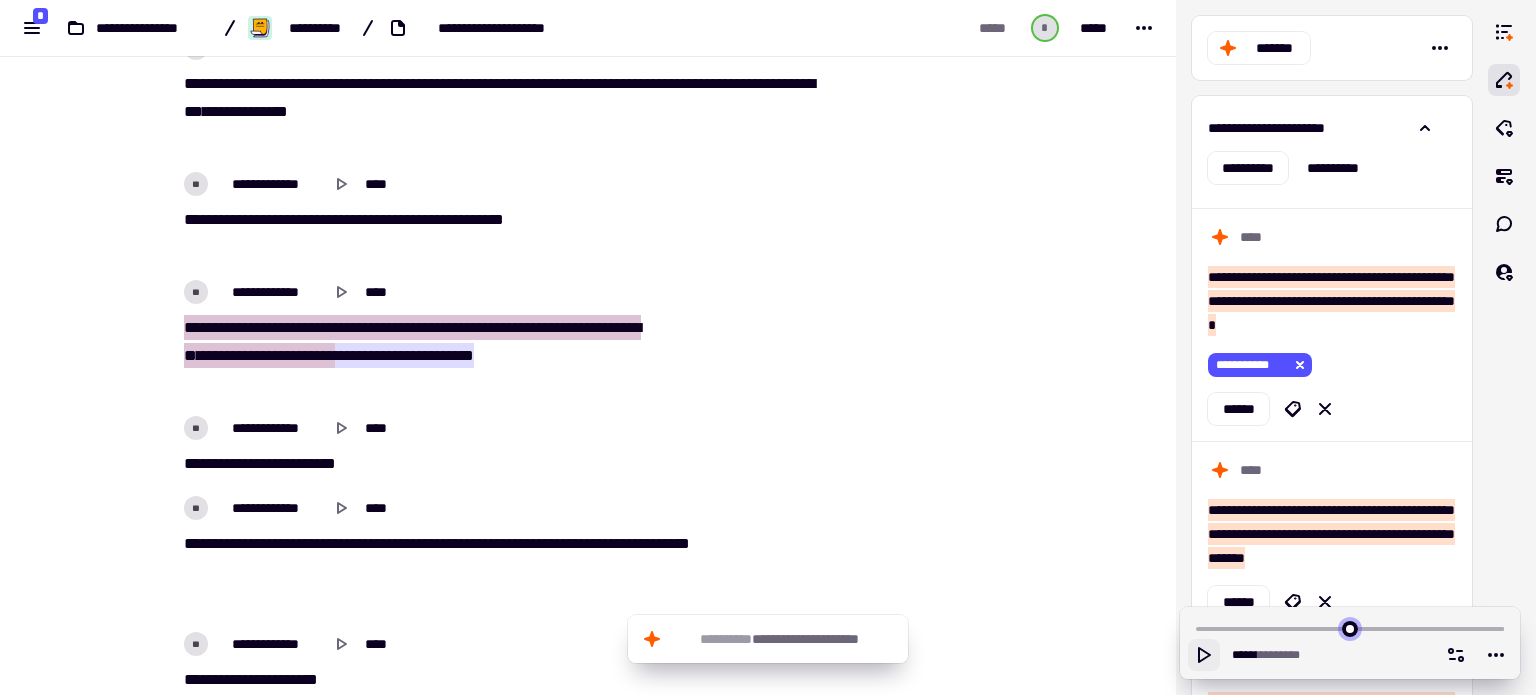 drag, startPoint x: 1209, startPoint y: 622, endPoint x: 1193, endPoint y: 615, distance: 17.464249 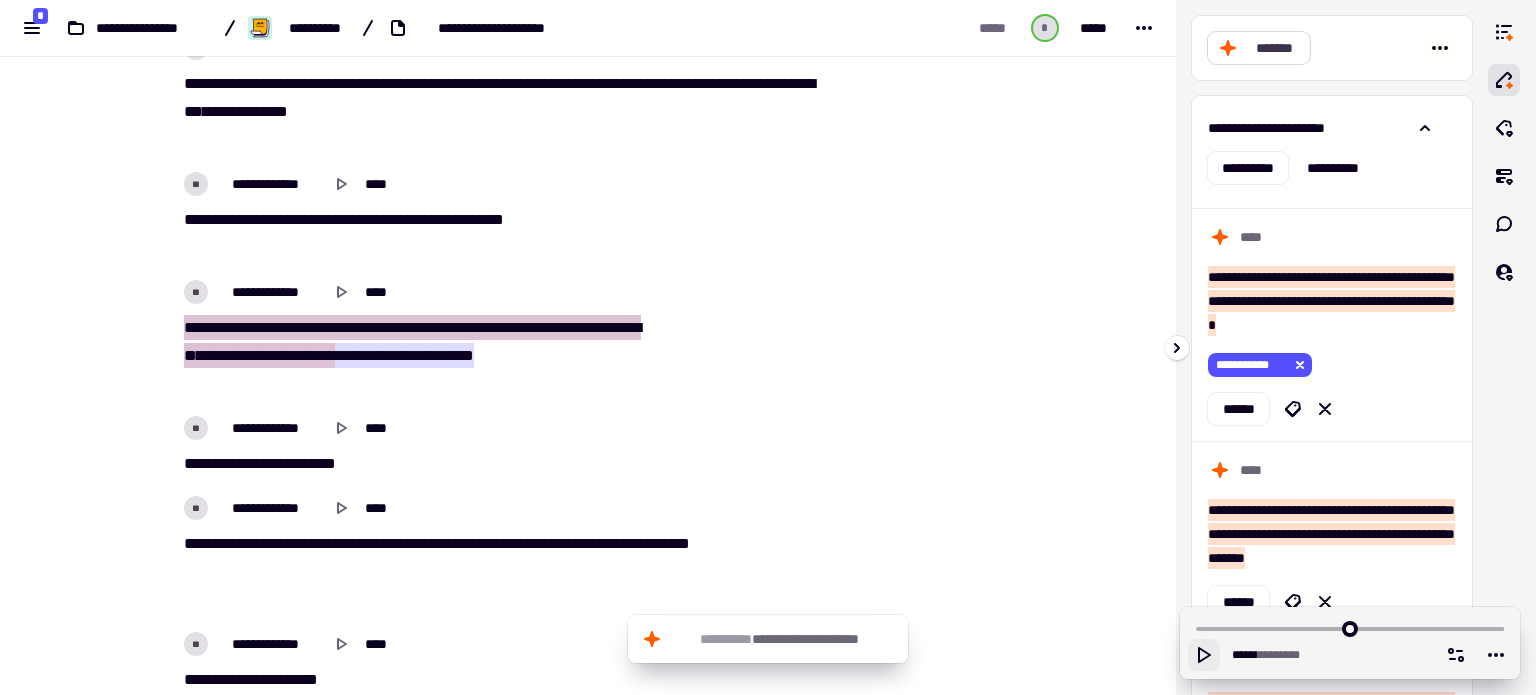click on "*******" 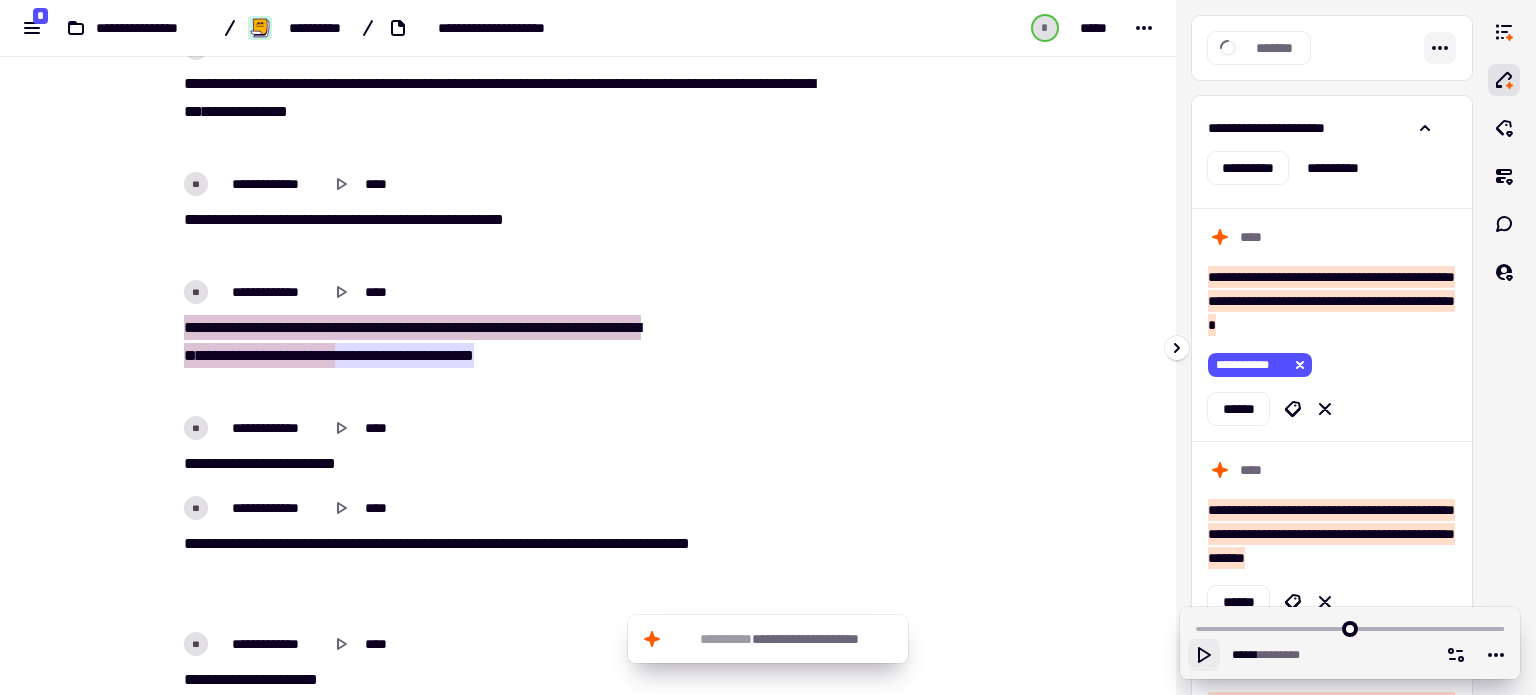 click 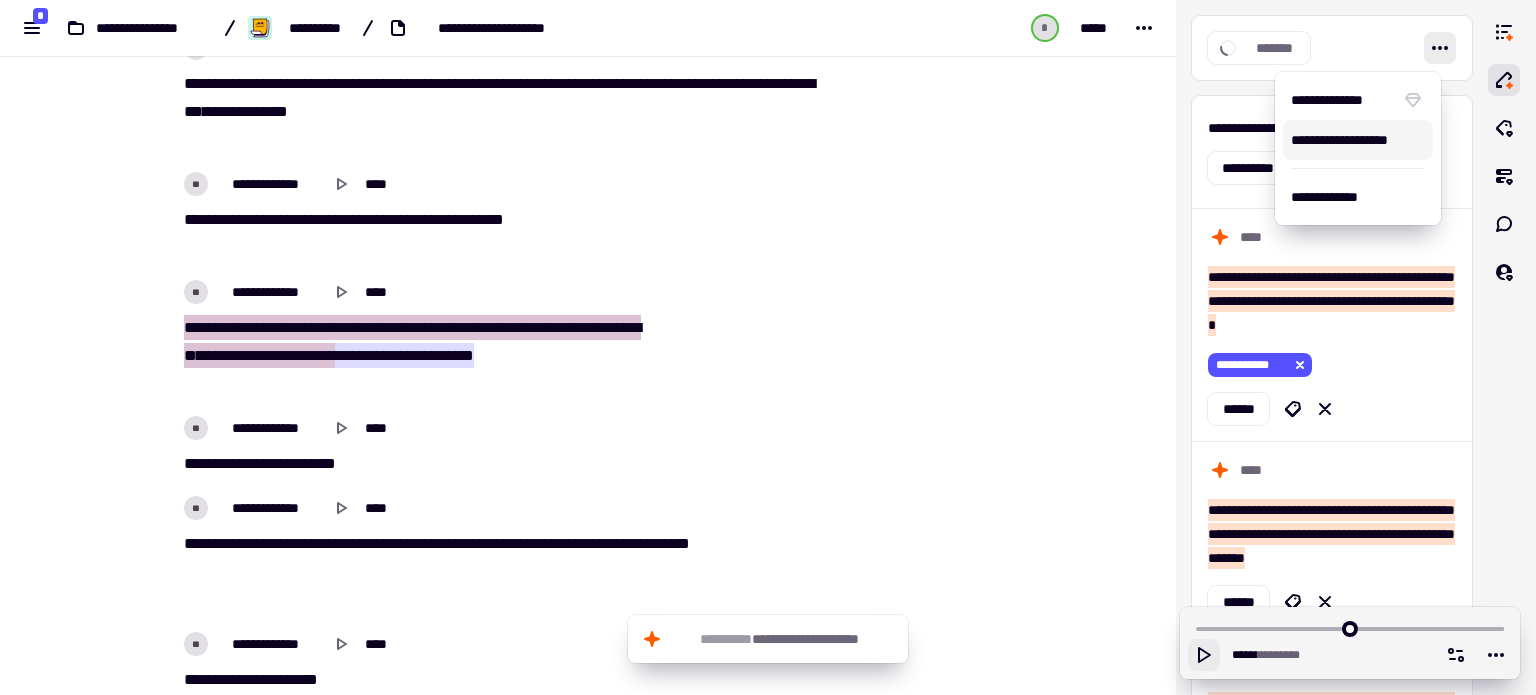 click on "**********" at bounding box center (588, 347) 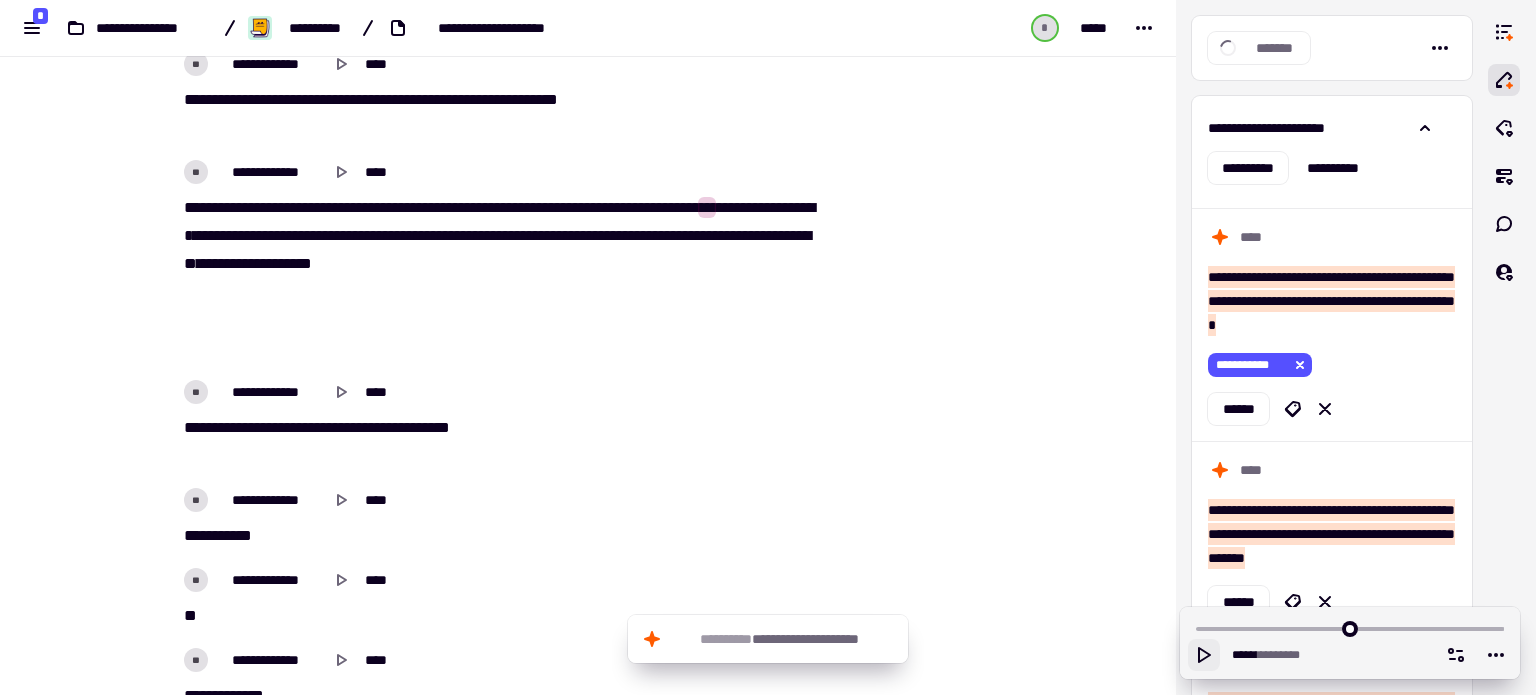 scroll, scrollTop: 0, scrollLeft: 0, axis: both 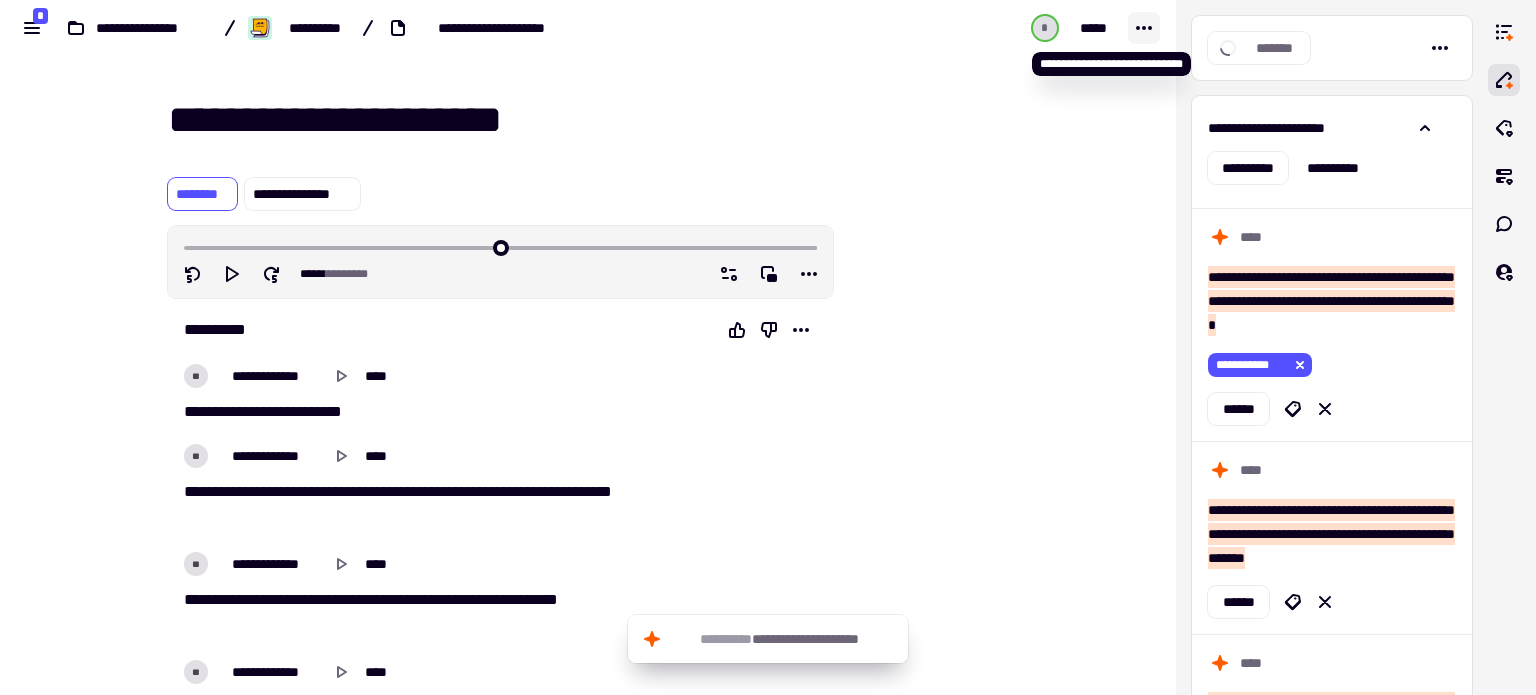 click 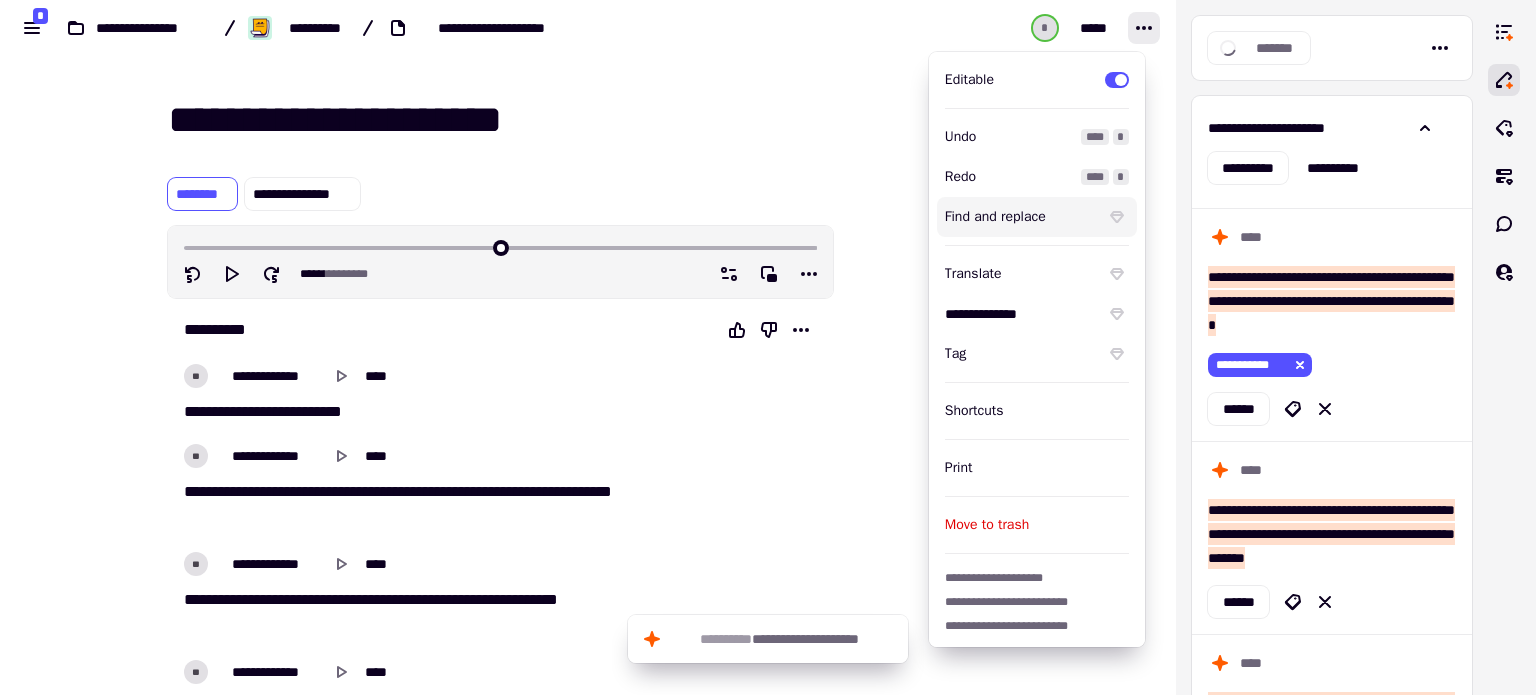 click at bounding box center (934, 13370) 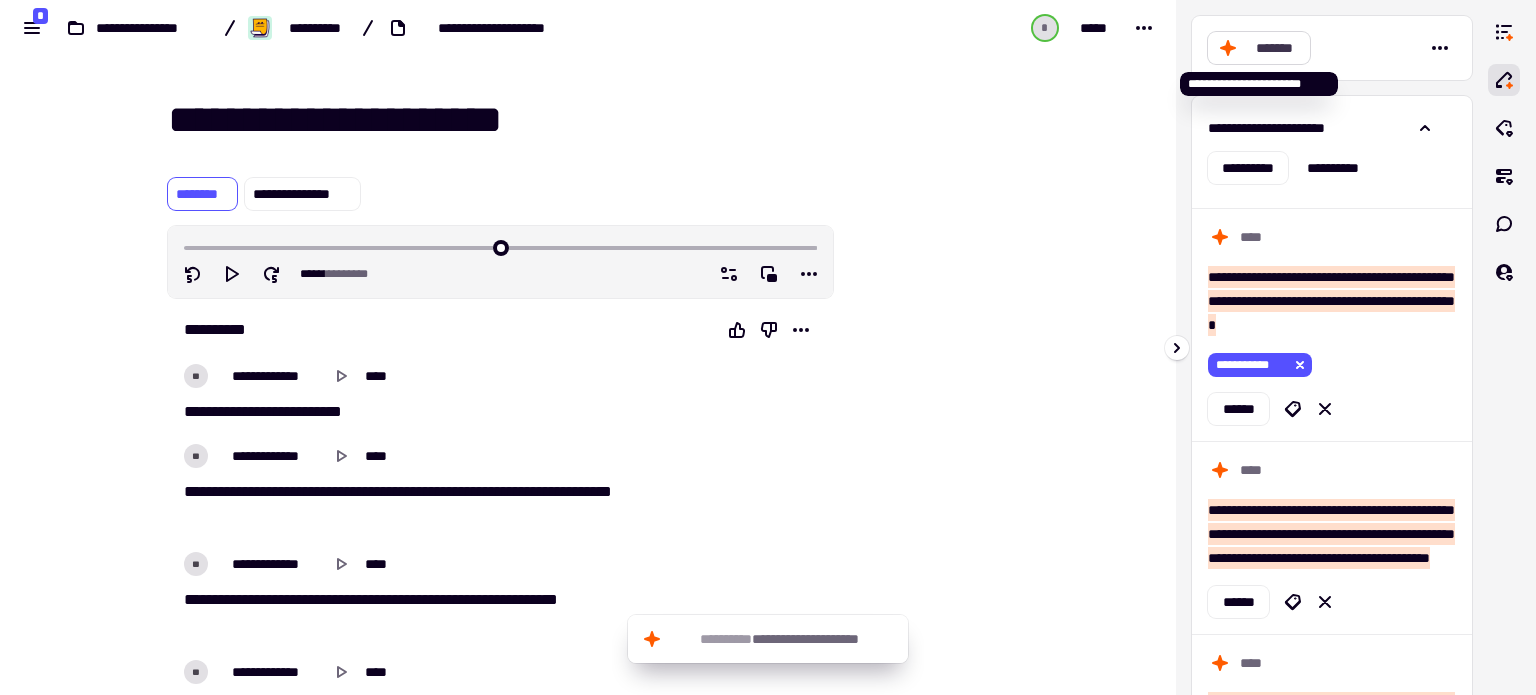 click on "*******" 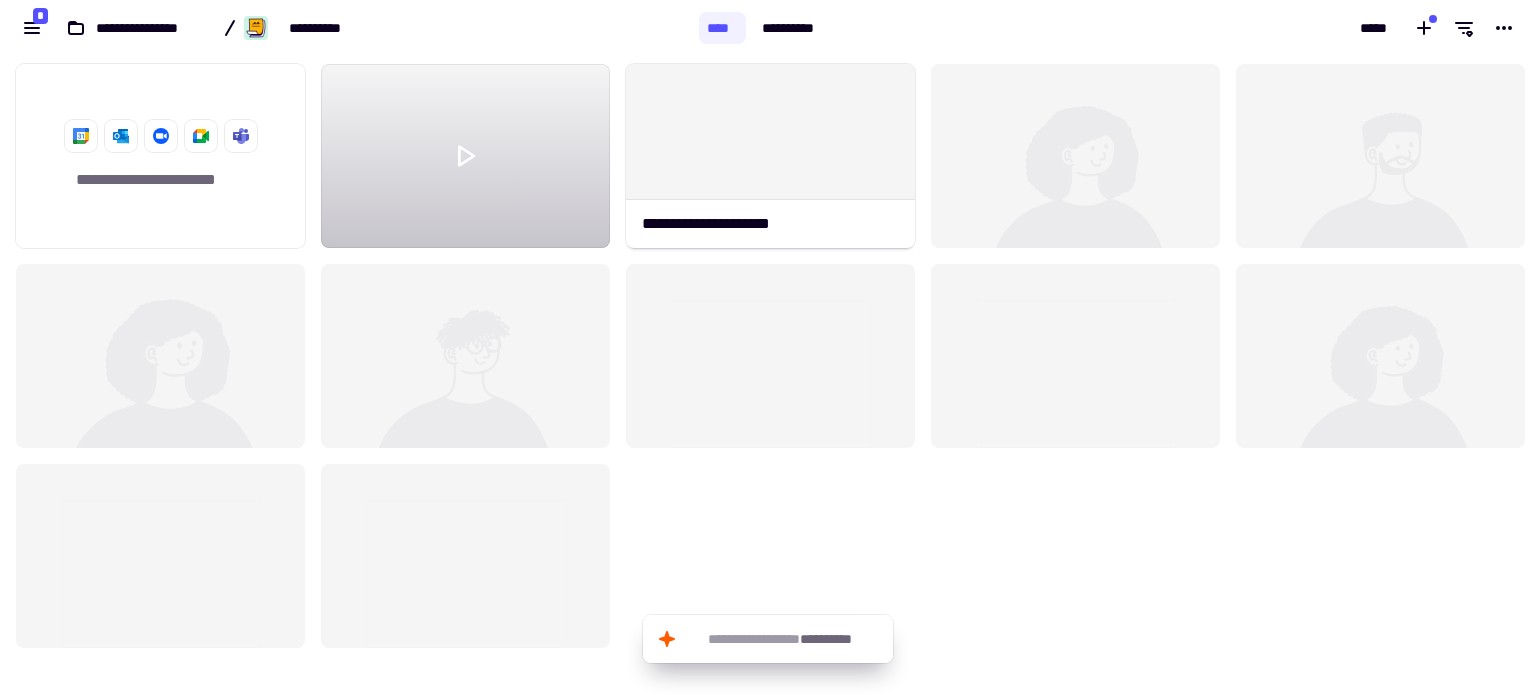 scroll, scrollTop: 16, scrollLeft: 16, axis: both 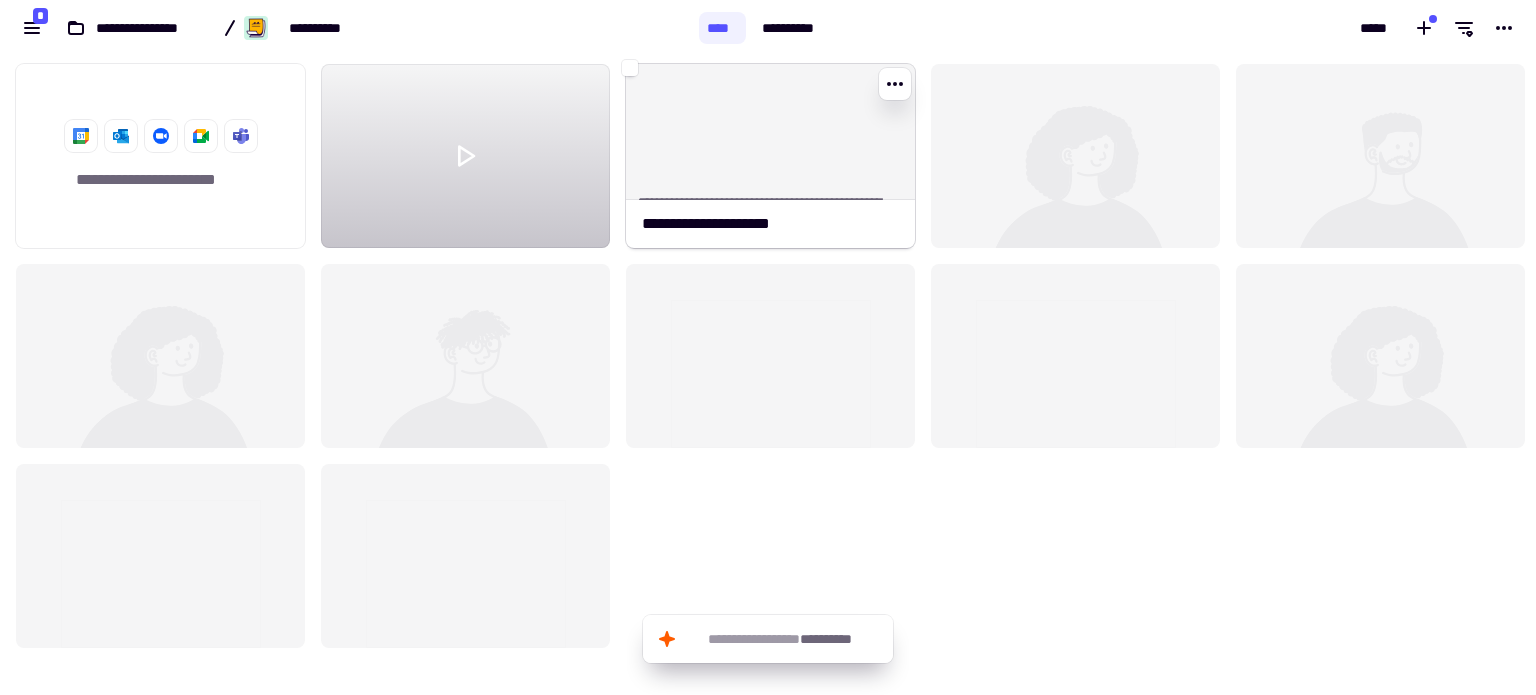 click on "**********" 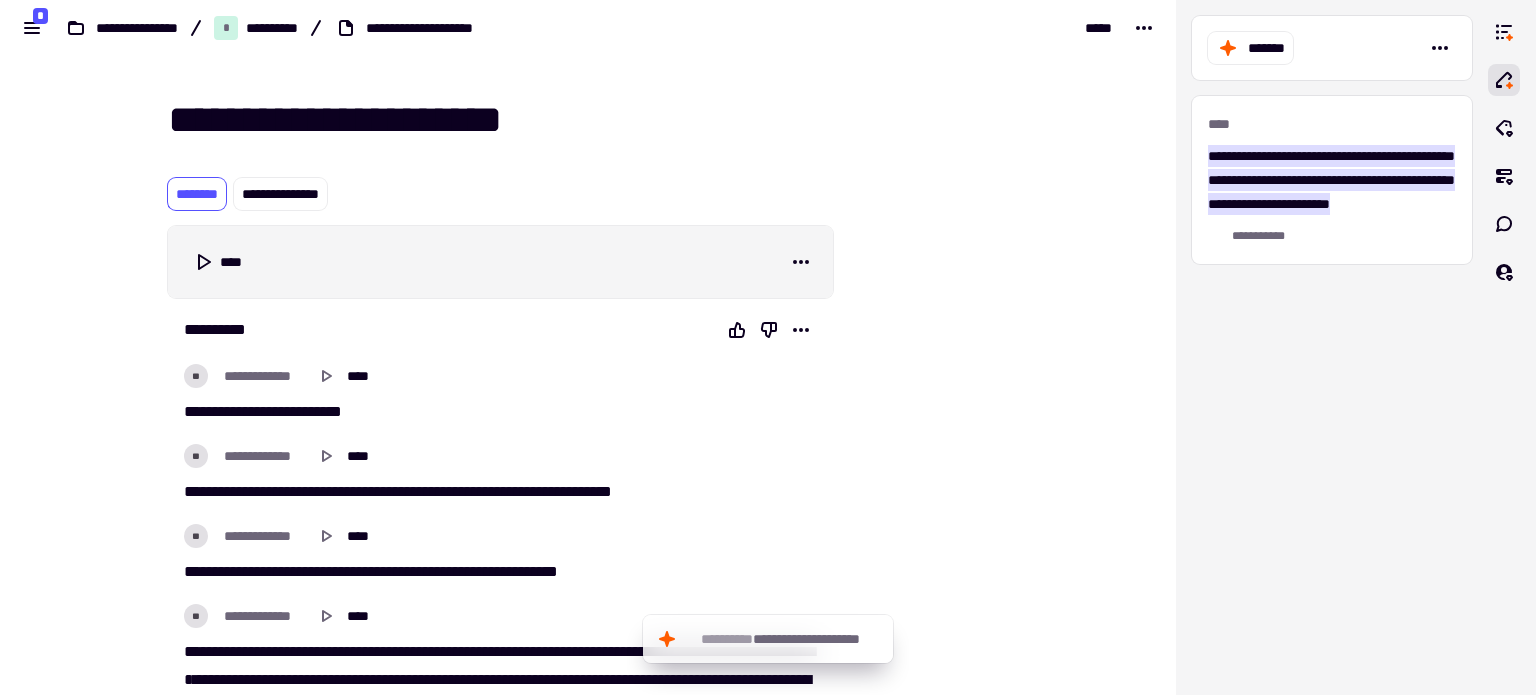 click on "**********" at bounding box center (588, 347) 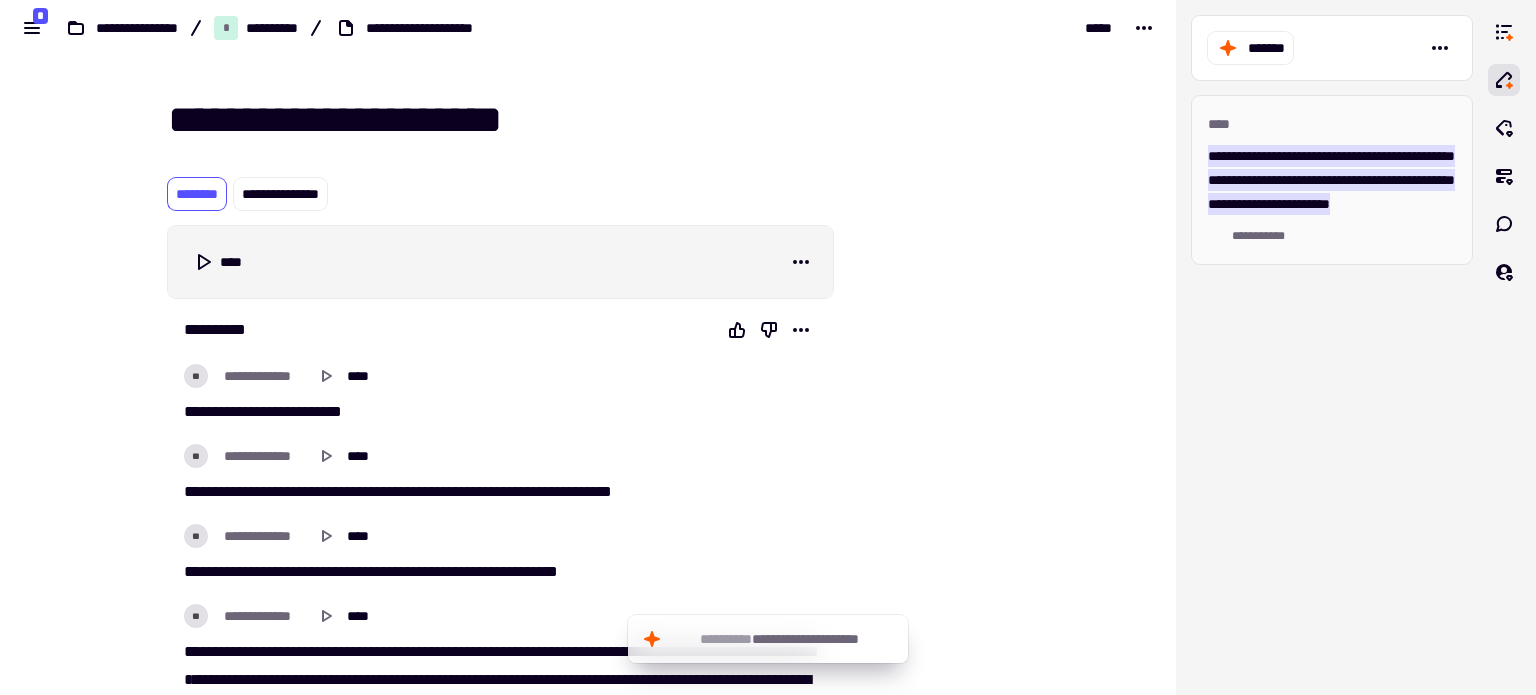 drag, startPoint x: 1282, startPoint y: 232, endPoint x: 1315, endPoint y: 272, distance: 51.855568 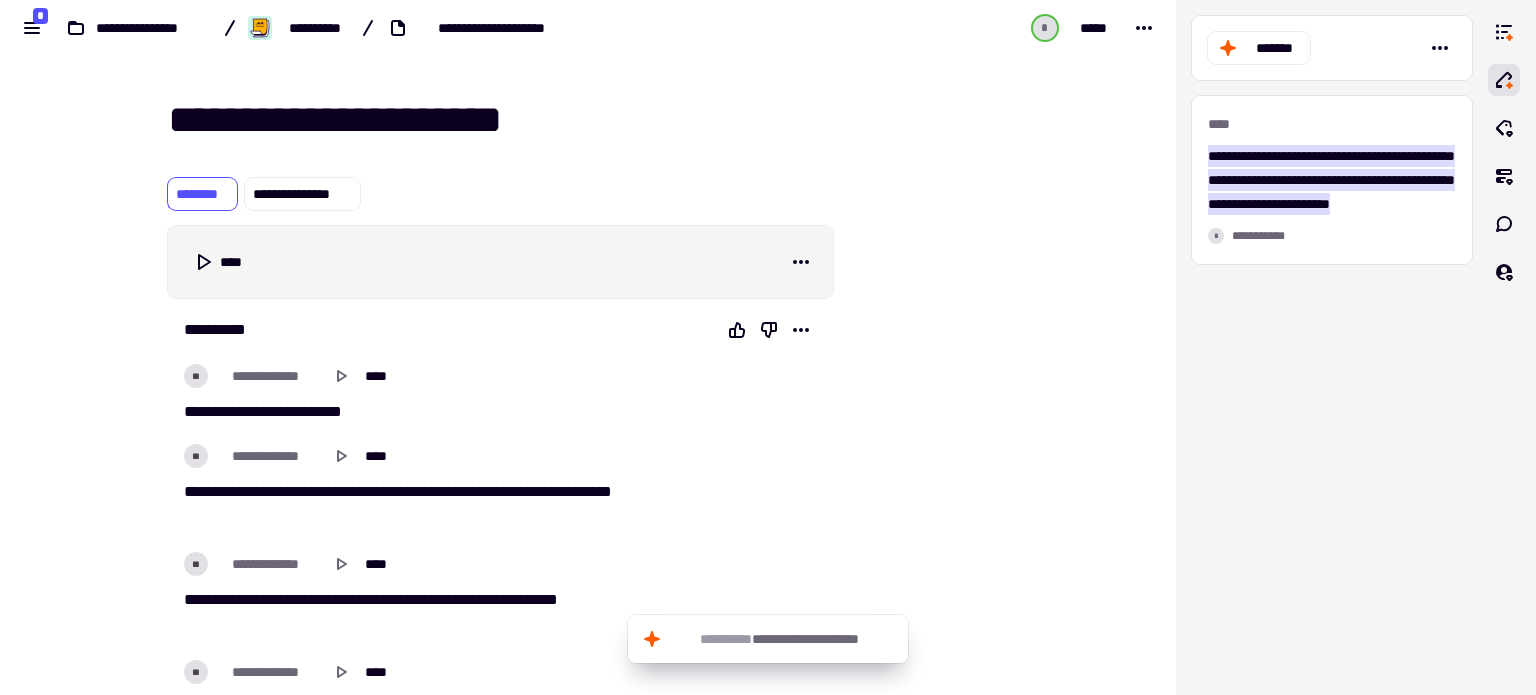 click 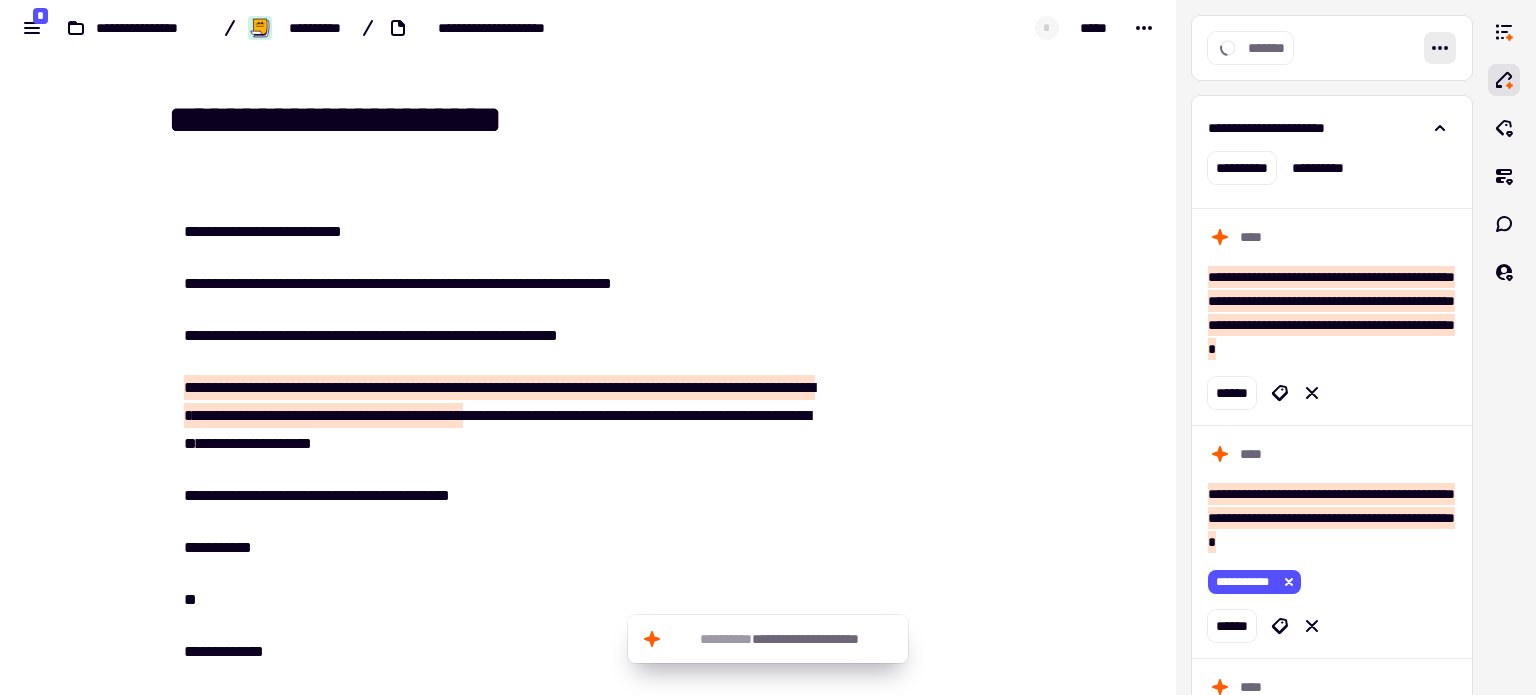 scroll, scrollTop: 1012, scrollLeft: 0, axis: vertical 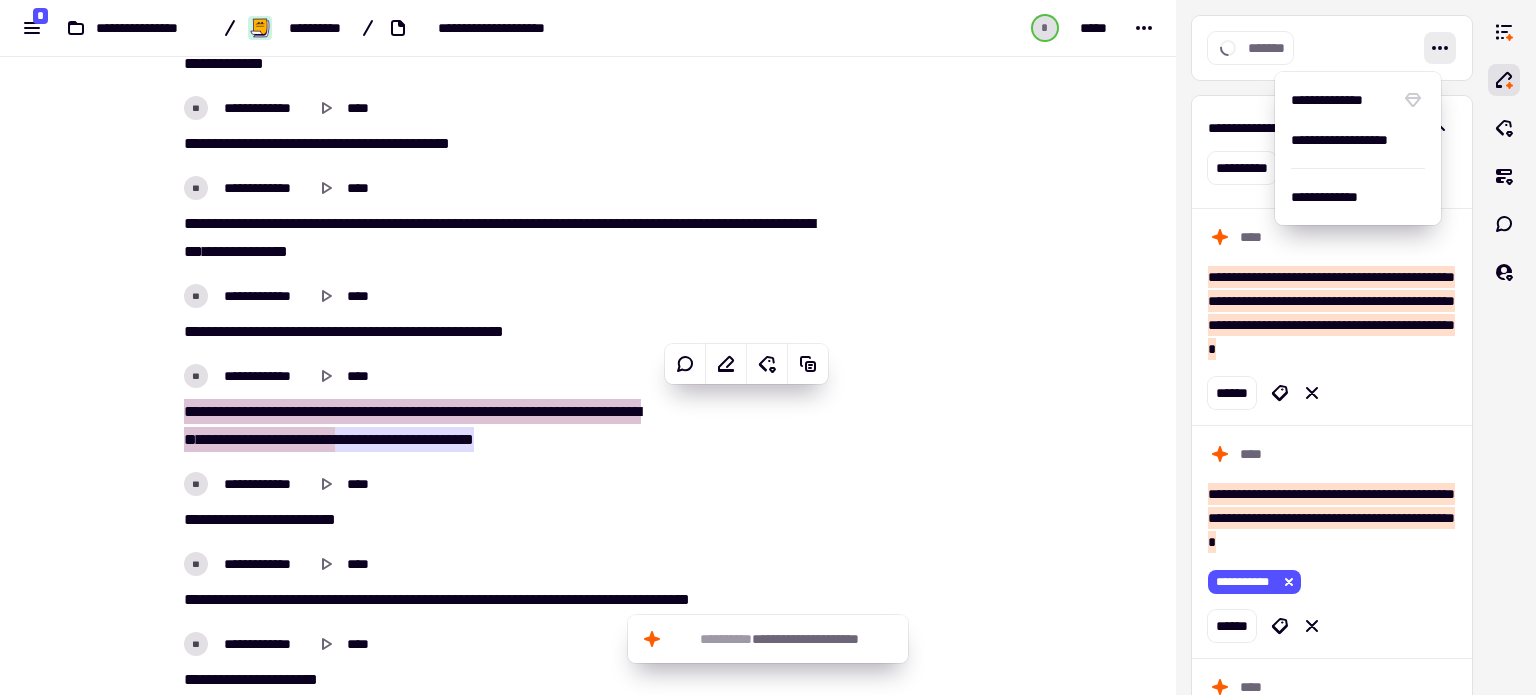 click at bounding box center [934, 9554] 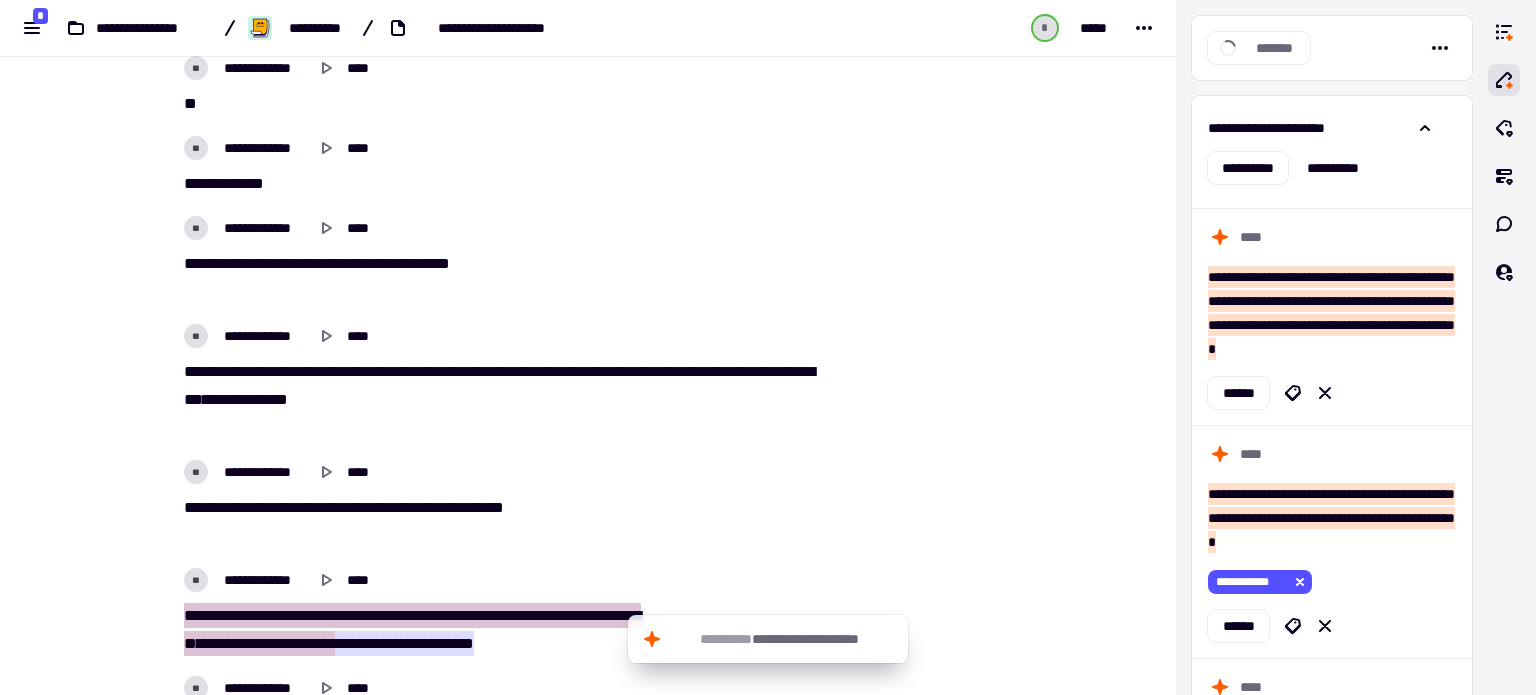 click 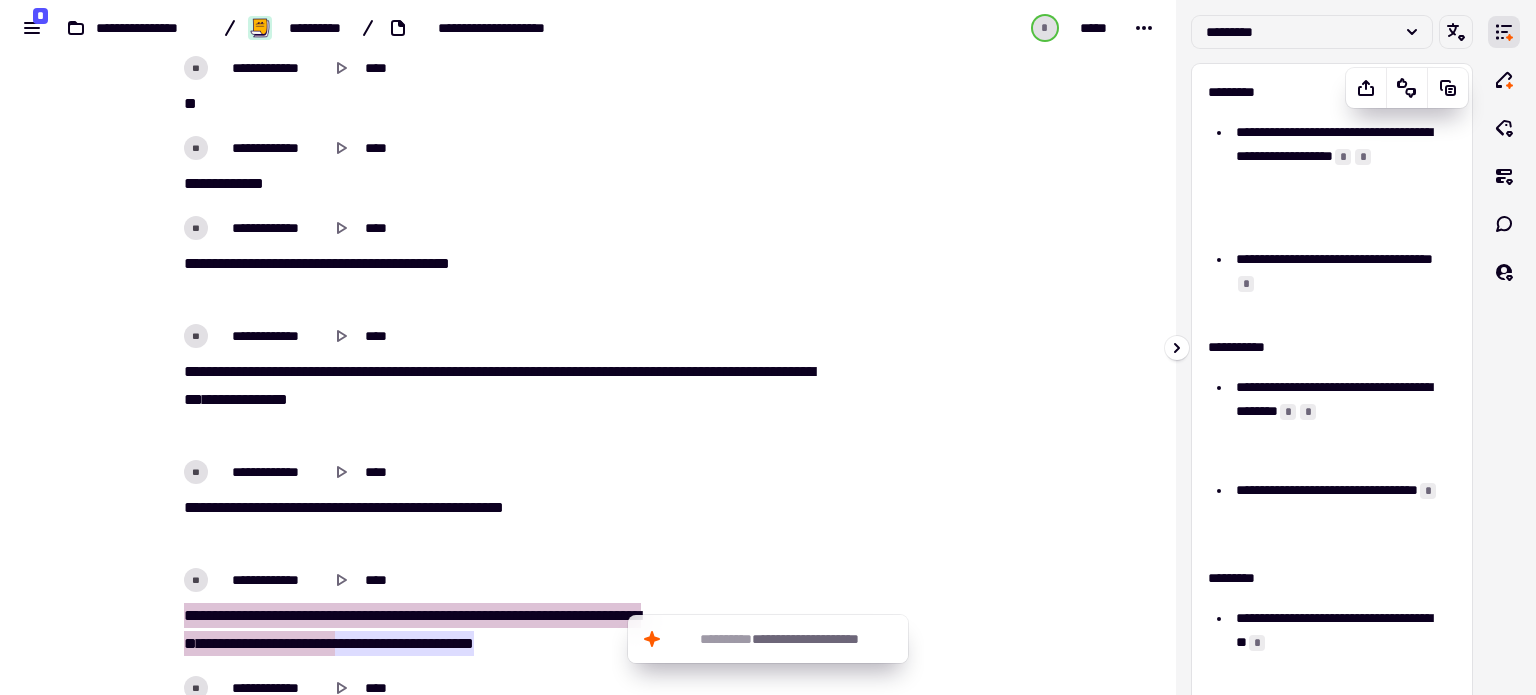 scroll, scrollTop: 0, scrollLeft: 0, axis: both 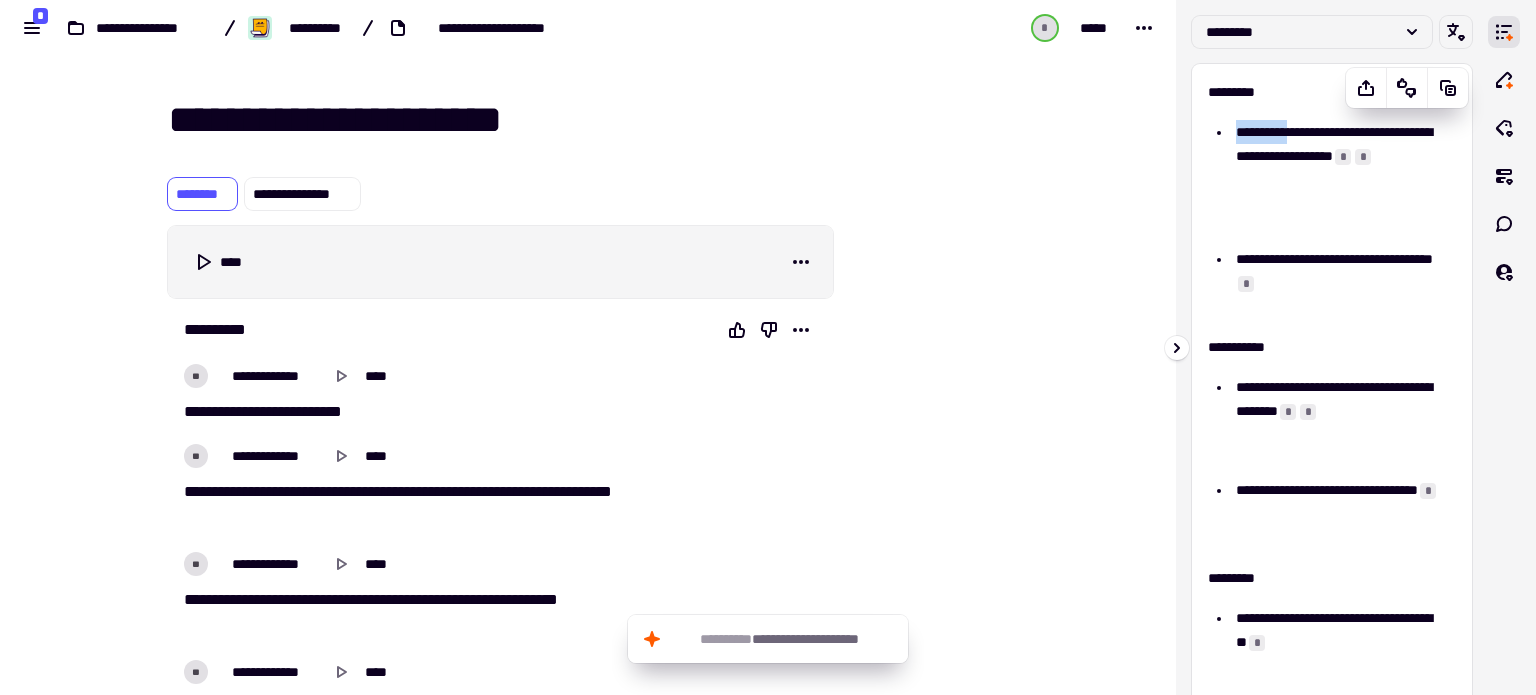 drag, startPoint x: 1238, startPoint y: 131, endPoint x: 1344, endPoint y: 138, distance: 106.23088 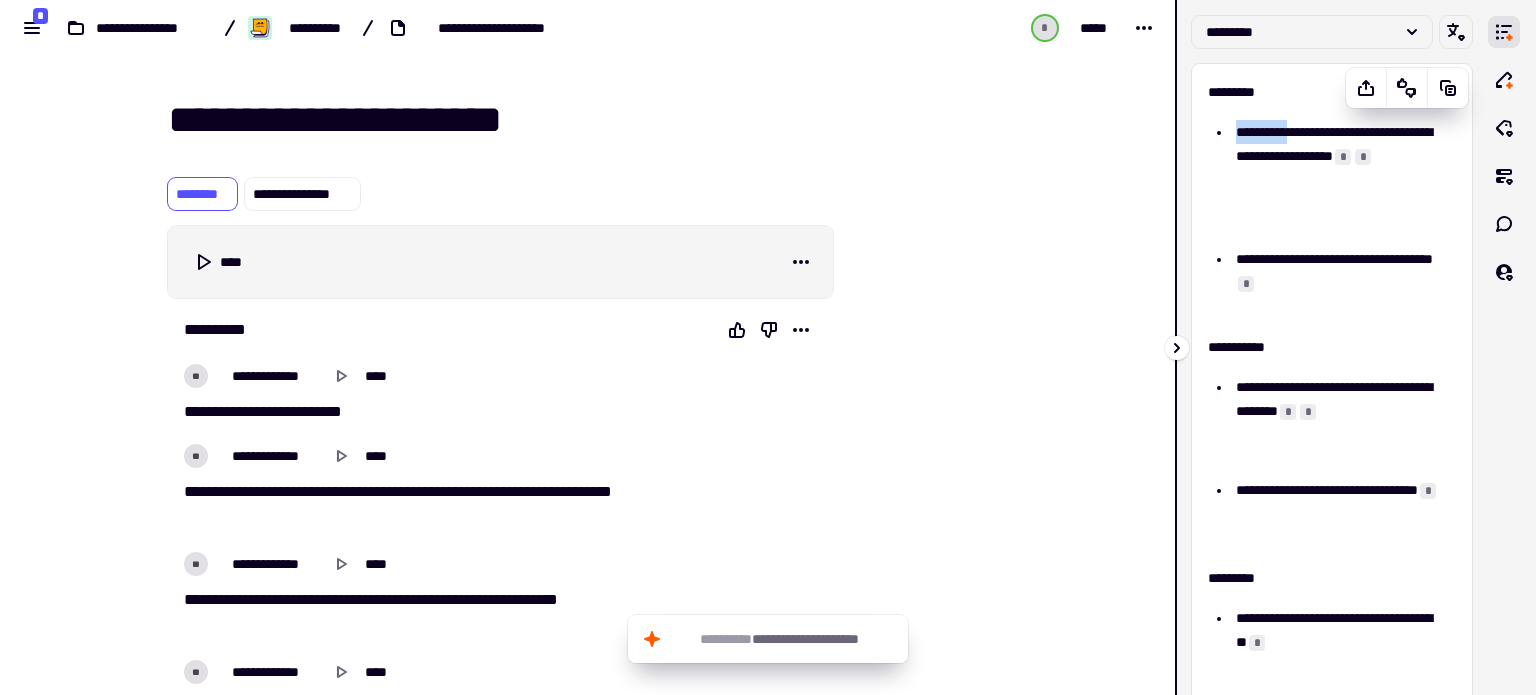 copy on "**********" 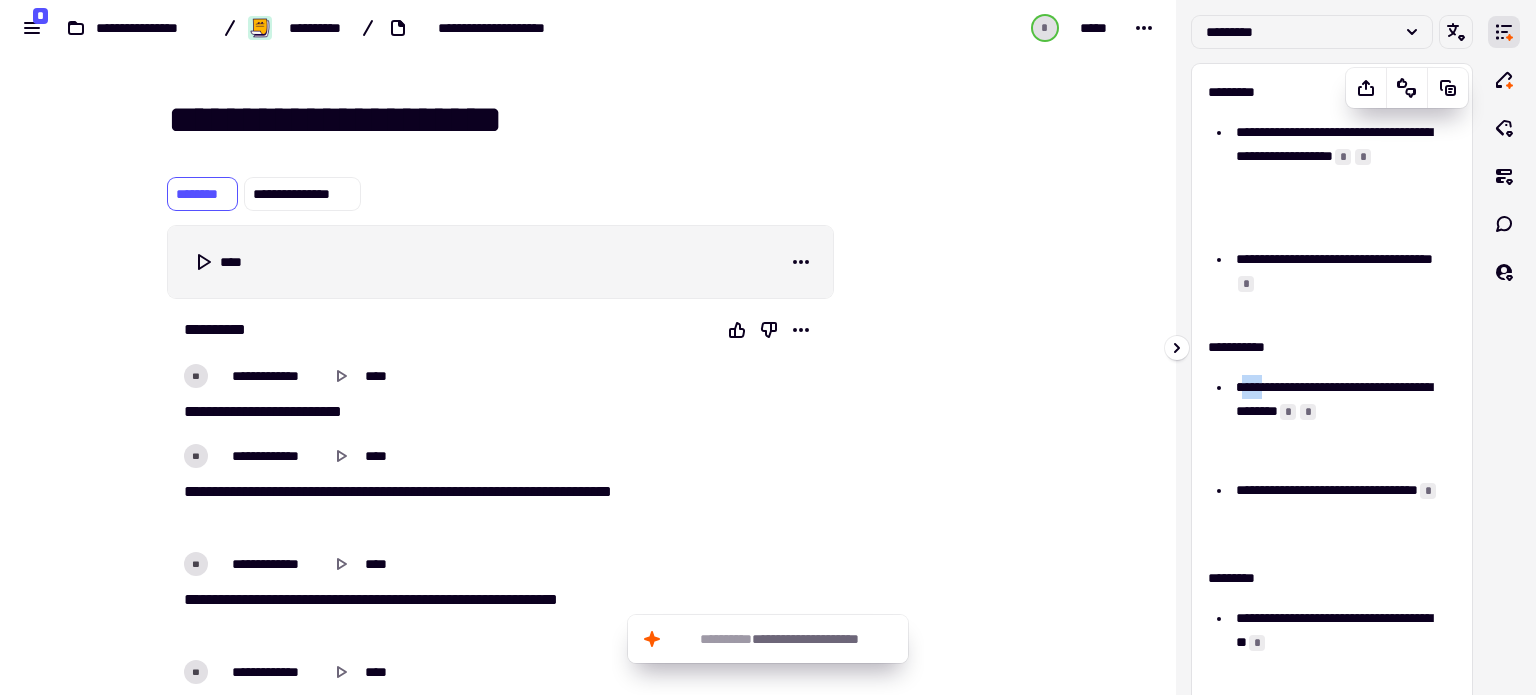 drag, startPoint x: 1255, startPoint y: 387, endPoint x: 1303, endPoint y: 394, distance: 48.507732 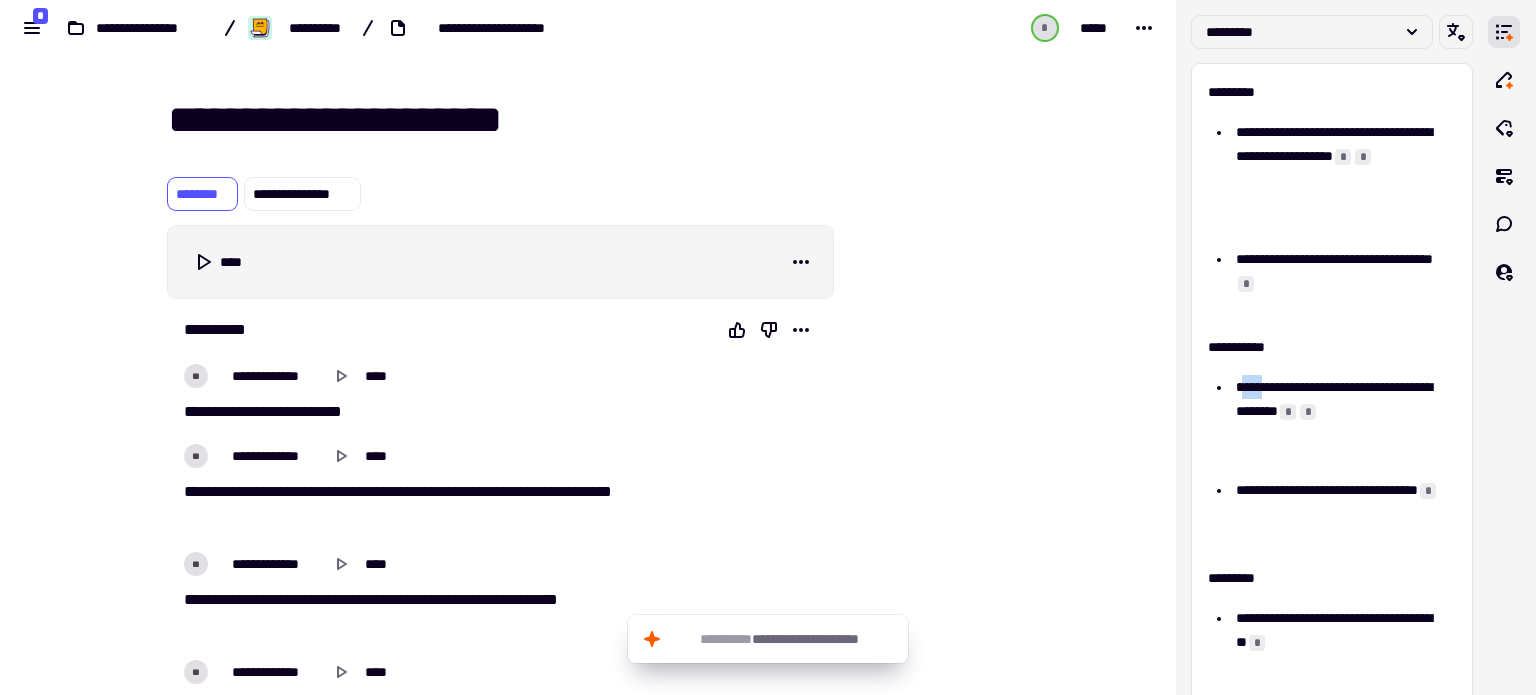copy on "****" 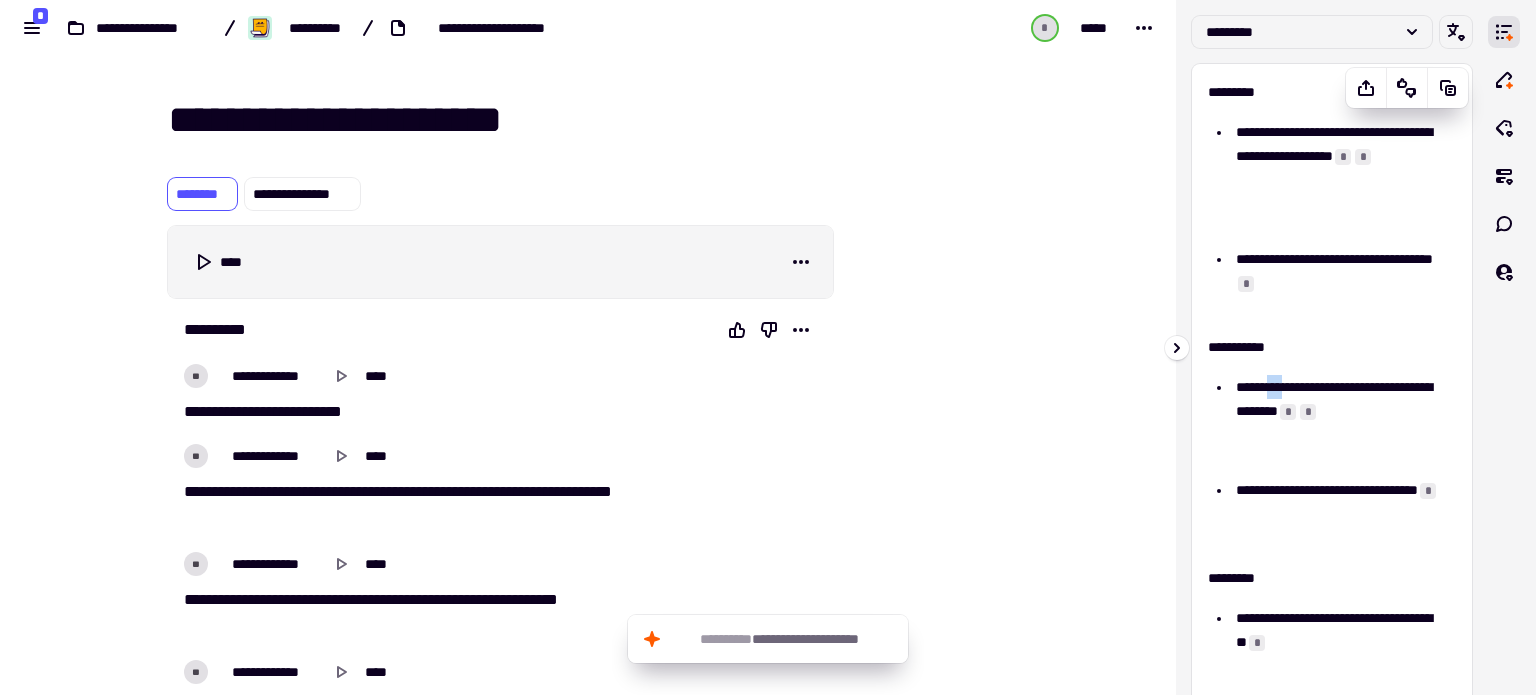 drag, startPoint x: 1324, startPoint y: 386, endPoint x: 1361, endPoint y: 391, distance: 37.336308 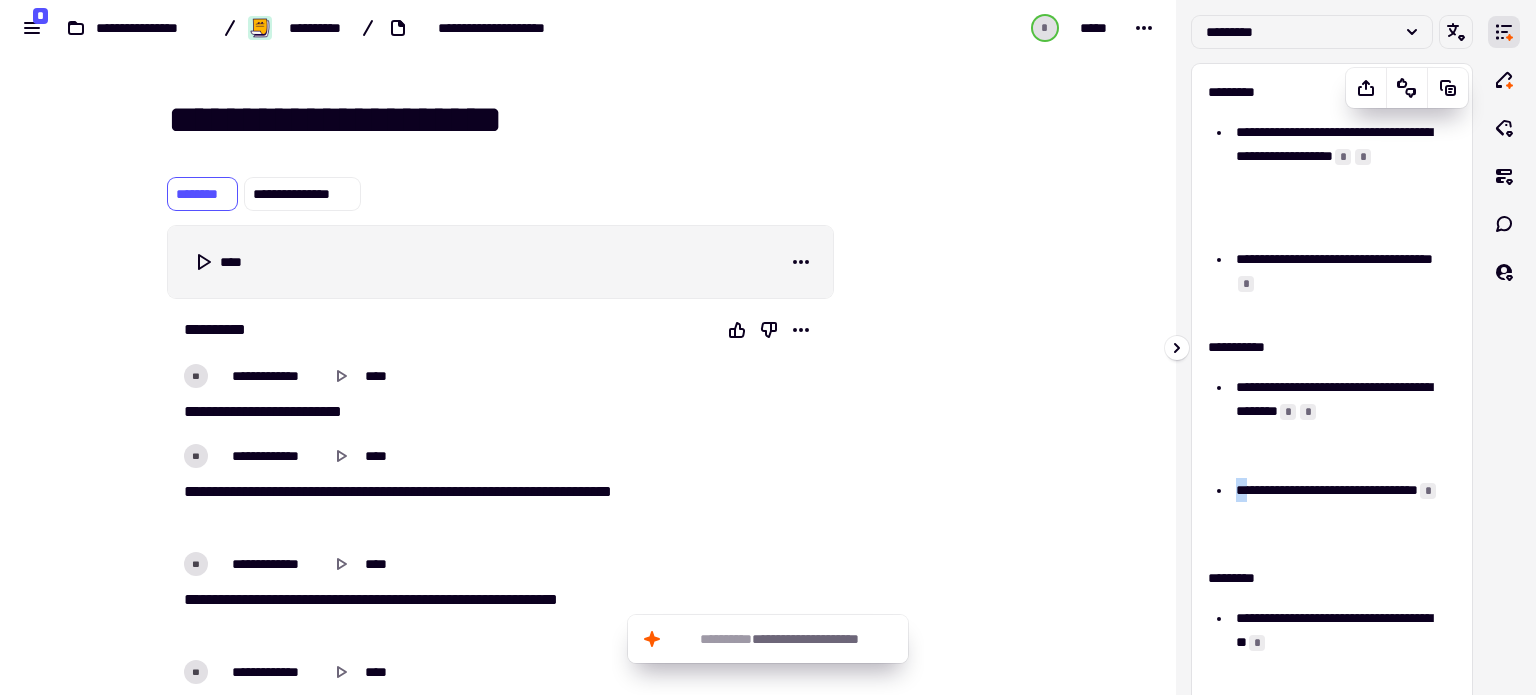 drag, startPoint x: 1235, startPoint y: 488, endPoint x: 1261, endPoint y: 494, distance: 26.683329 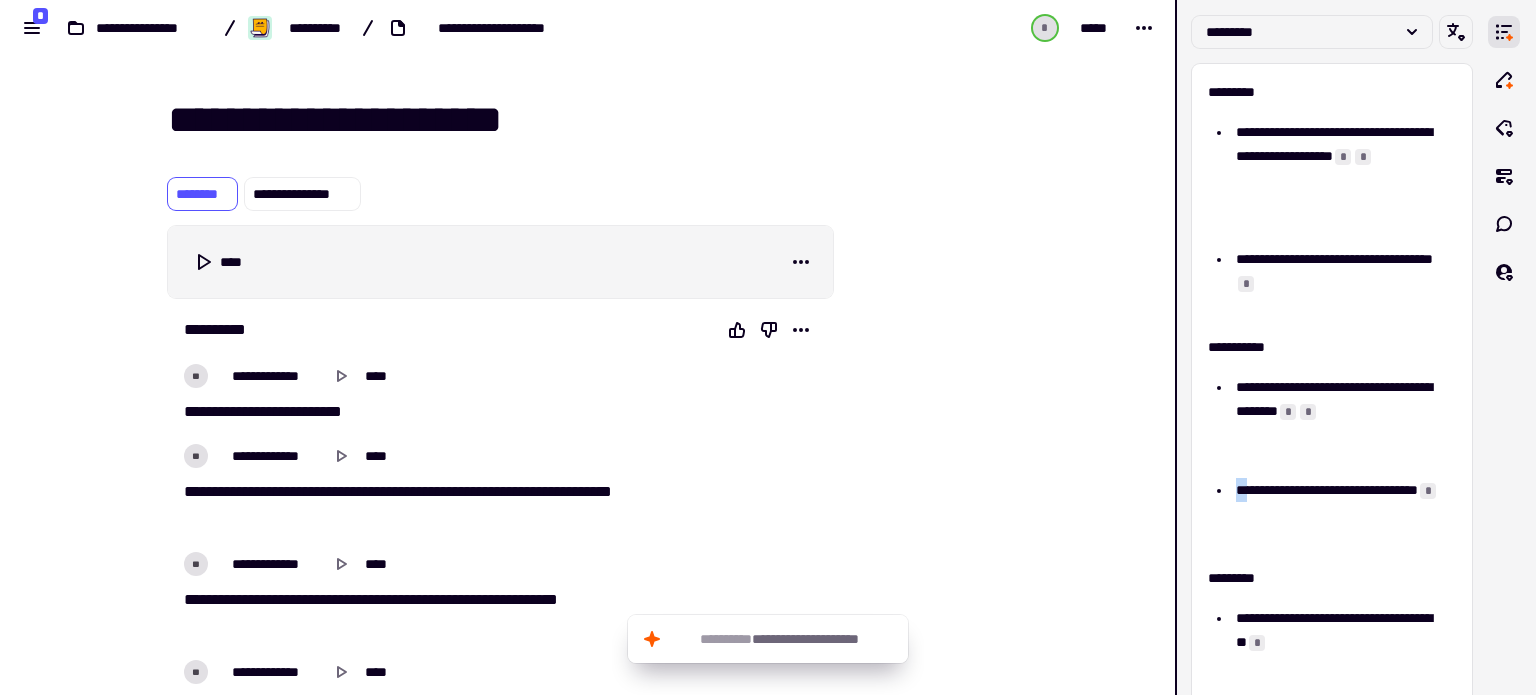 copy on "**" 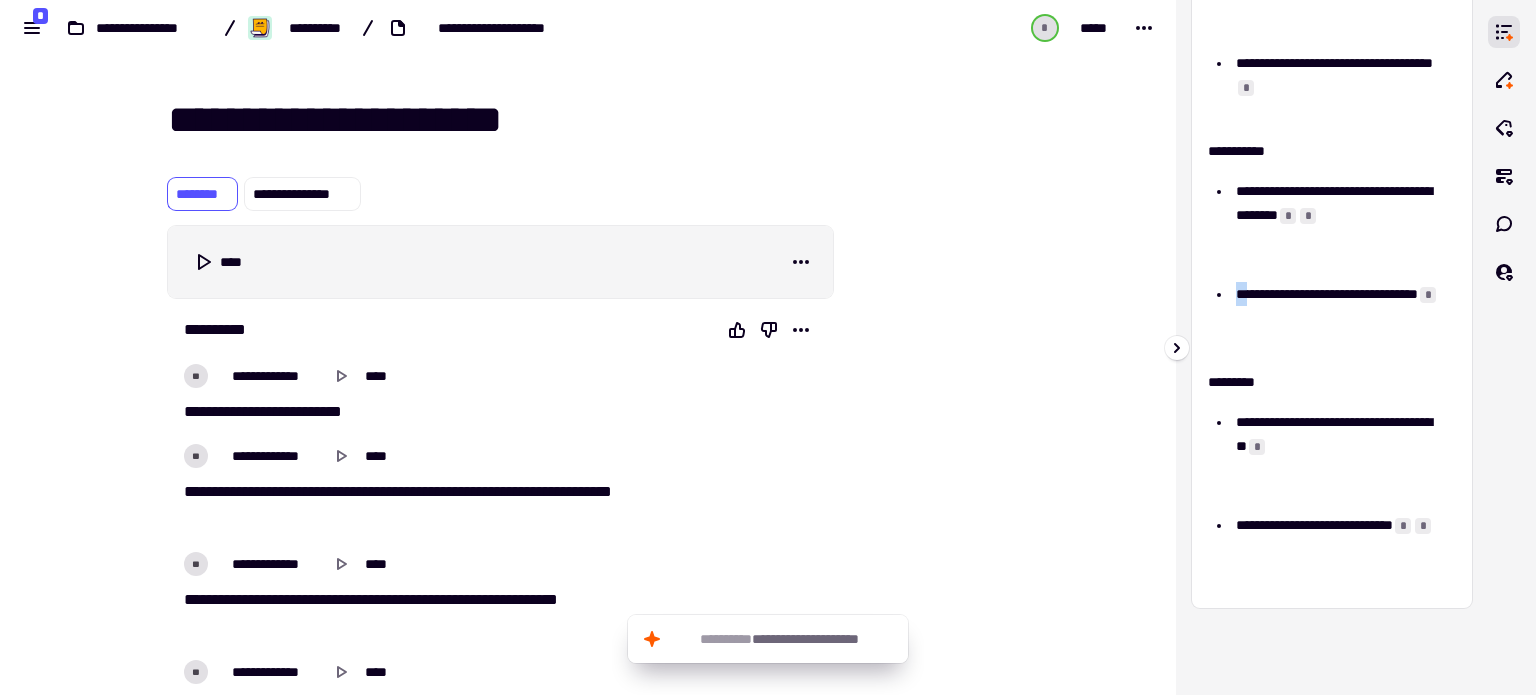 scroll, scrollTop: 200, scrollLeft: 0, axis: vertical 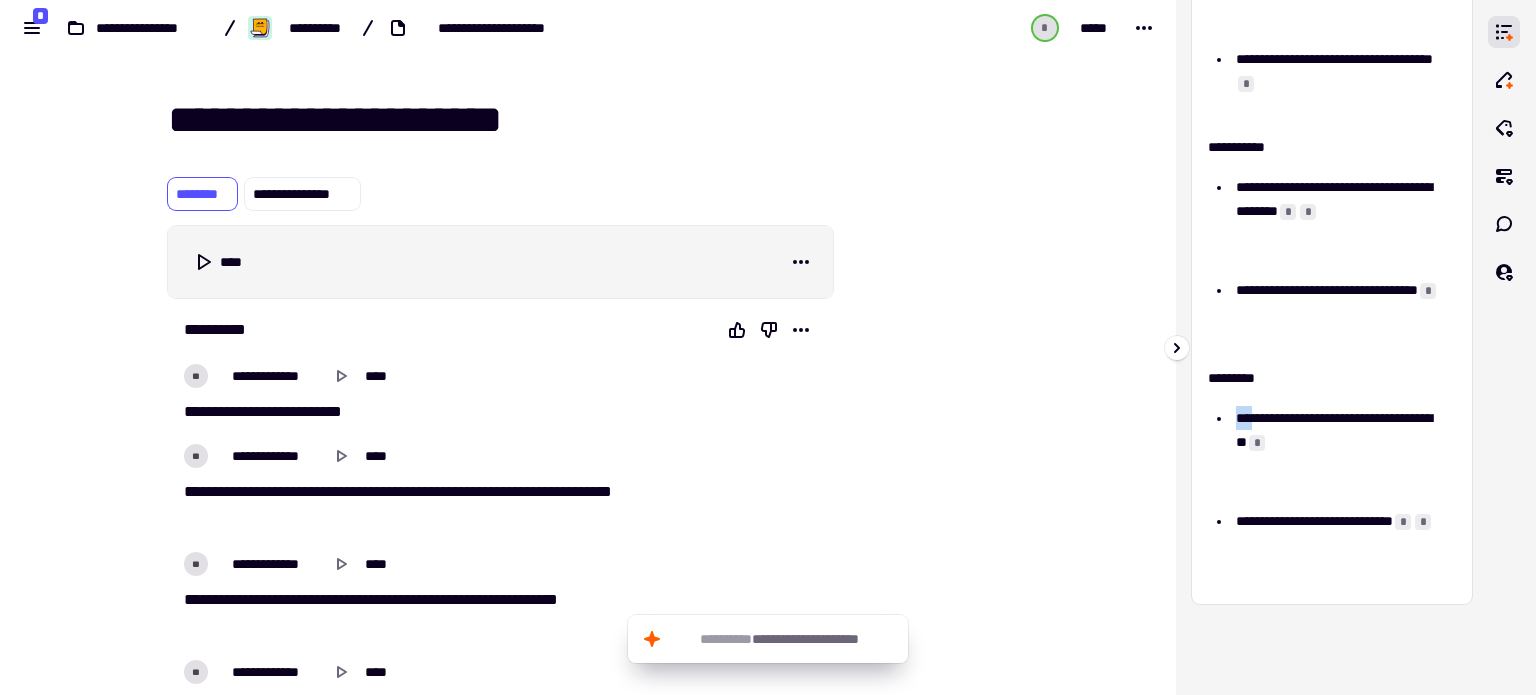 drag, startPoint x: 1233, startPoint y: 415, endPoint x: 1273, endPoint y: 424, distance: 41 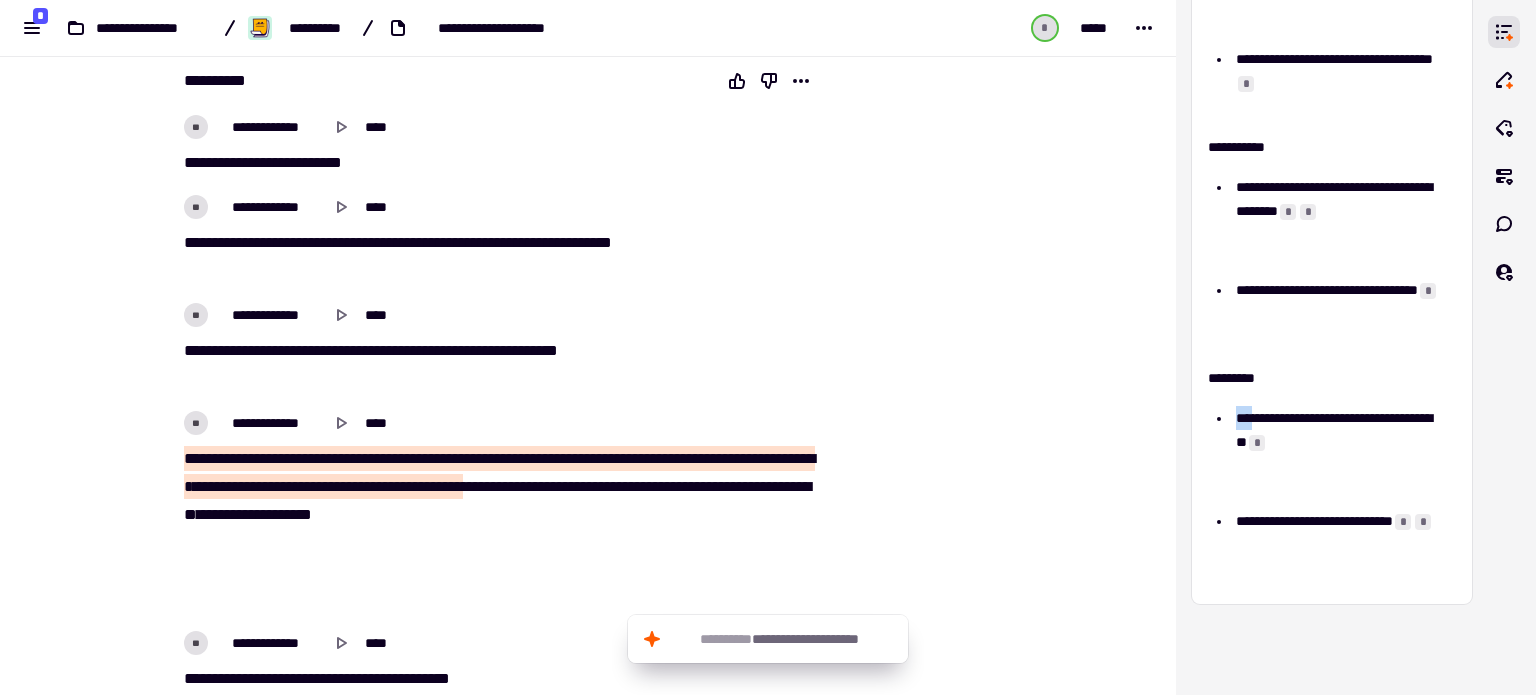 scroll, scrollTop: 300, scrollLeft: 0, axis: vertical 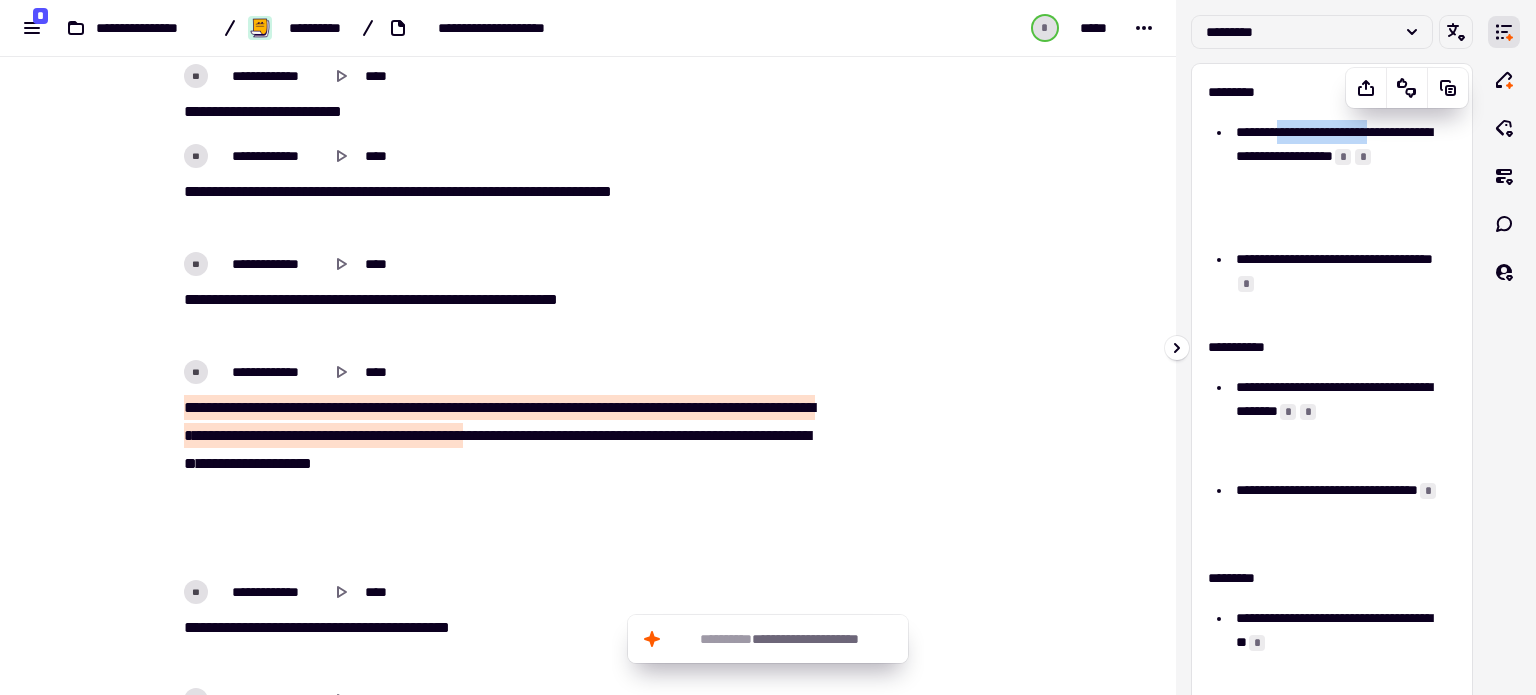 drag, startPoint x: 1320, startPoint y: 130, endPoint x: 1379, endPoint y: 160, distance: 66.189125 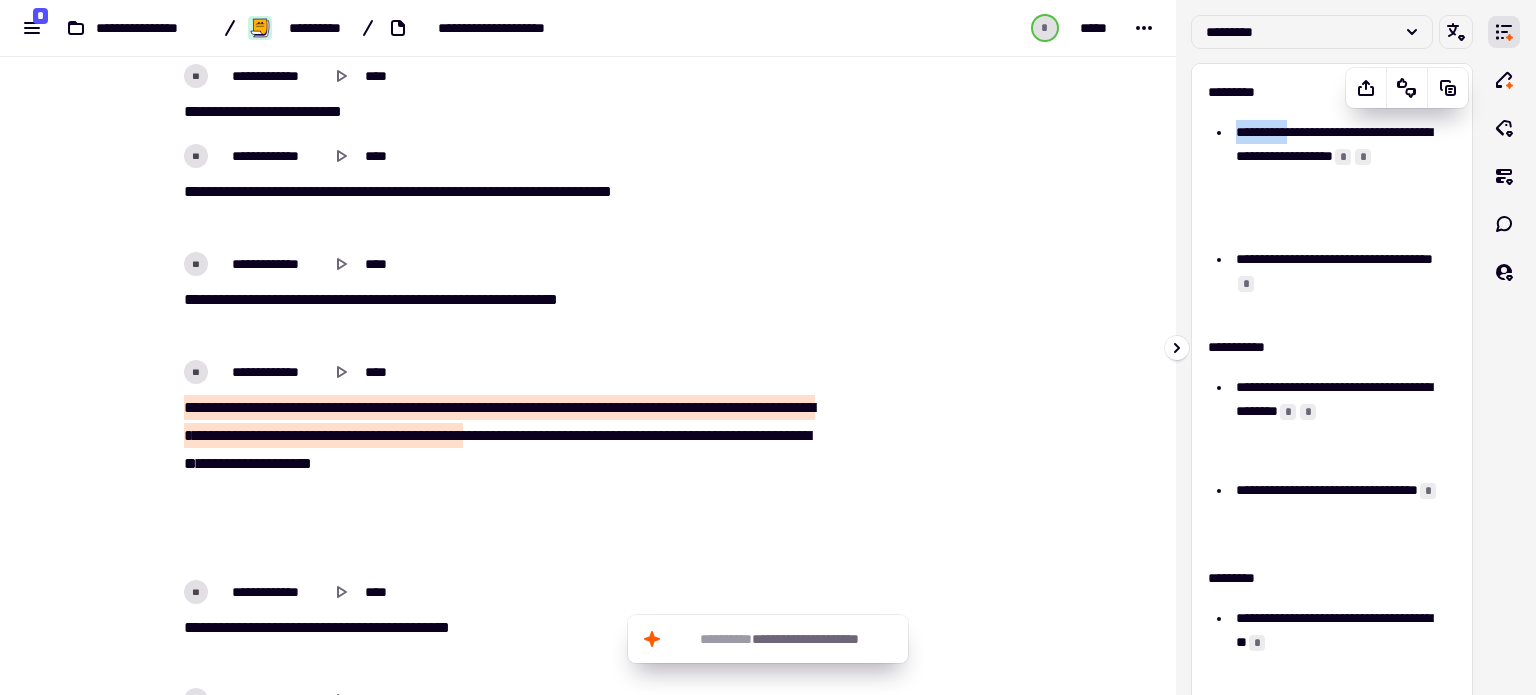 drag, startPoint x: 1233, startPoint y: 131, endPoint x: 1348, endPoint y: 143, distance: 115.62439 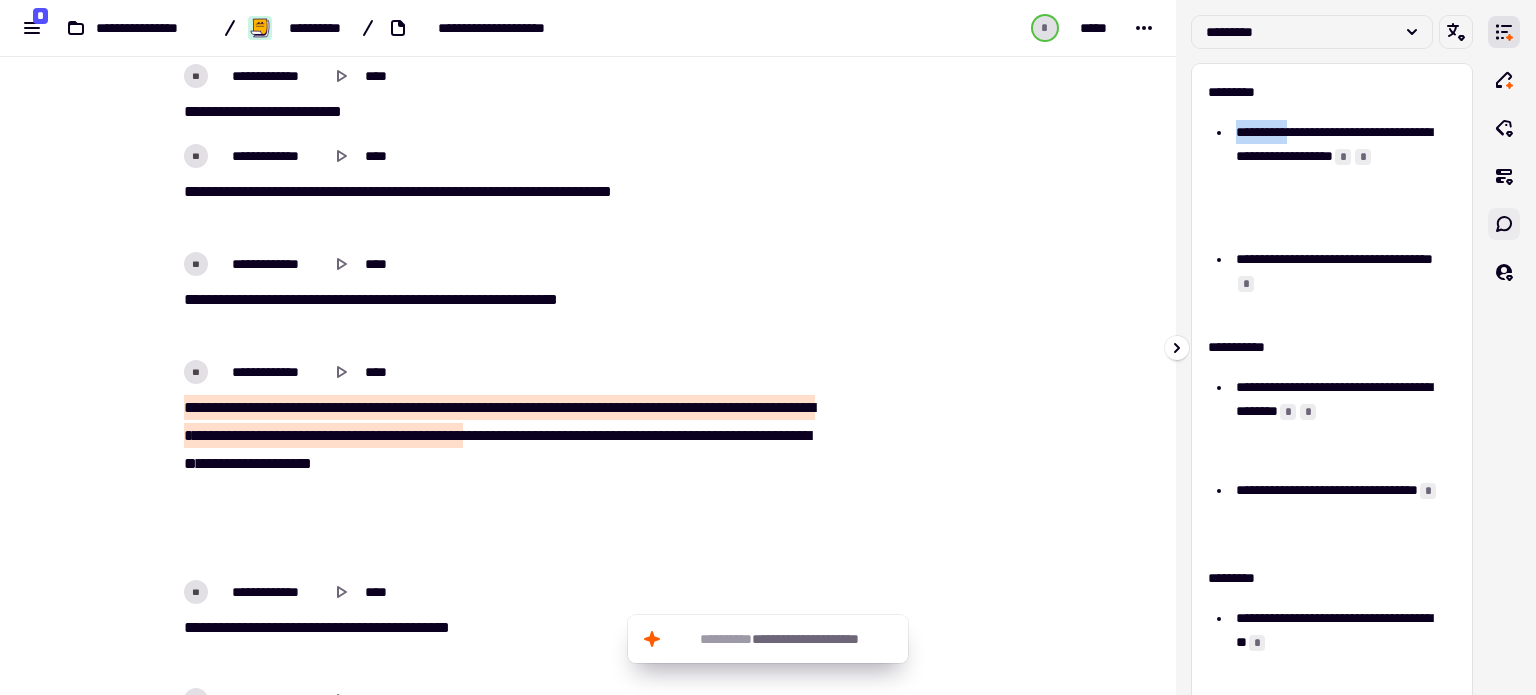 copy on "**********" 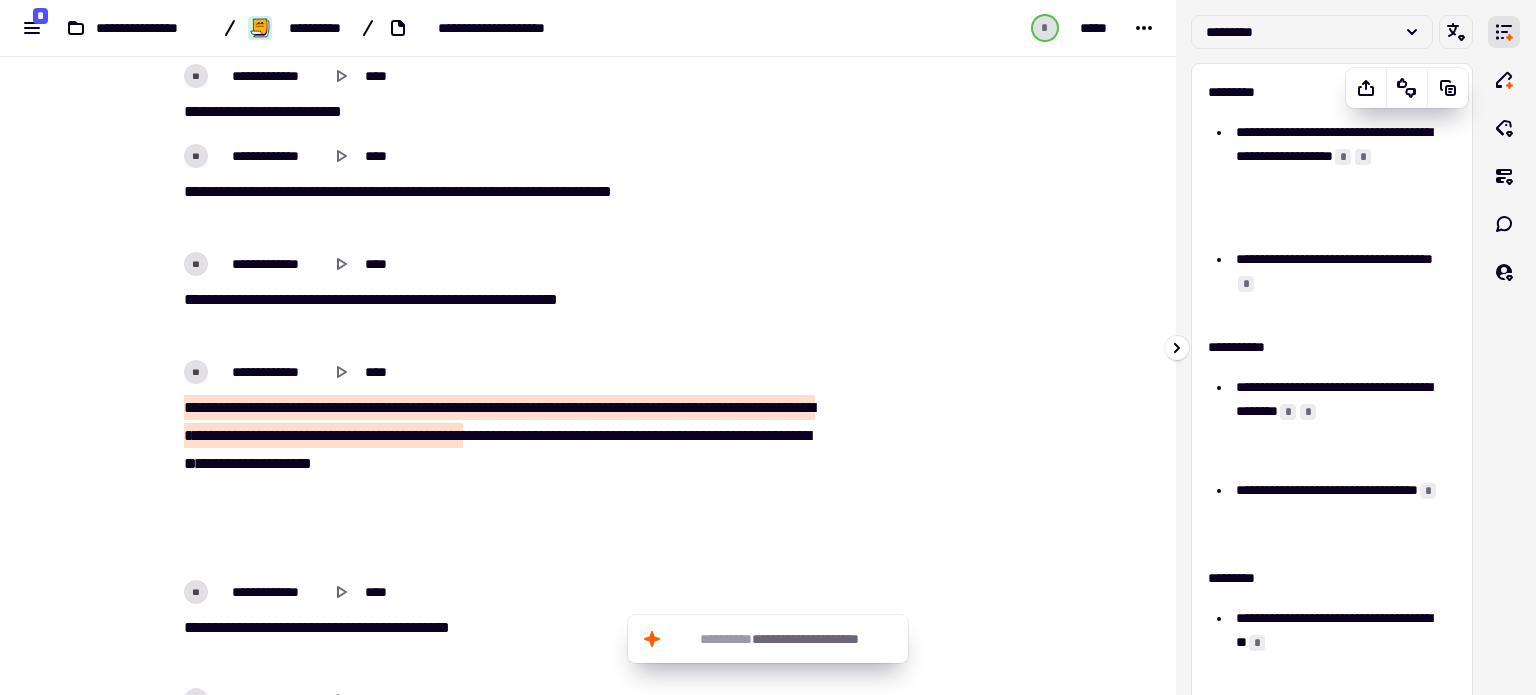 click on "**********" at bounding box center [1336, 180] 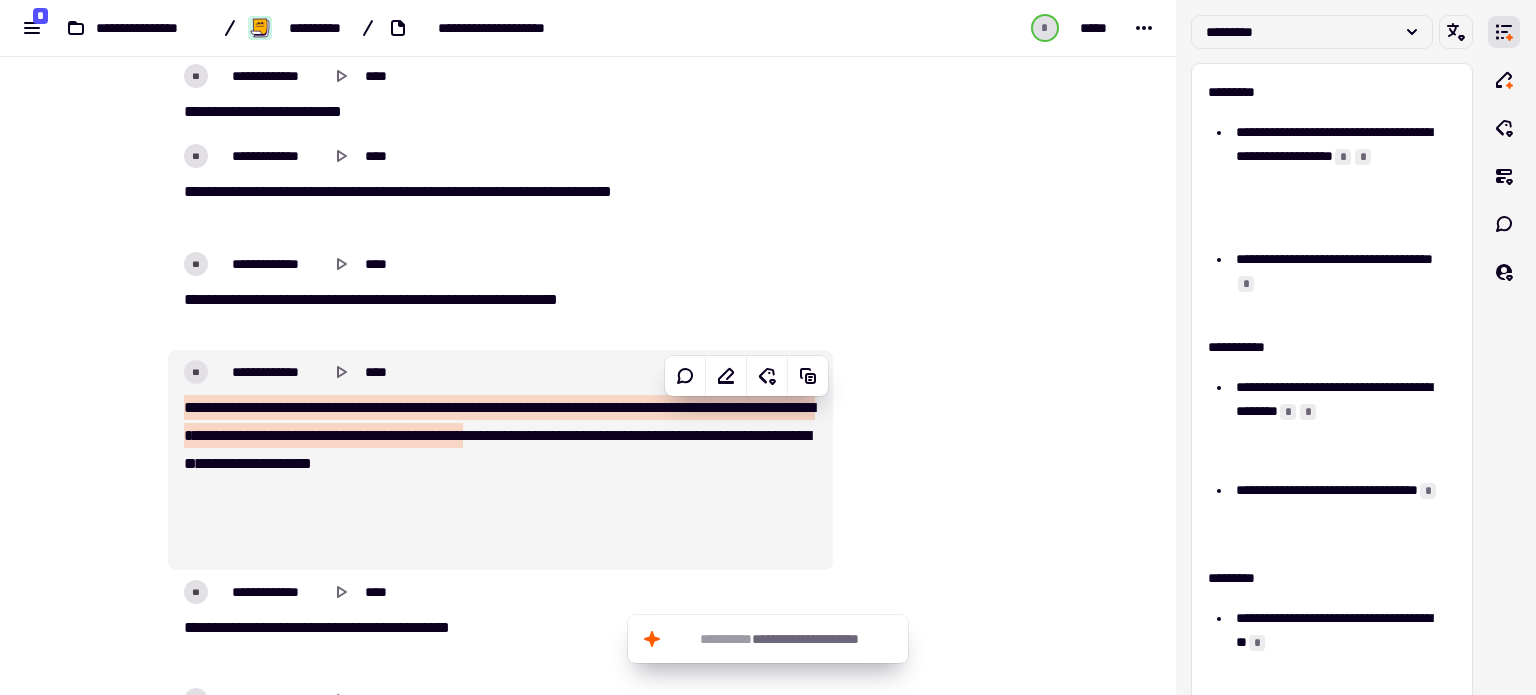 click on "**" at bounding box center [745, 435] 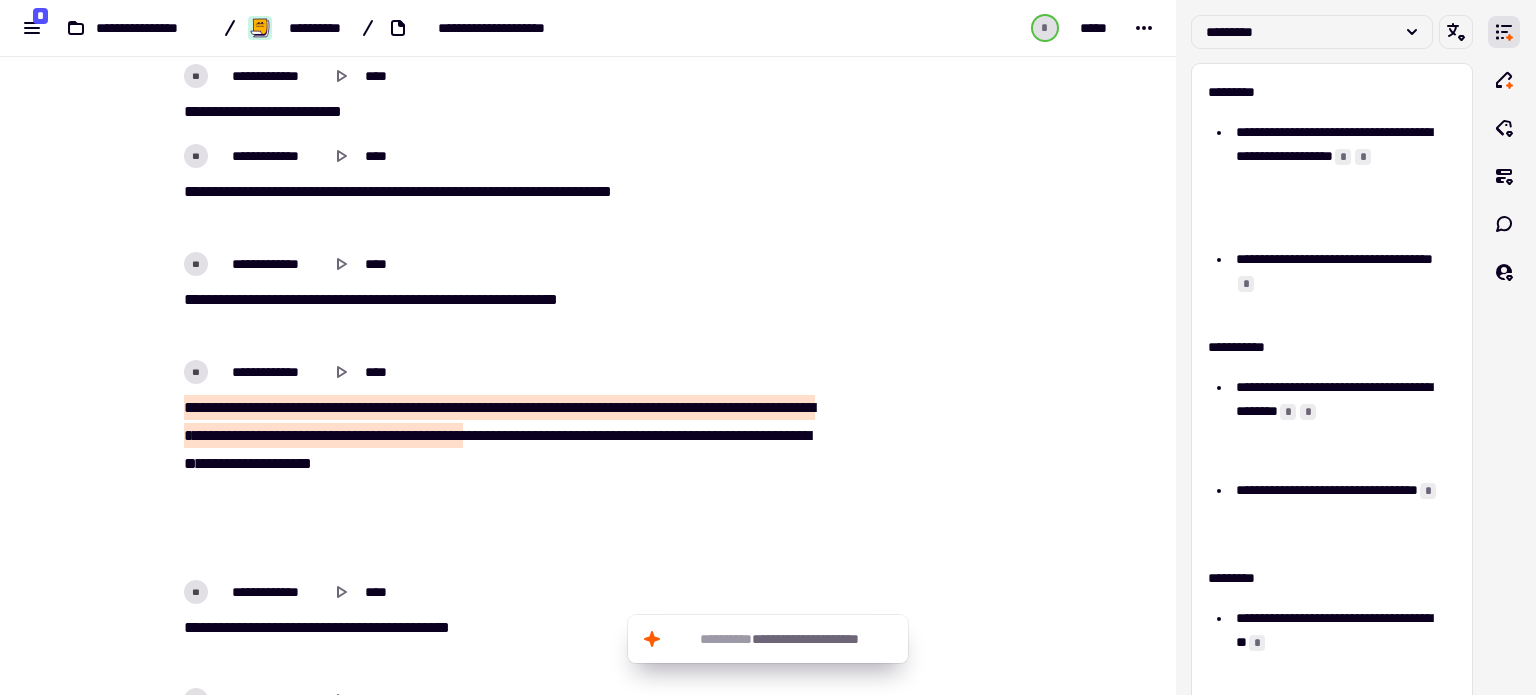 click on "**** ** * * * ** ** * ** ** * ** * * * * ** ** * * *** * *** ** ** *** ** ** * * * * ** * ** * *** * * ** * * ** ** ** * * ** ** * ** * ** ** ** * ***** * ** * ** **   * ** * * ** * ** ** * ** *** ** ** *** * ** ** * ** * ** * * ** ** ** ** * * * ** * ** ** * * * ** * * ** ** * ** ** * *** * * ** ** * ** * ** ** * * ** ** * *** ** * * ** ** ***   ** * ** * *** * ***" at bounding box center (500, 478) 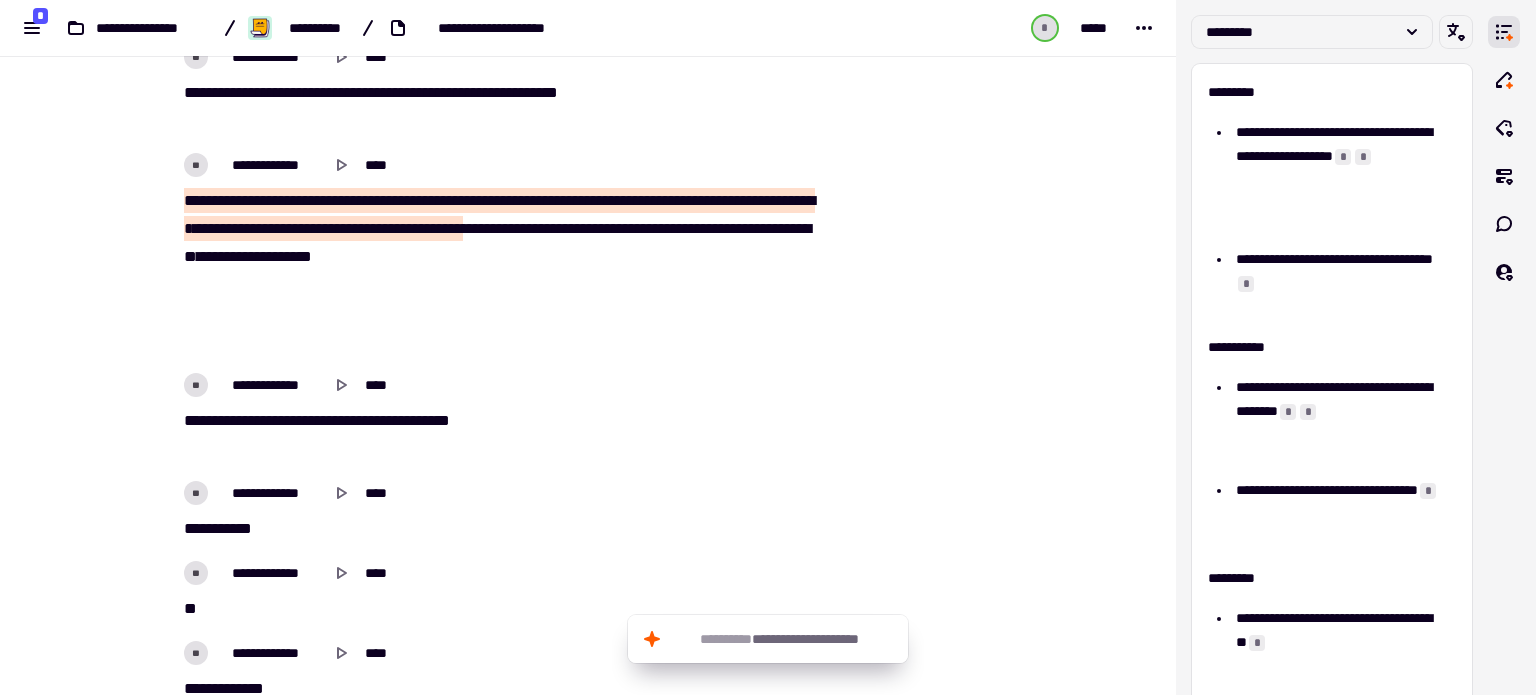 scroll, scrollTop: 500, scrollLeft: 0, axis: vertical 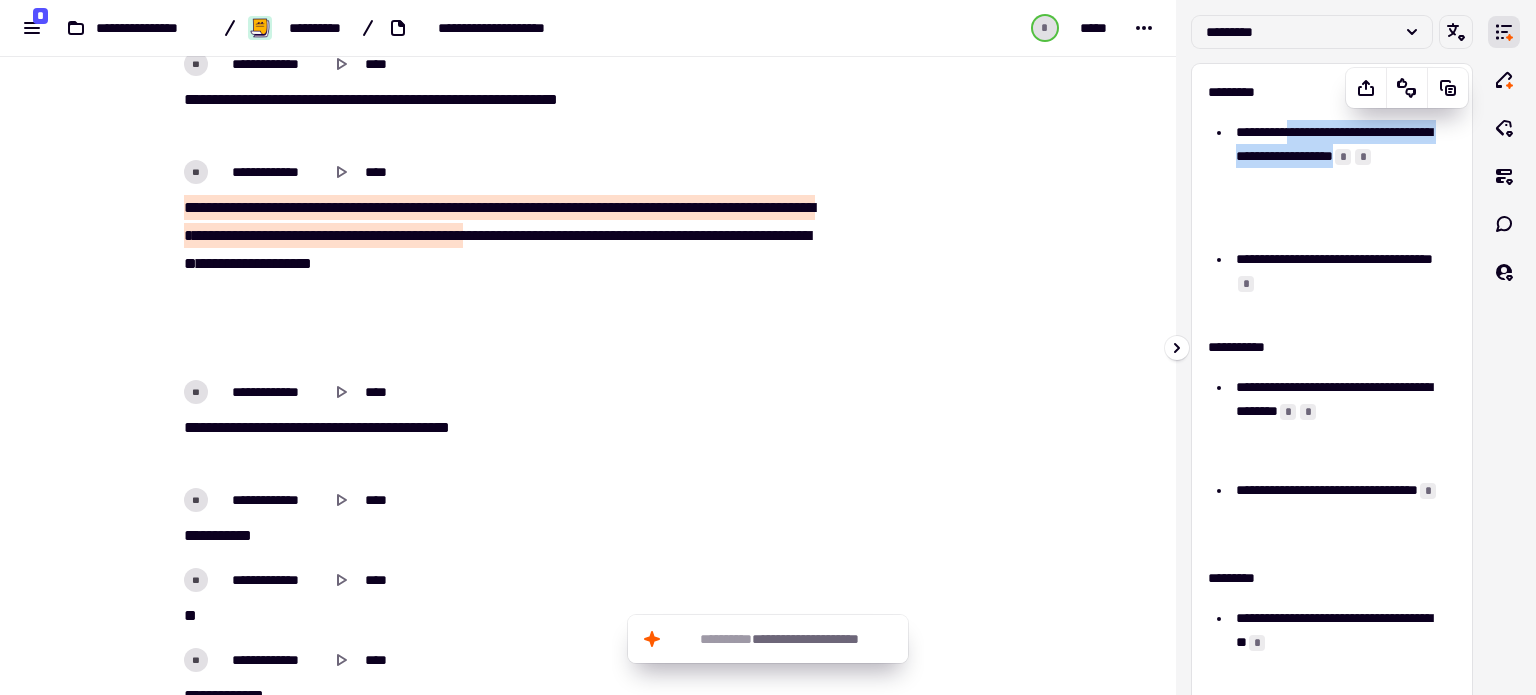 drag, startPoint x: 1345, startPoint y: 132, endPoint x: 1426, endPoint y: 204, distance: 108.37435 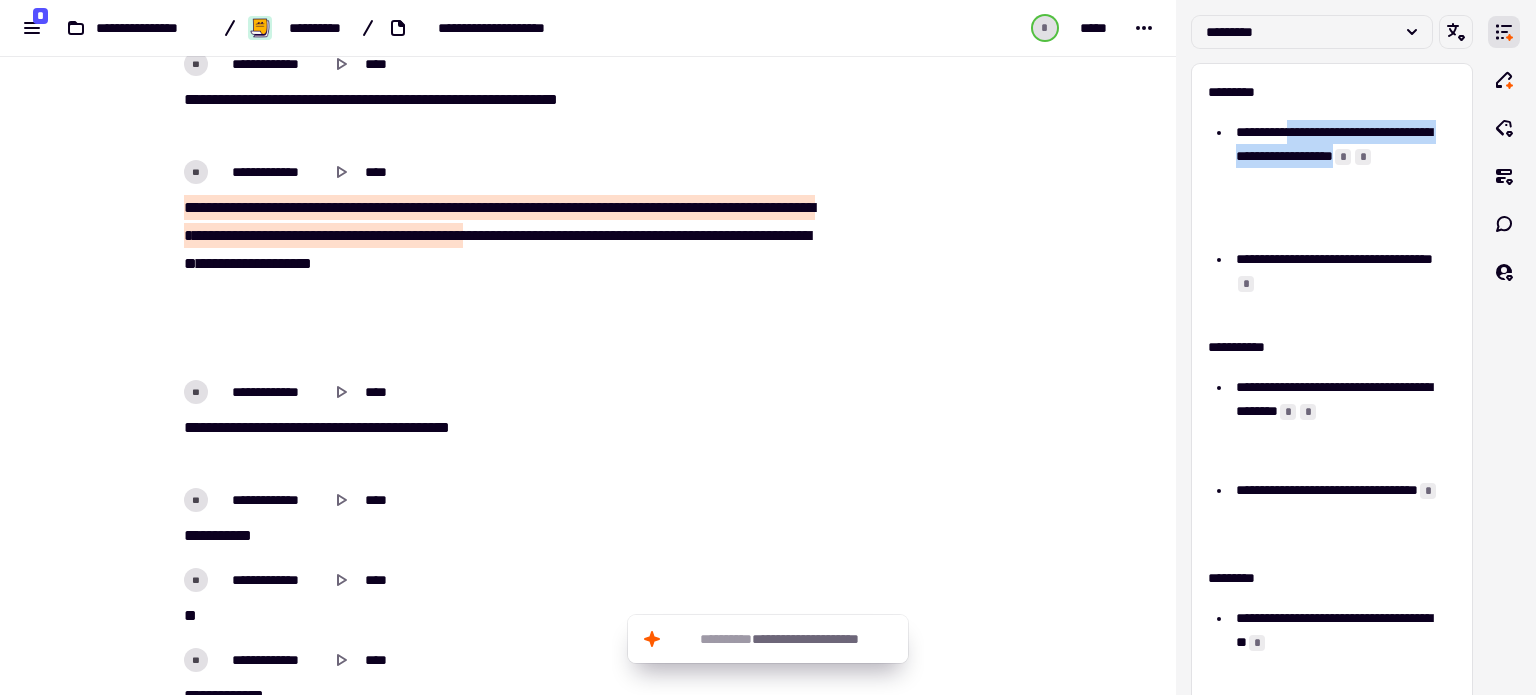 copy on "**********" 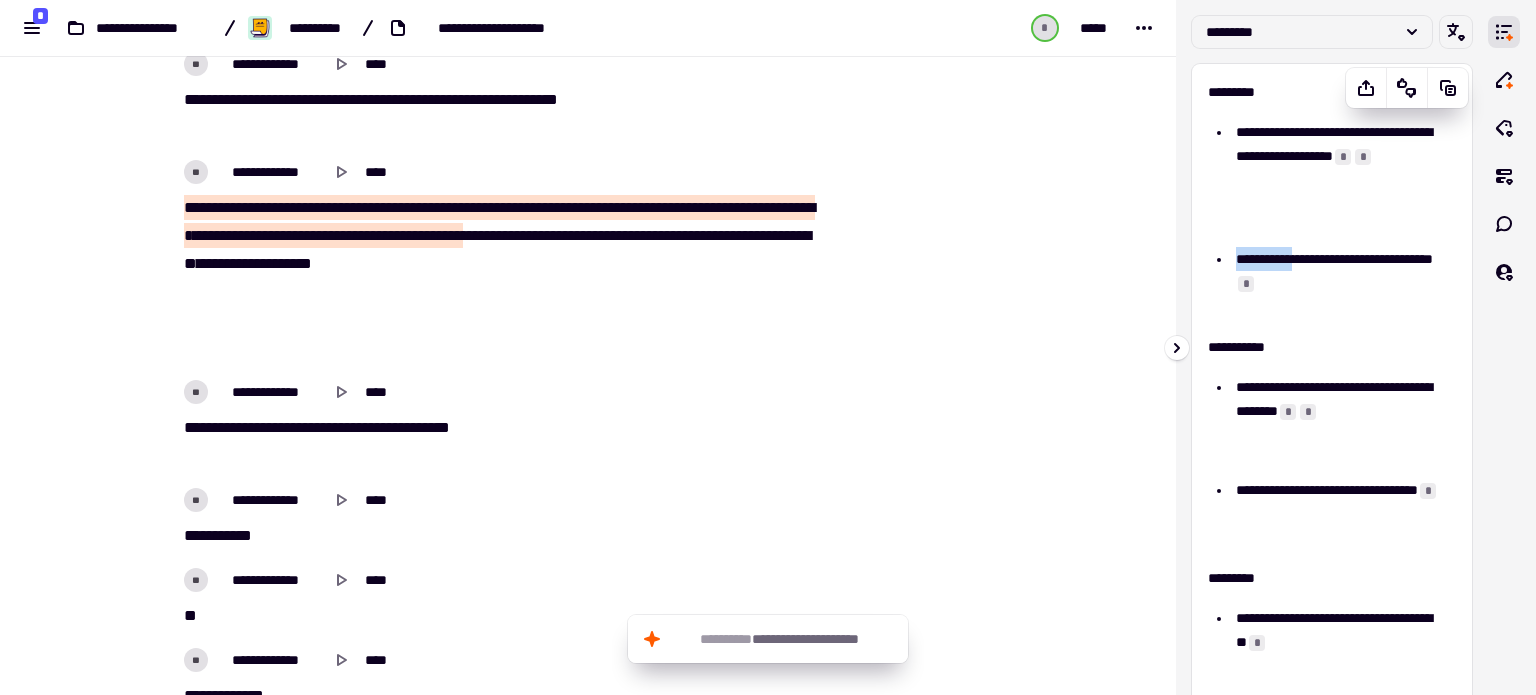 drag, startPoint x: 1237, startPoint y: 255, endPoint x: 1393, endPoint y: 262, distance: 156.15697 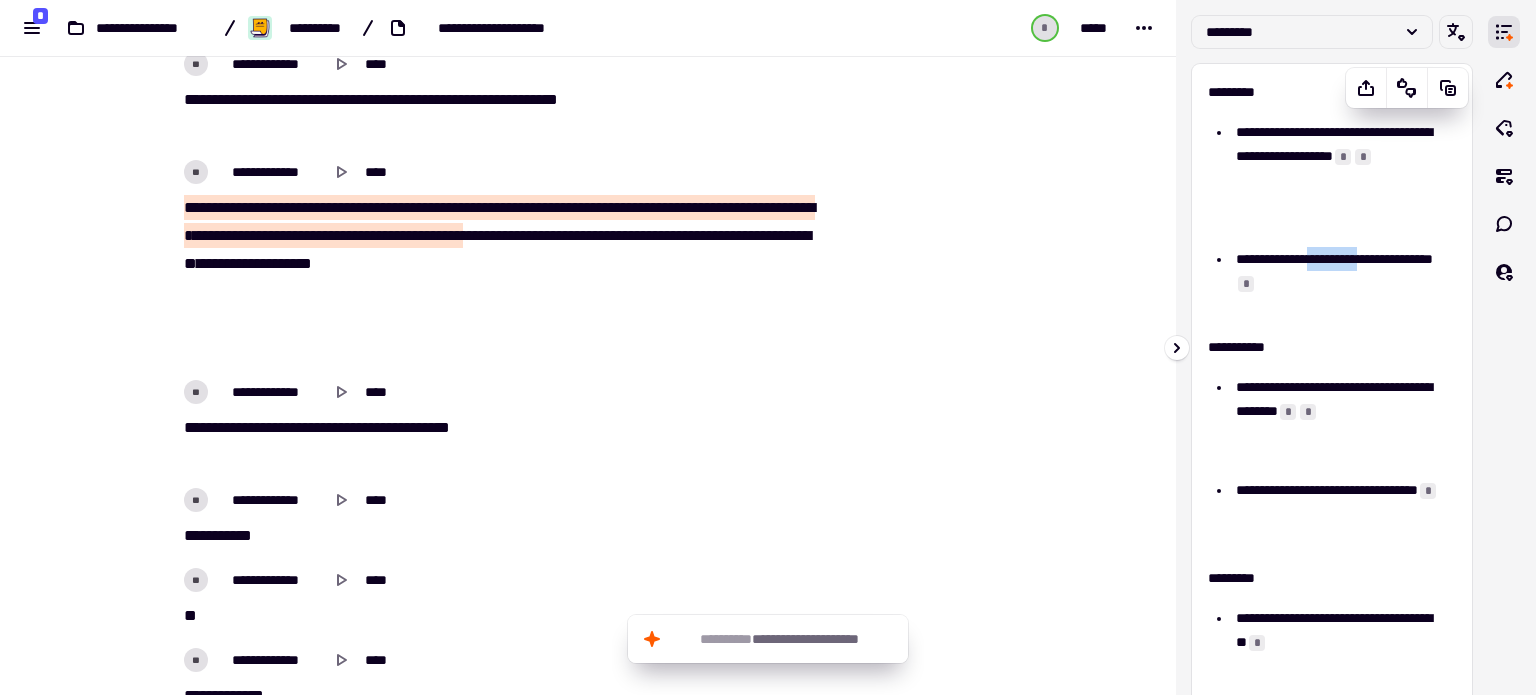 drag, startPoint x: 1236, startPoint y: 283, endPoint x: 1376, endPoint y: 291, distance: 140.22838 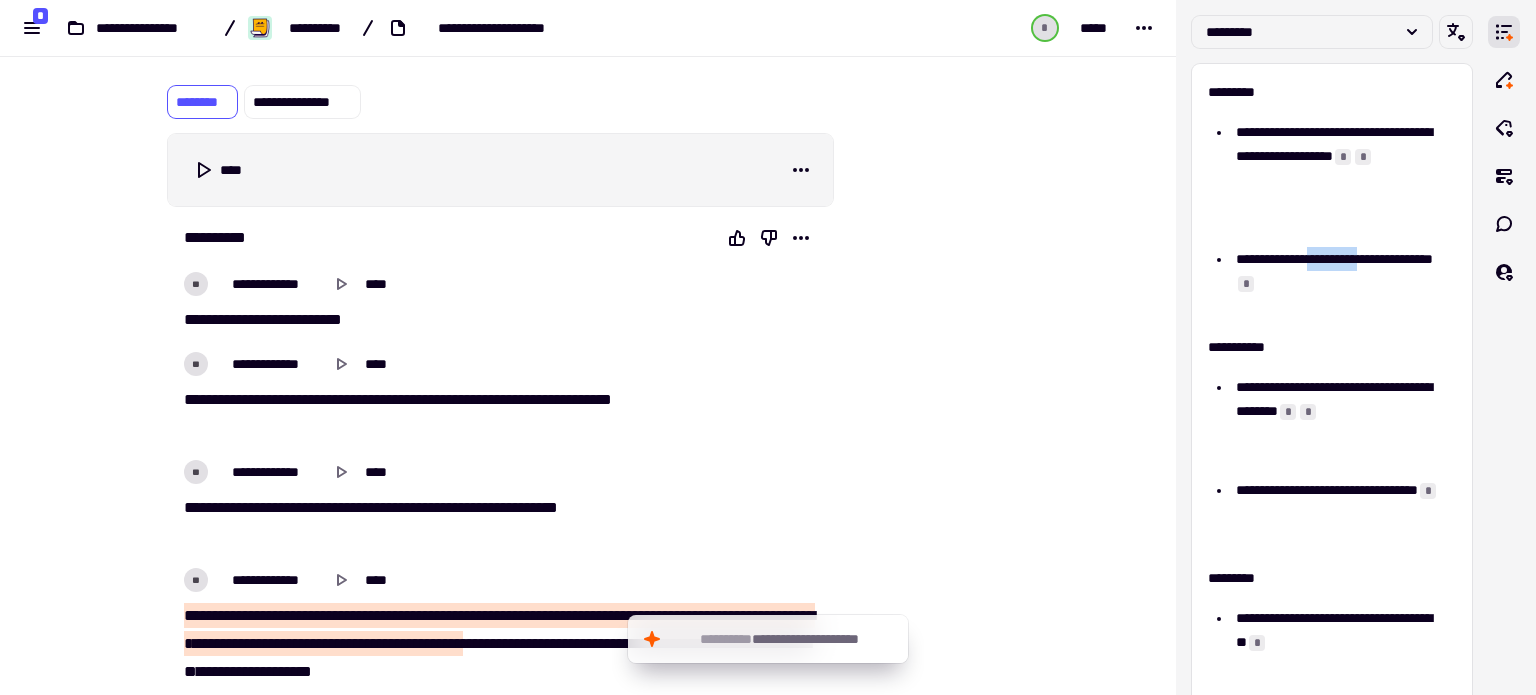 scroll, scrollTop: 100, scrollLeft: 0, axis: vertical 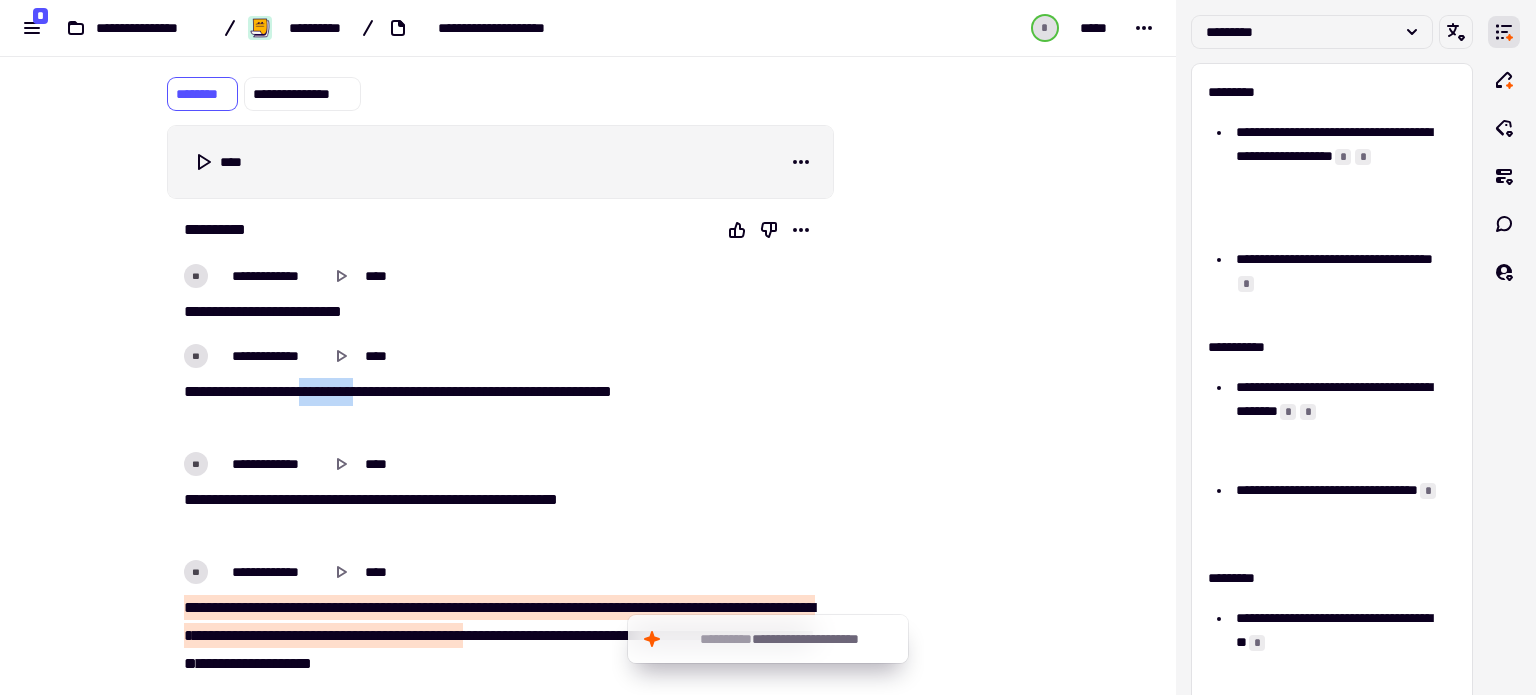 drag, startPoint x: 447, startPoint y: 392, endPoint x: 576, endPoint y: 395, distance: 129.03488 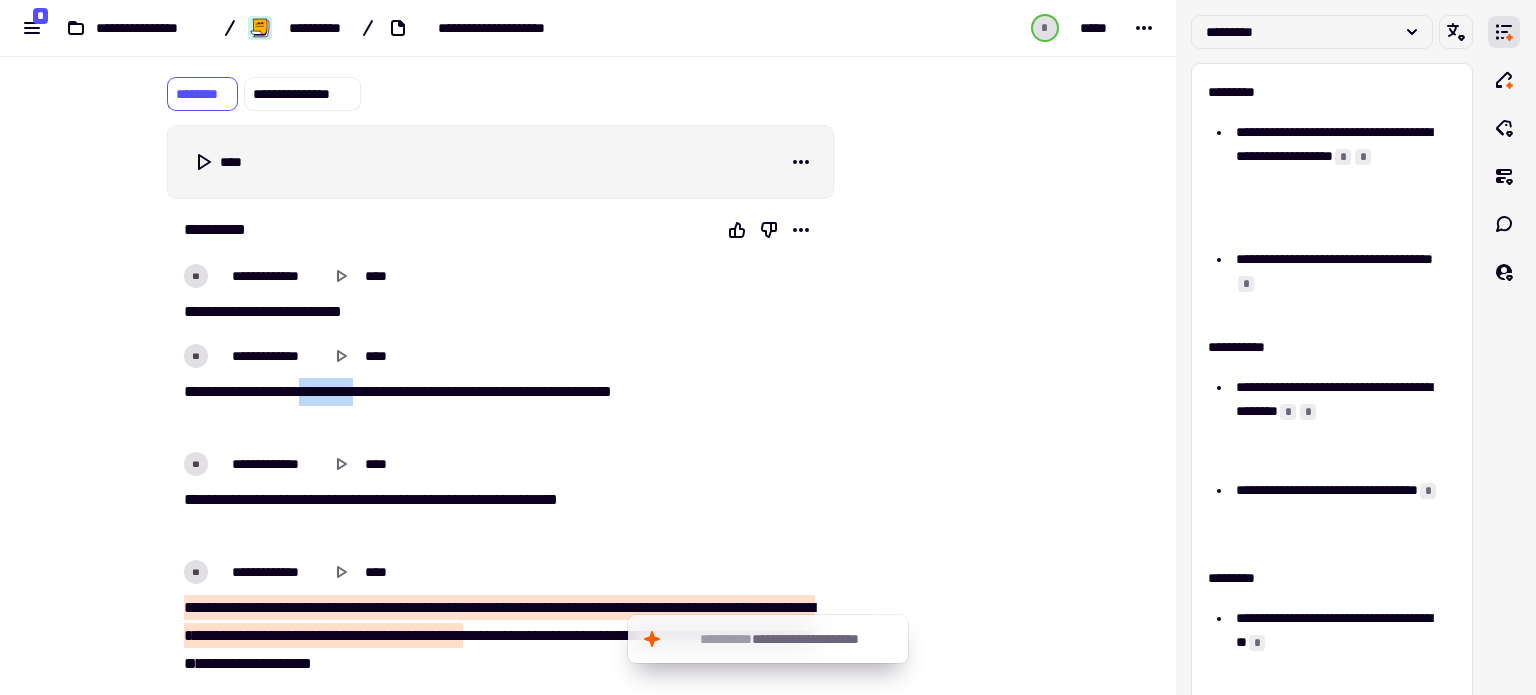 click on "** ** * * * * * * ** * ** *** *** ** * * * ** * ** * * * * * ** ** * * **** * * * * * * ** ** *** * ** ** * **   ** *" at bounding box center (500, 406) 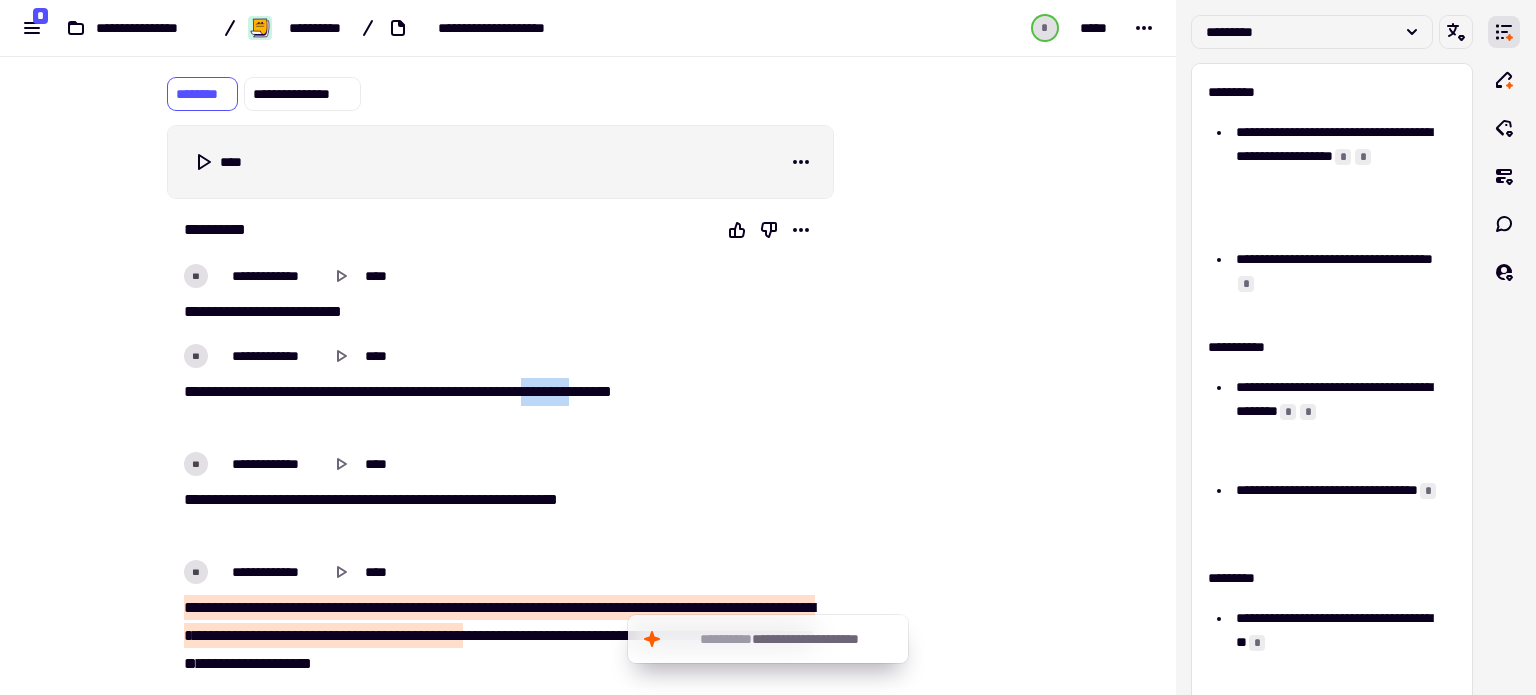 drag, startPoint x: 293, startPoint y: 419, endPoint x: 408, endPoint y: 422, distance: 115.03912 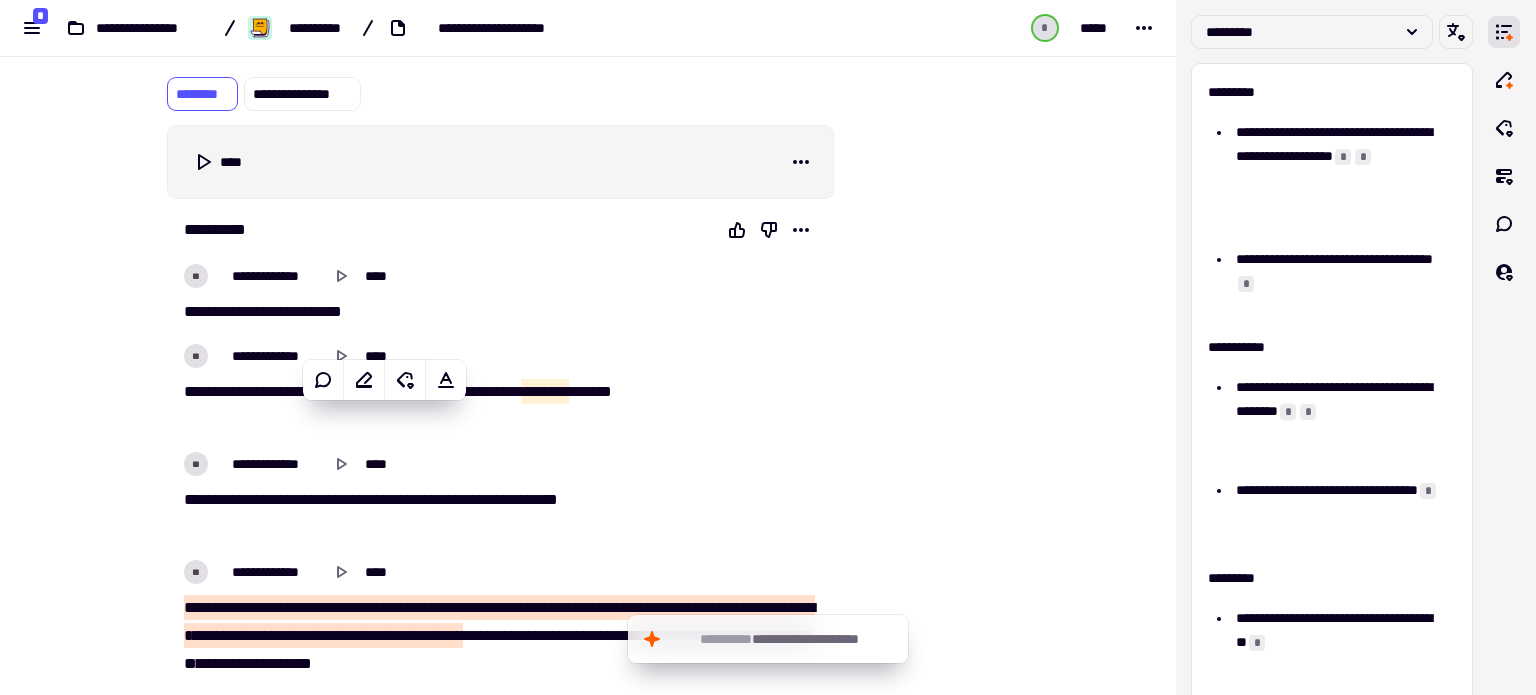 click at bounding box center [934, 13172] 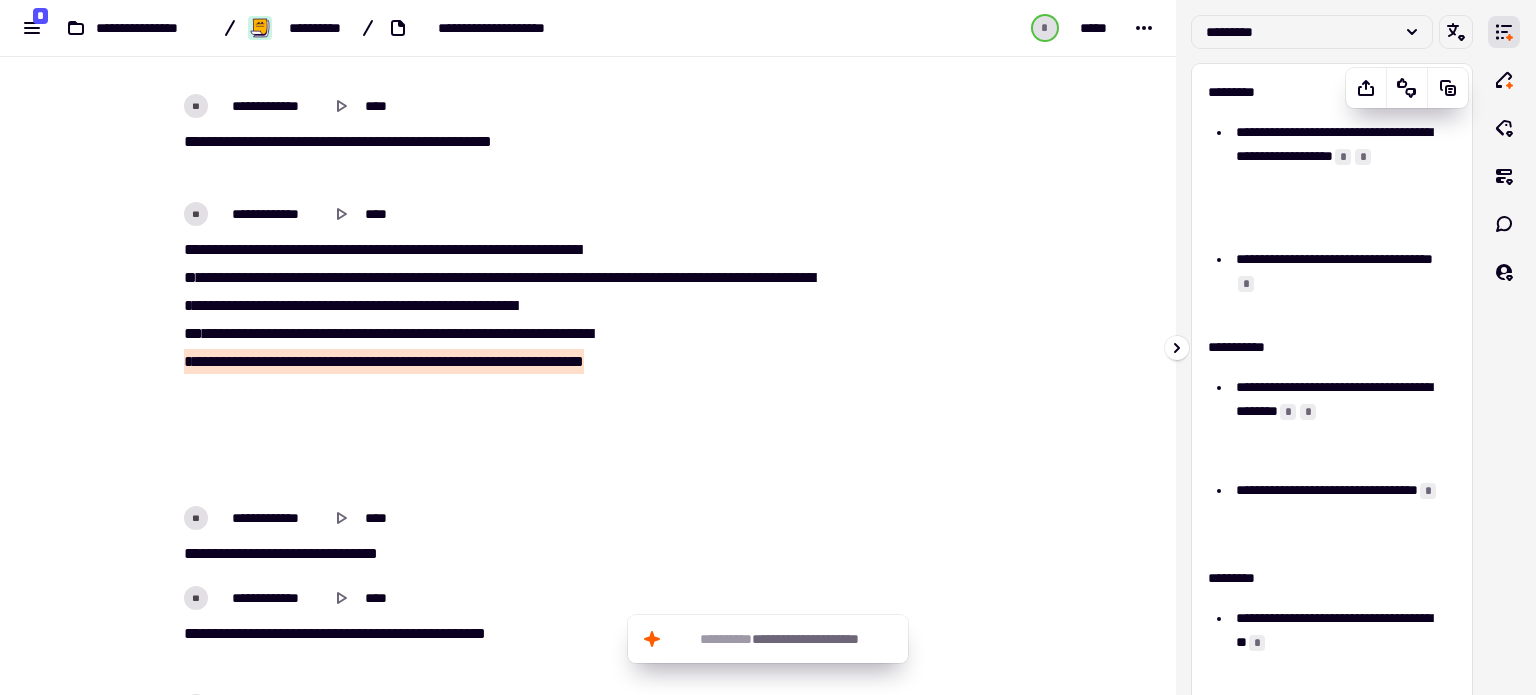scroll, scrollTop: 3400, scrollLeft: 0, axis: vertical 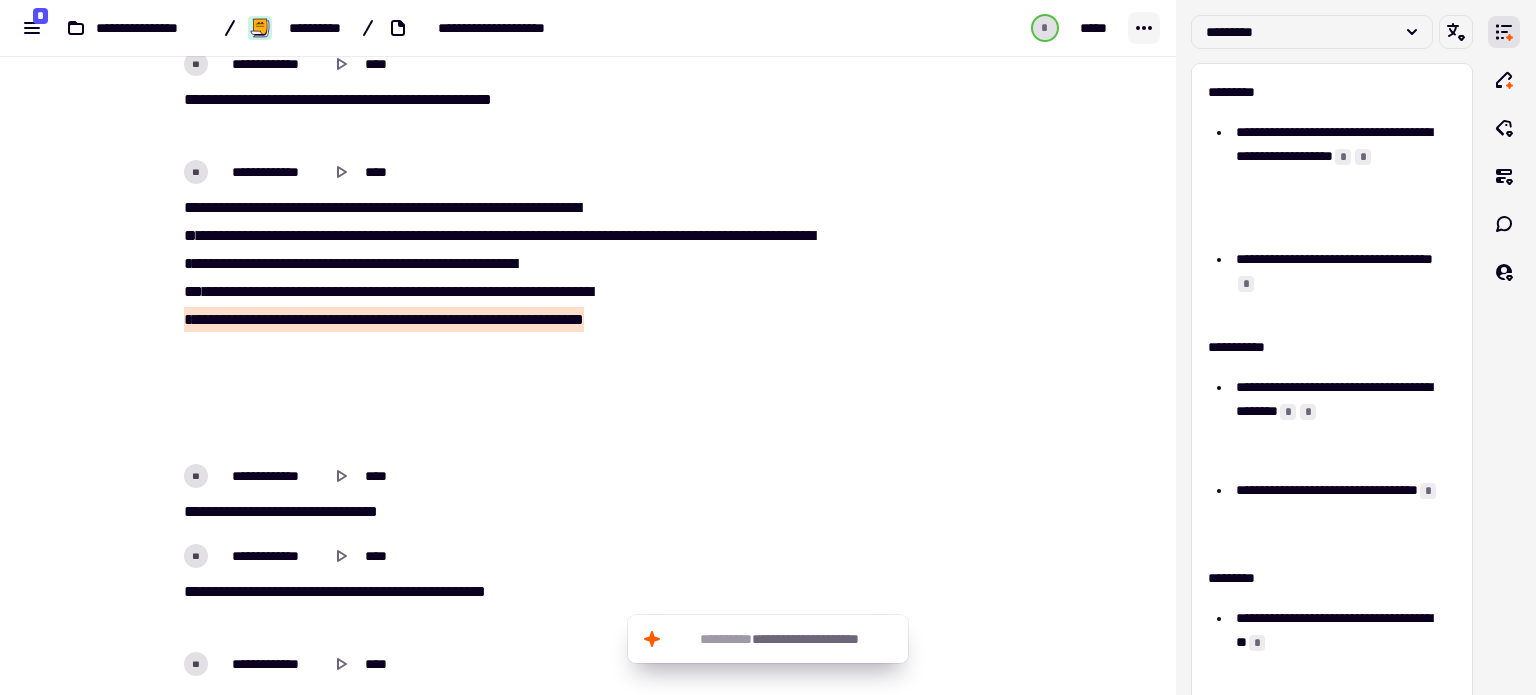 click 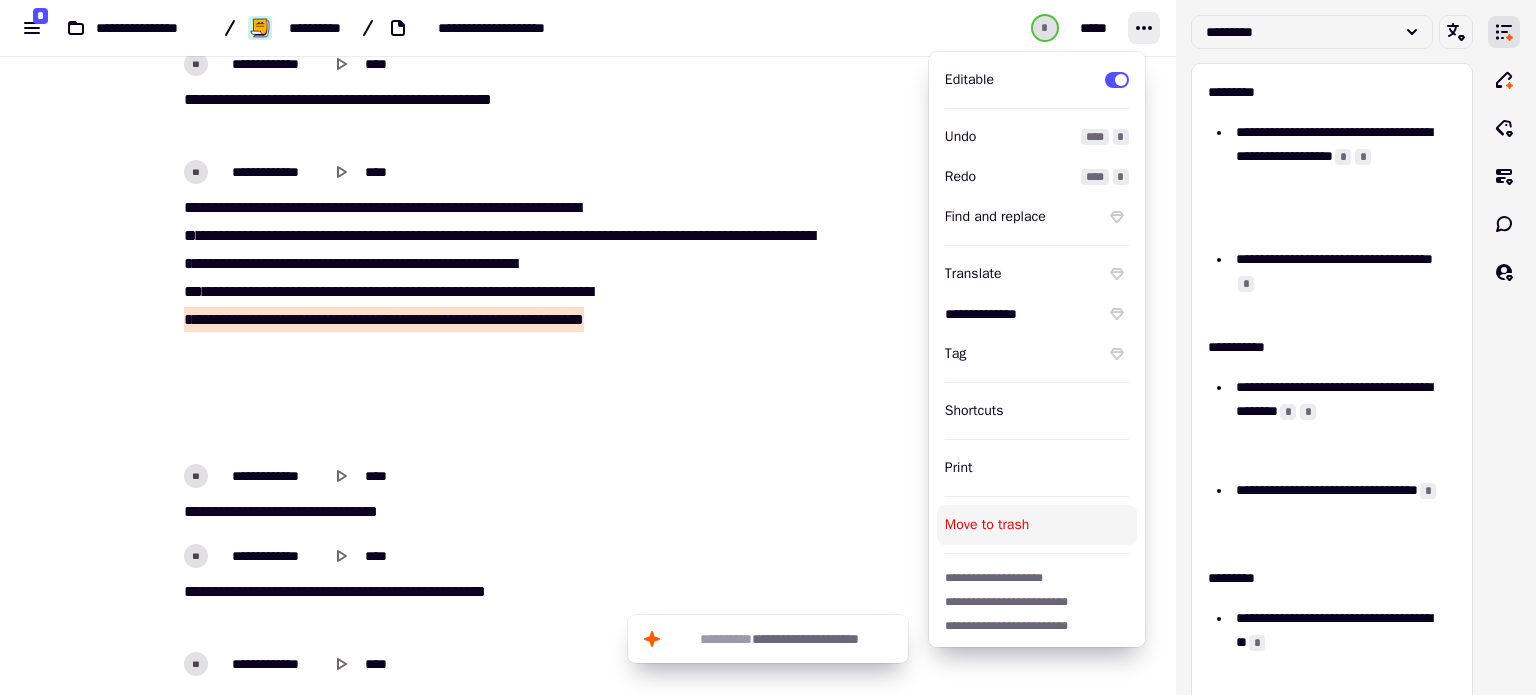 click at bounding box center (934, 9872) 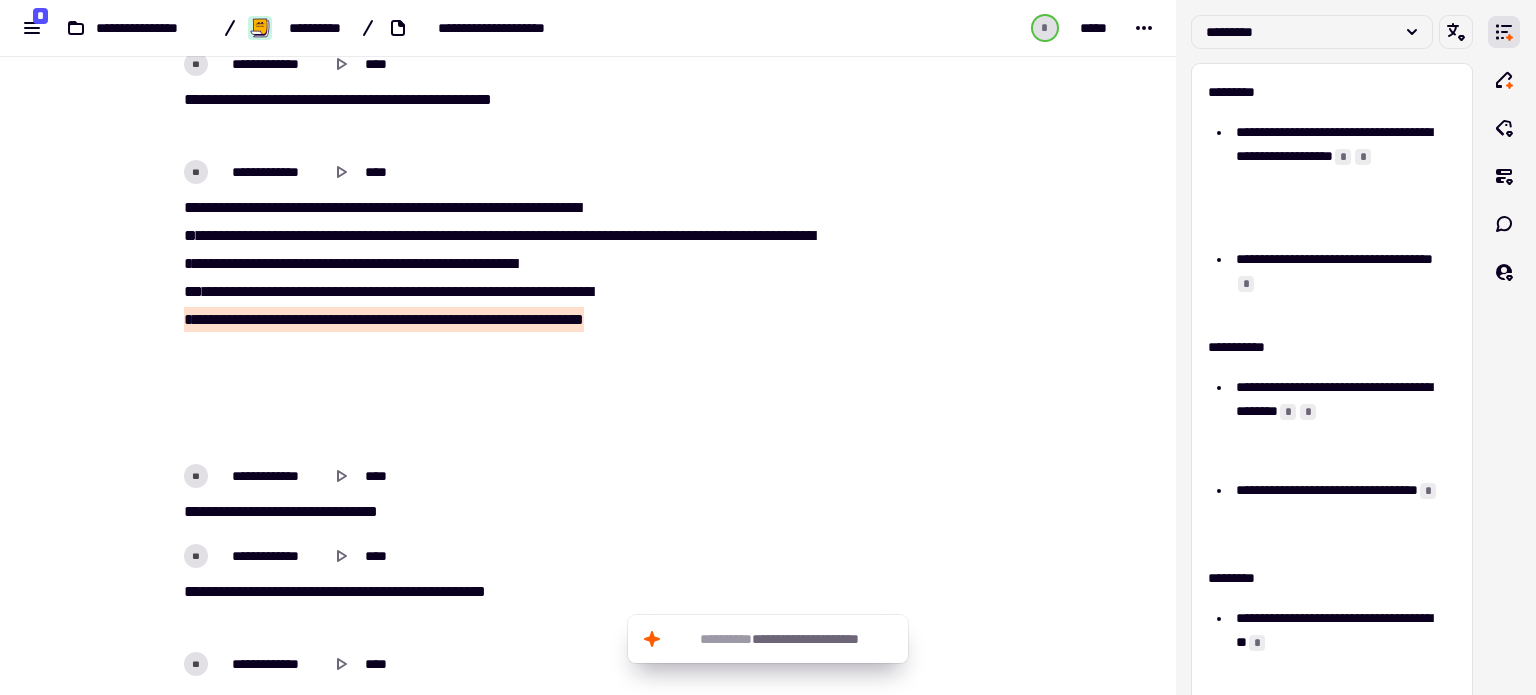 drag, startPoint x: 504, startPoint y: 23, endPoint x: 1152, endPoint y: 56, distance: 648.8397 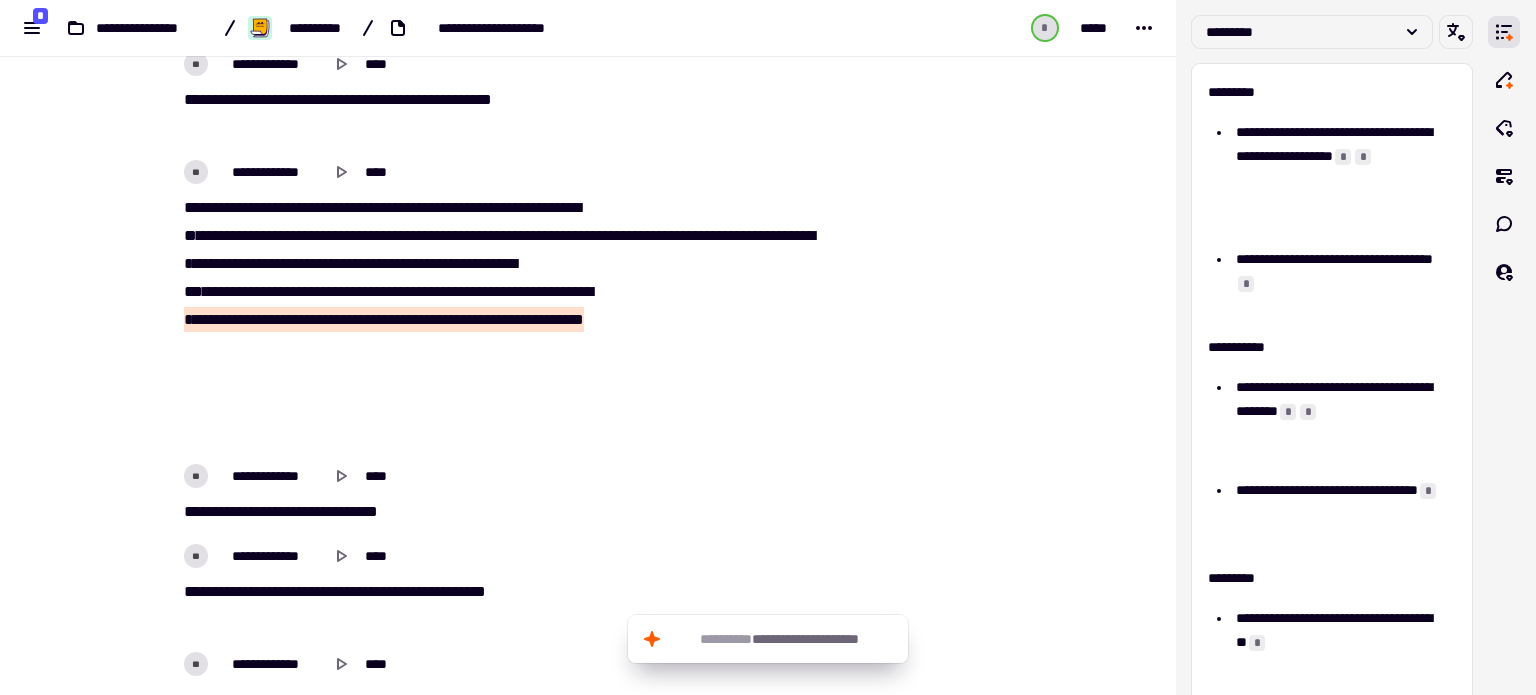 click on "* *****" at bounding box center [984, 28] 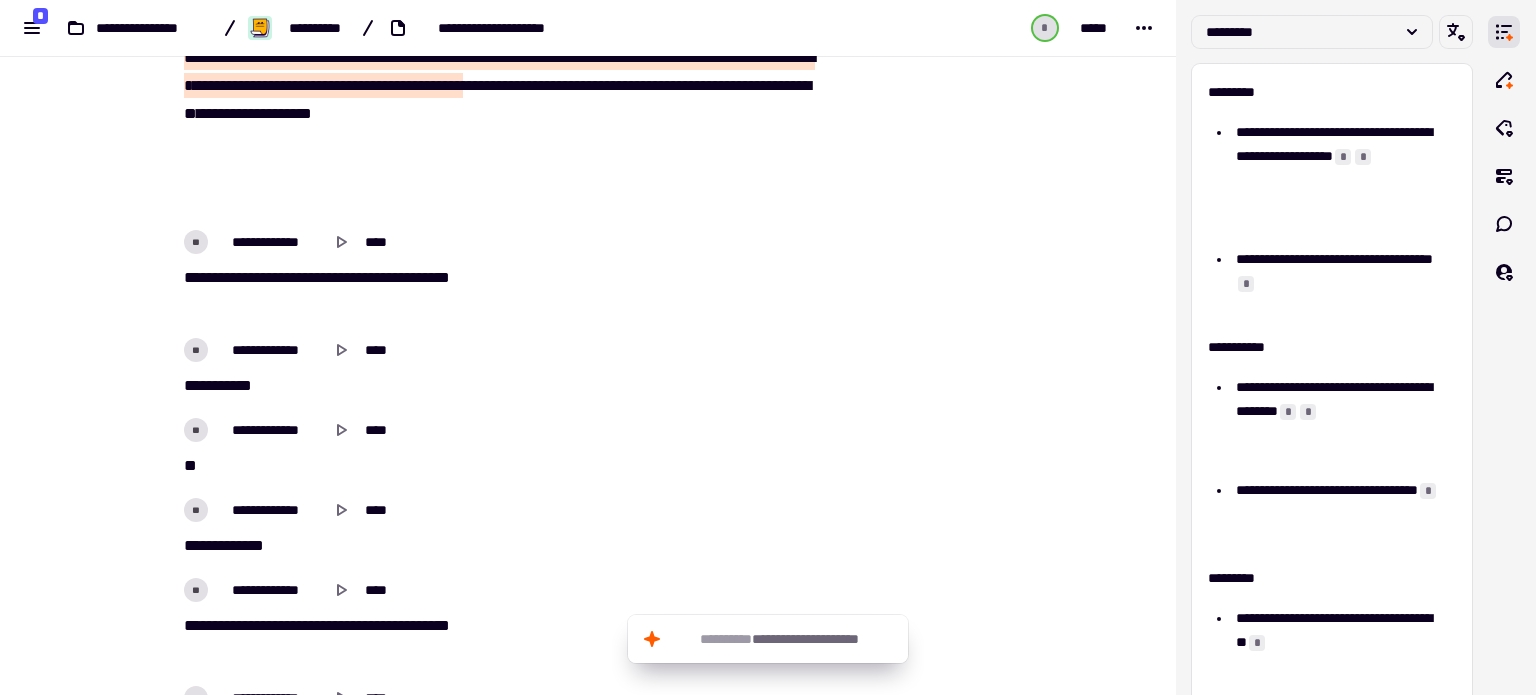 scroll, scrollTop: 300, scrollLeft: 0, axis: vertical 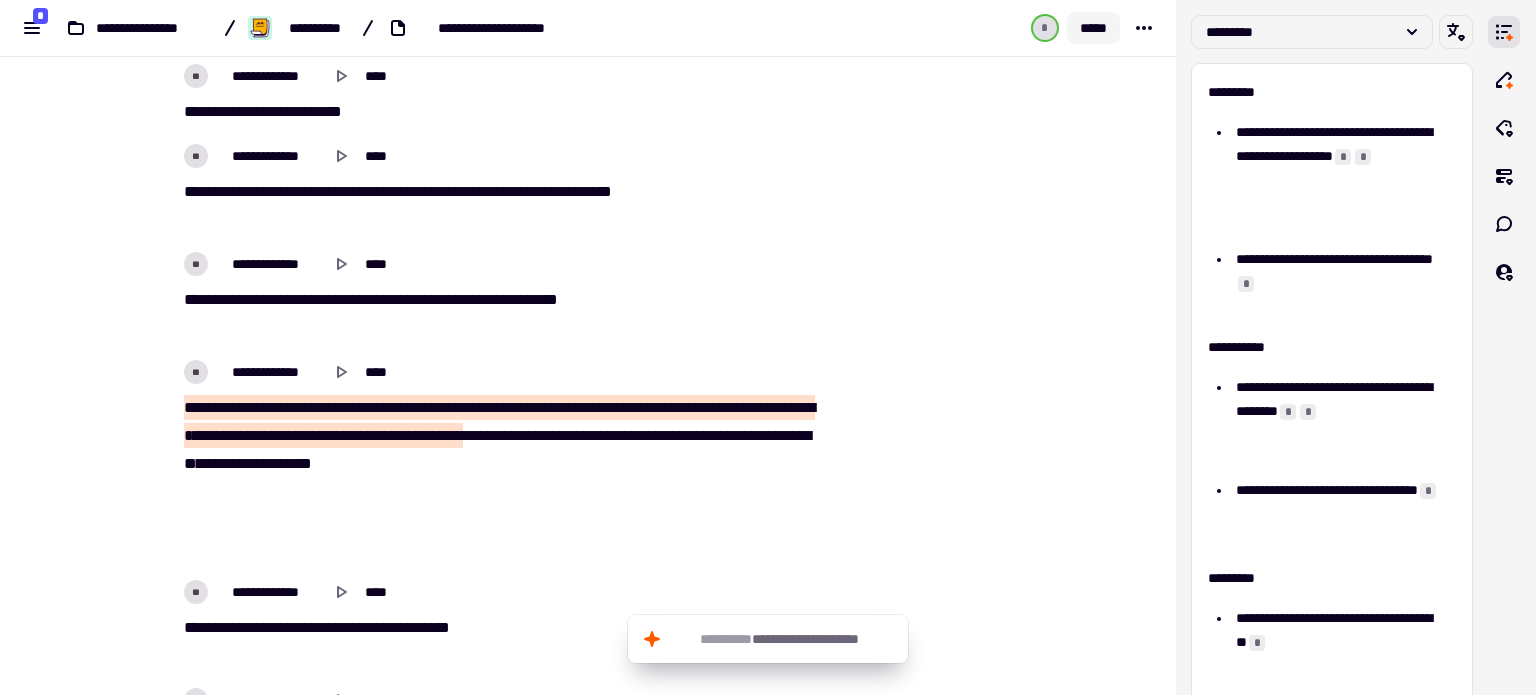 click on "*****" 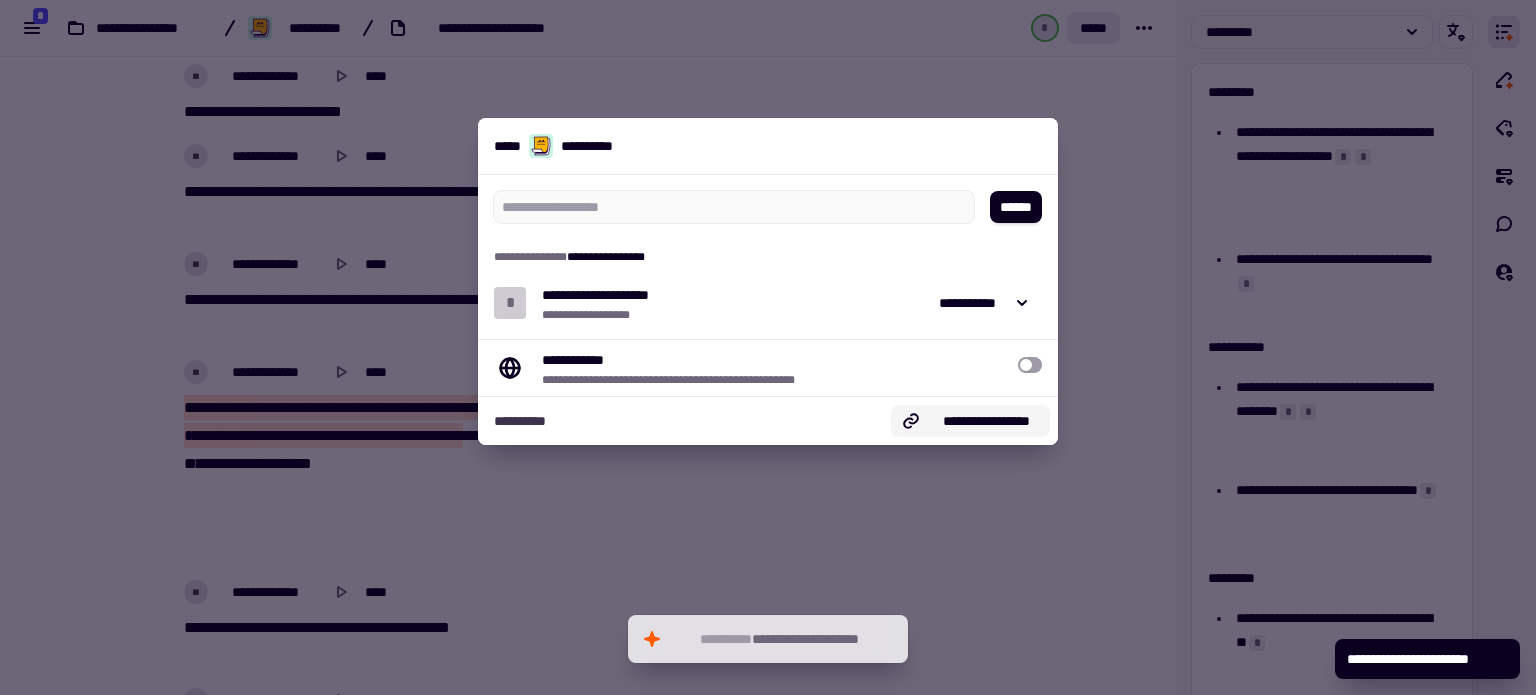 click on "**********" 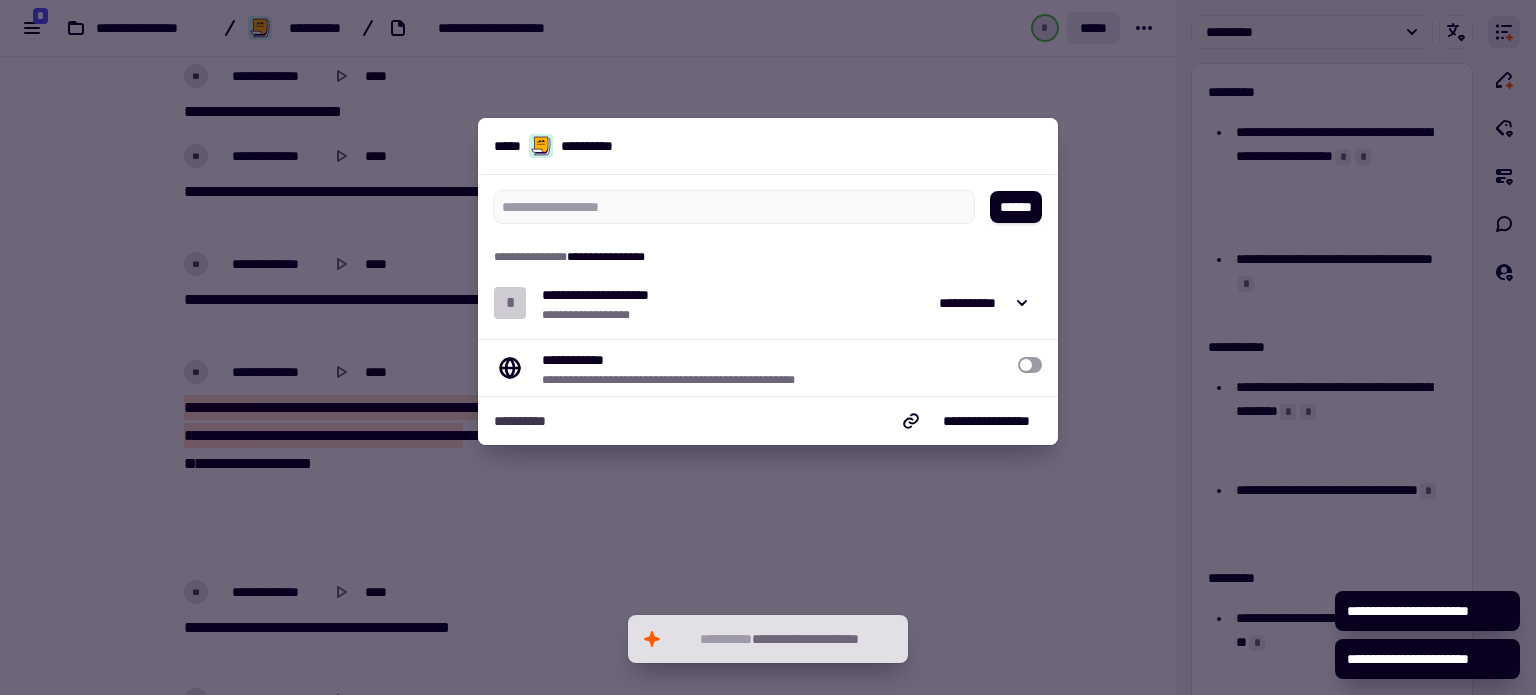click at bounding box center [768, 347] 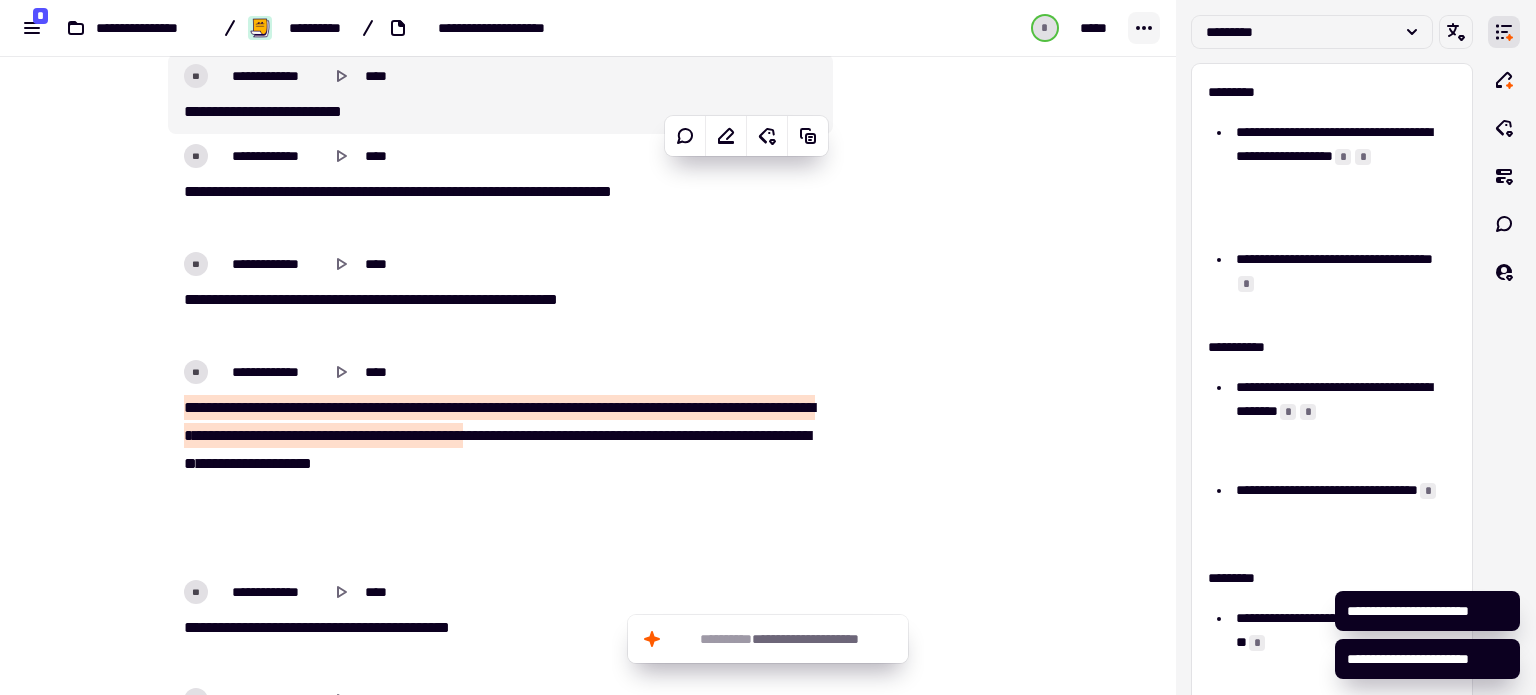 click 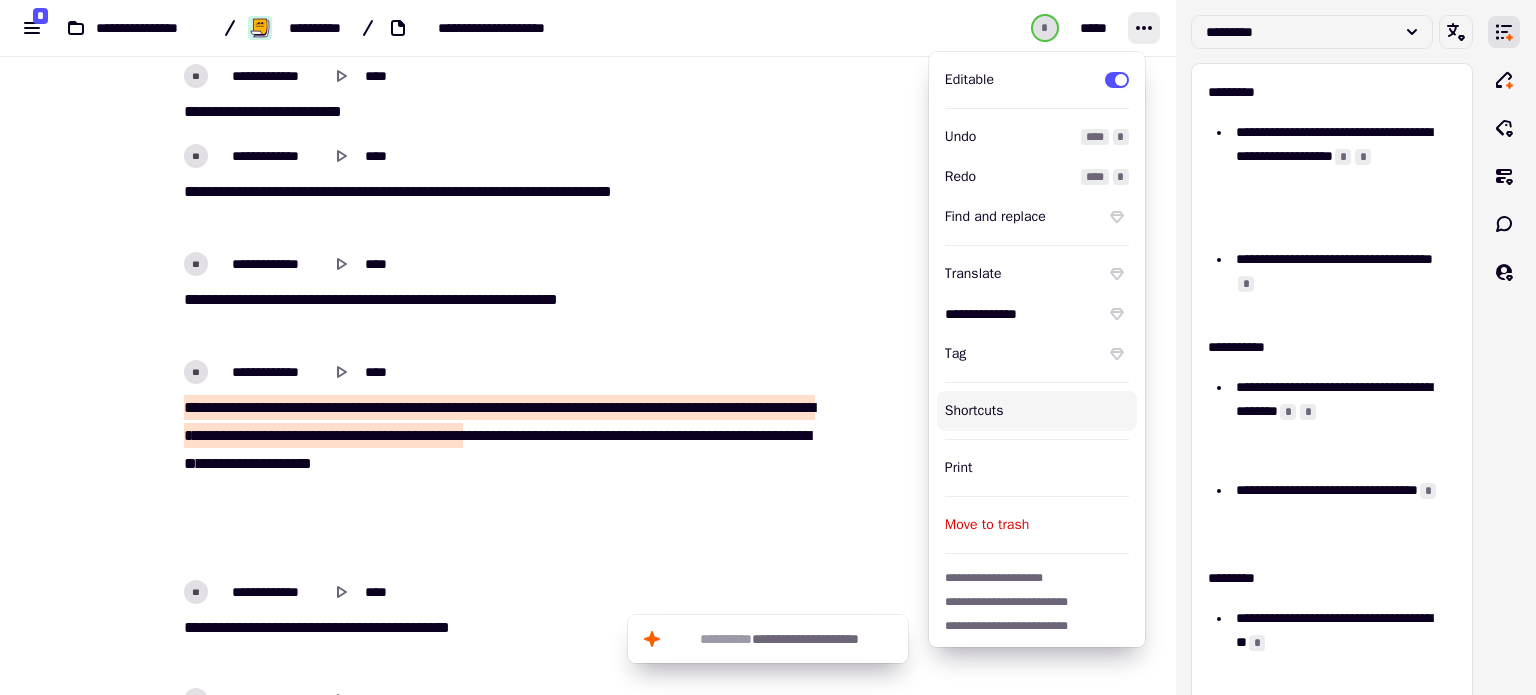 click on "**********" at bounding box center [588, 347] 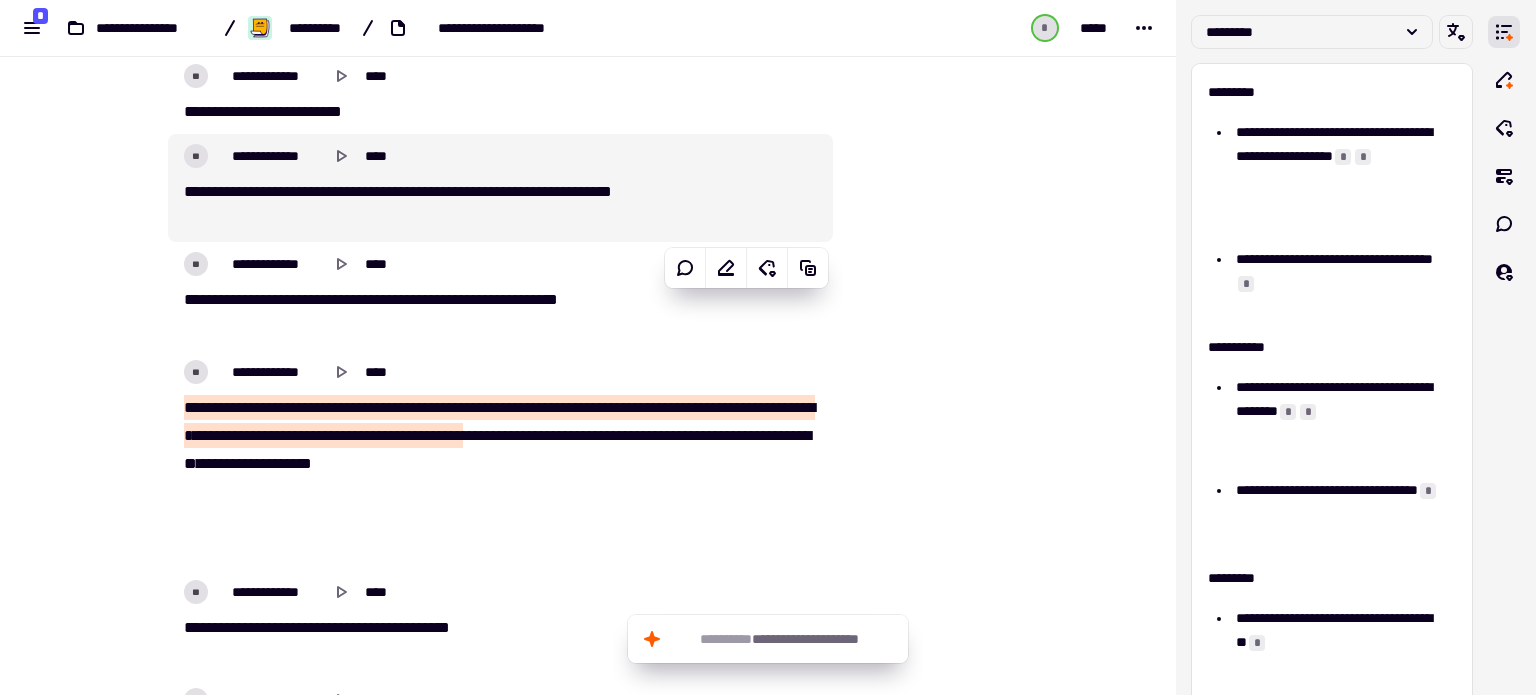 scroll, scrollTop: 0, scrollLeft: 0, axis: both 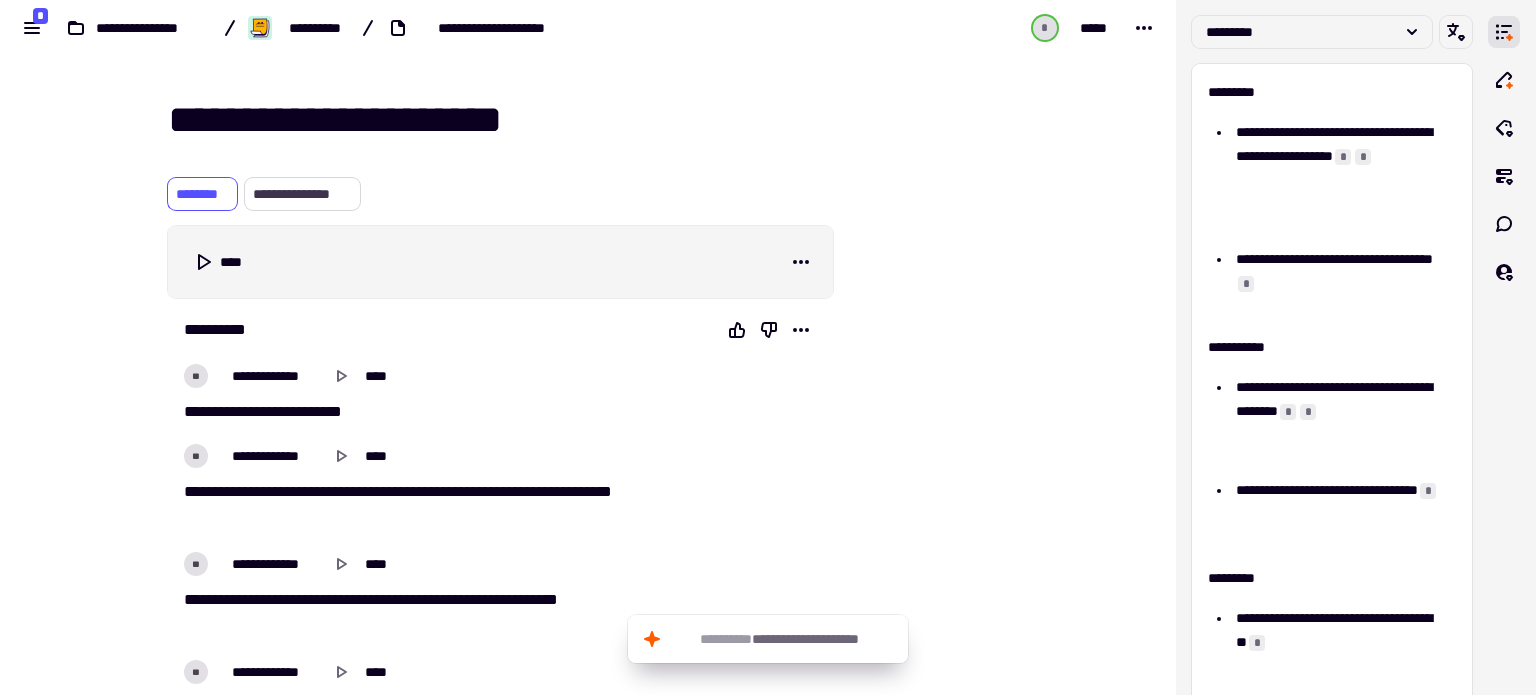 click on "**********" 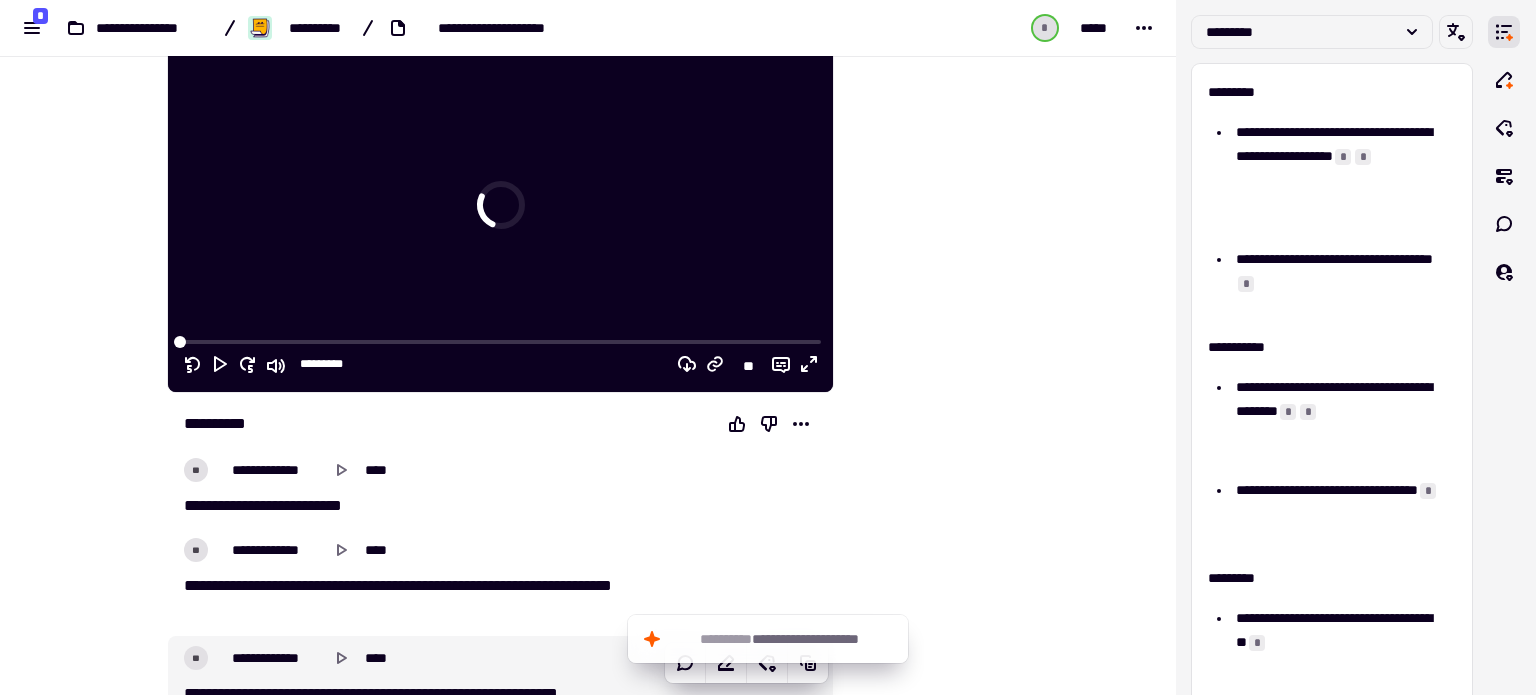 scroll, scrollTop: 0, scrollLeft: 0, axis: both 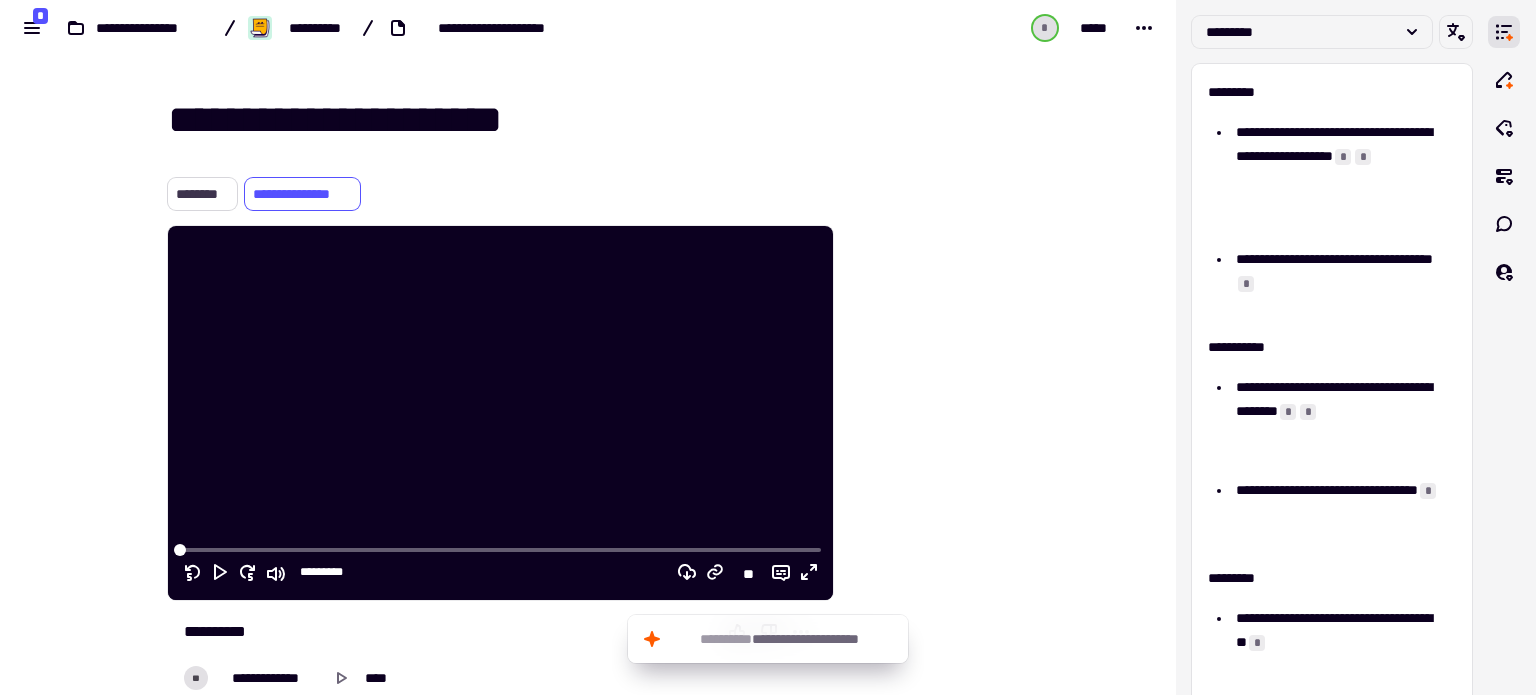 click on "********" 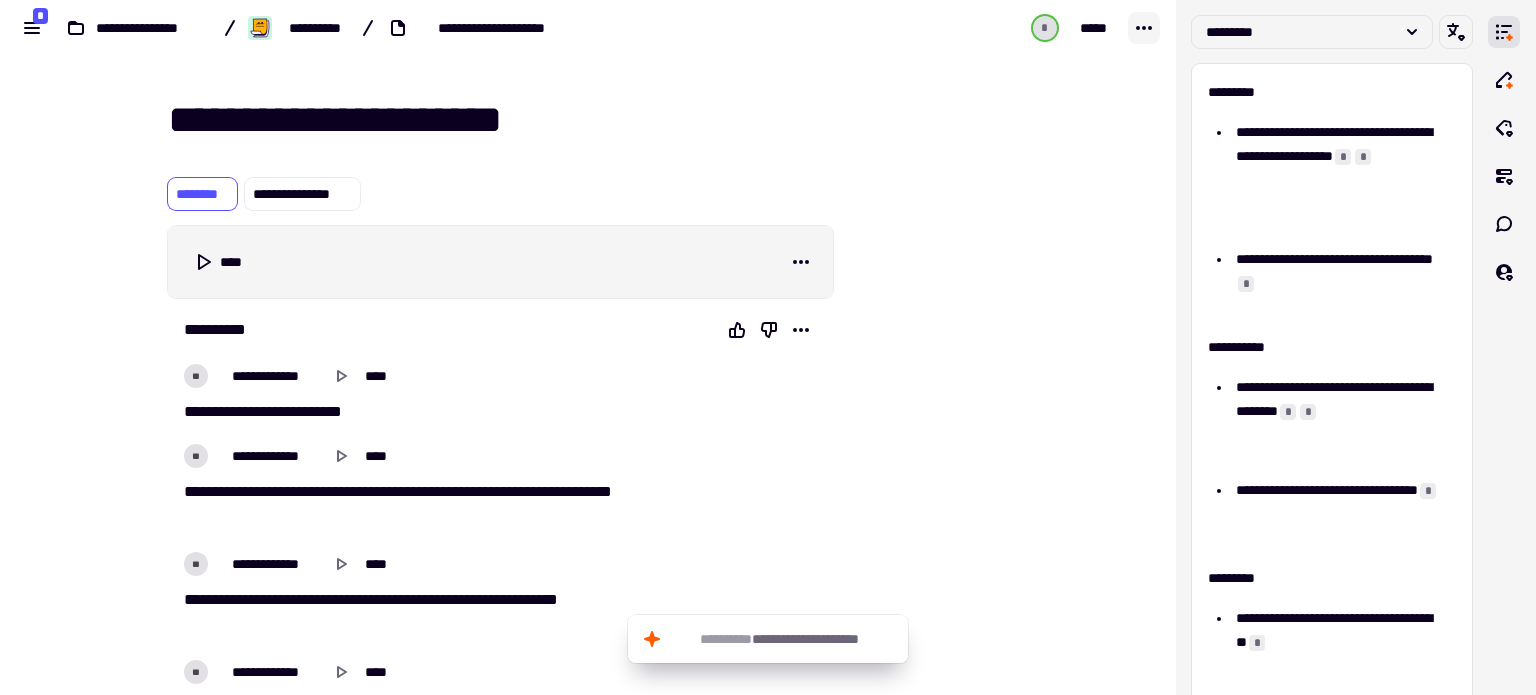 click 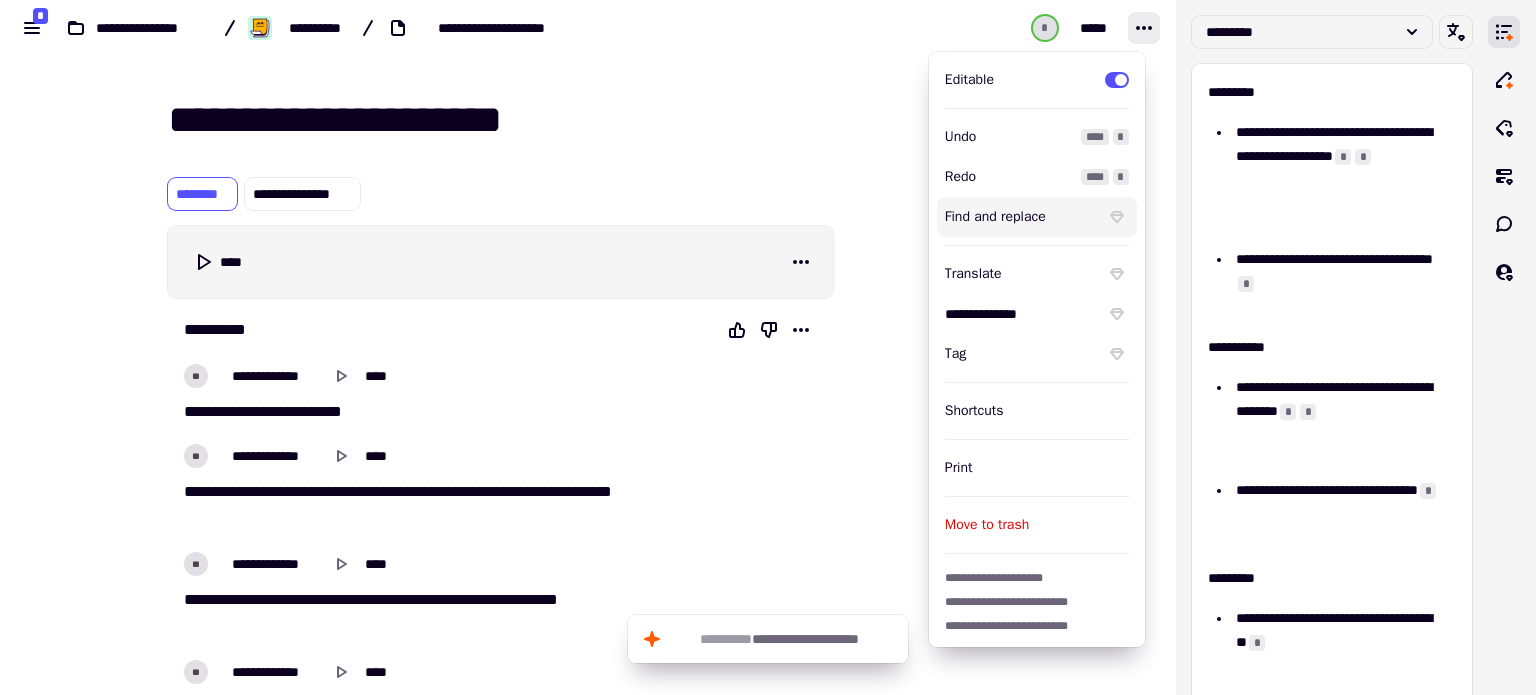 click at bounding box center (934, 13272) 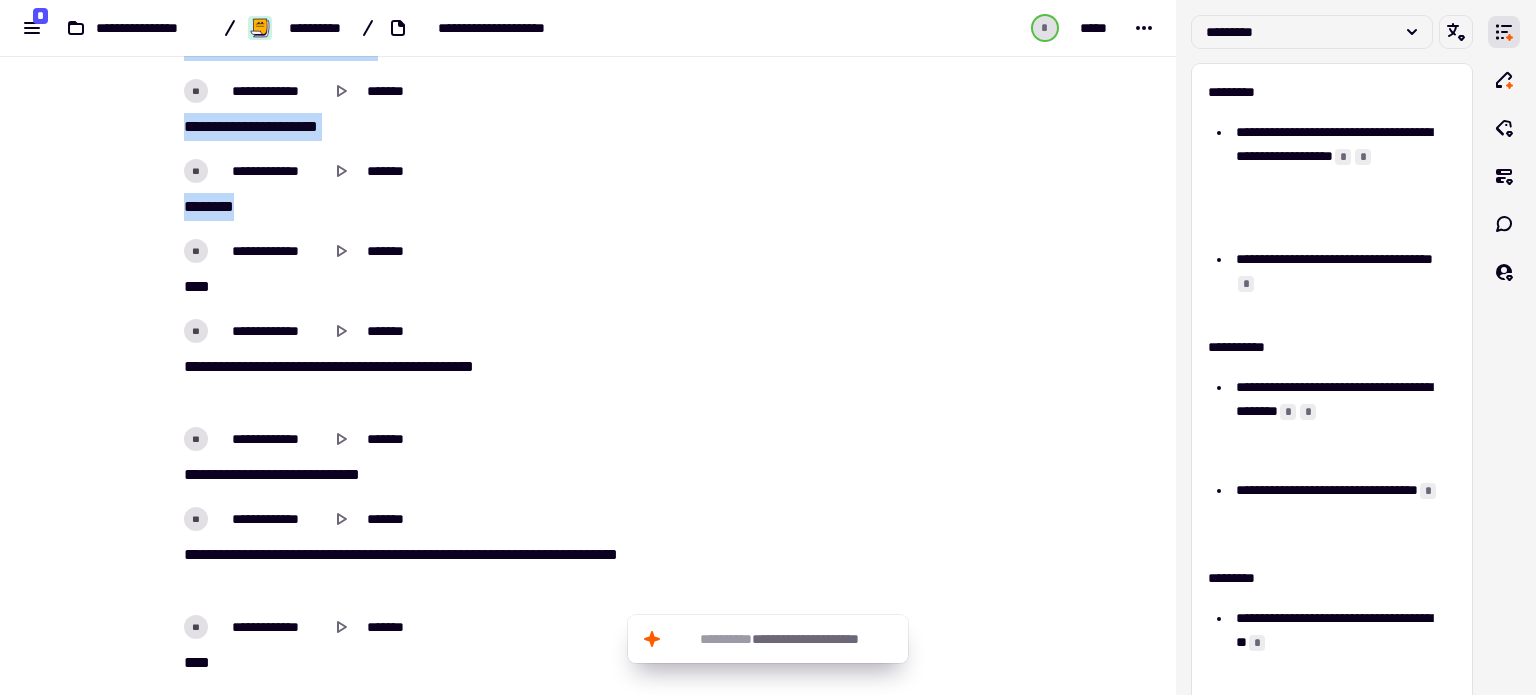 scroll, scrollTop: 24569, scrollLeft: 0, axis: vertical 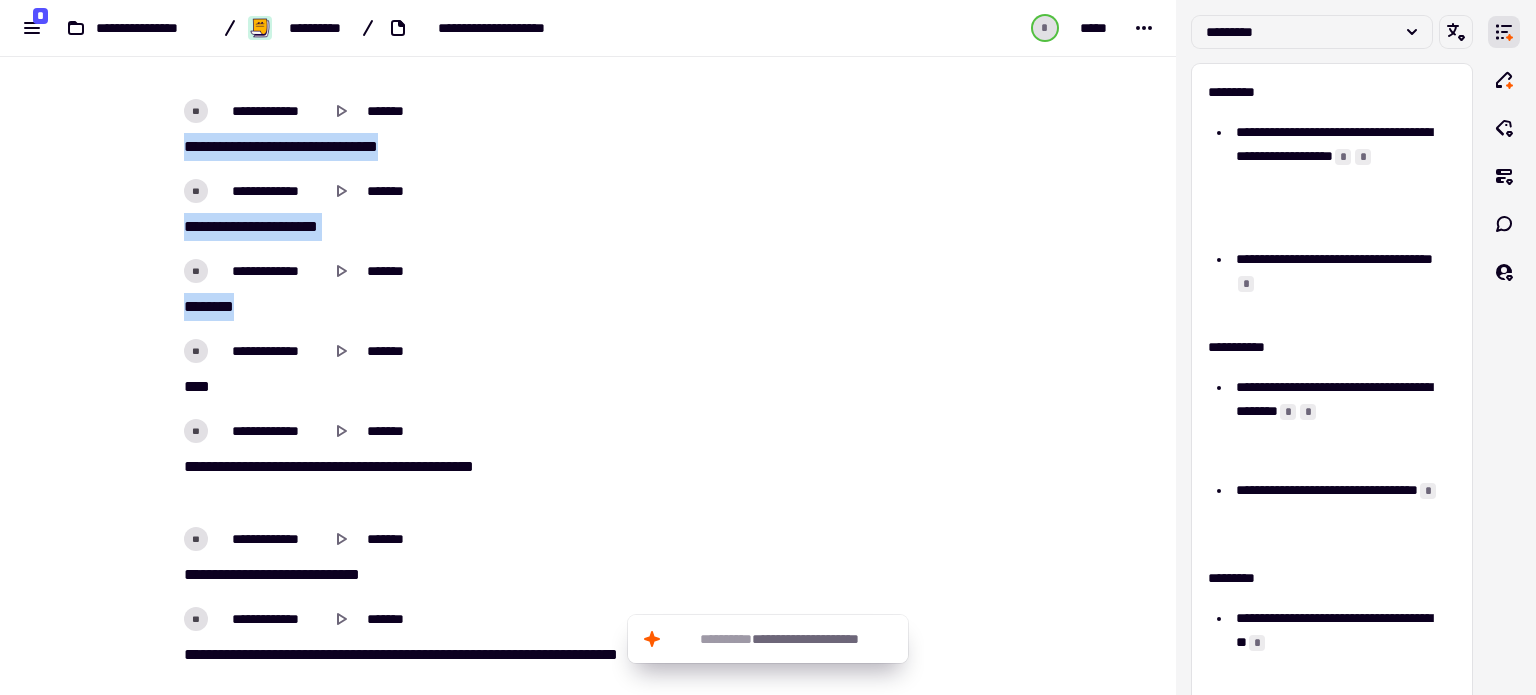 drag, startPoint x: 181, startPoint y: 409, endPoint x: 552, endPoint y: 502, distance: 382.47876 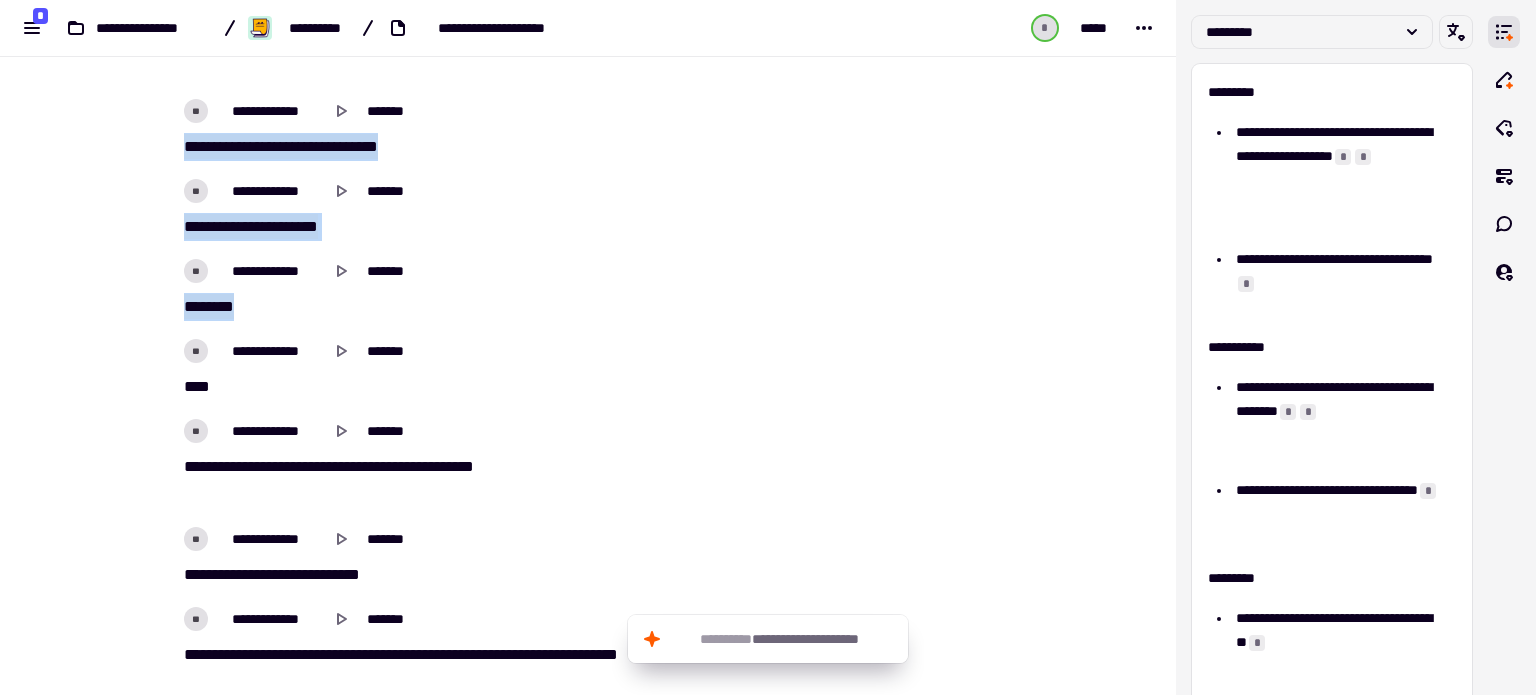 click at bounding box center (934, -11297) 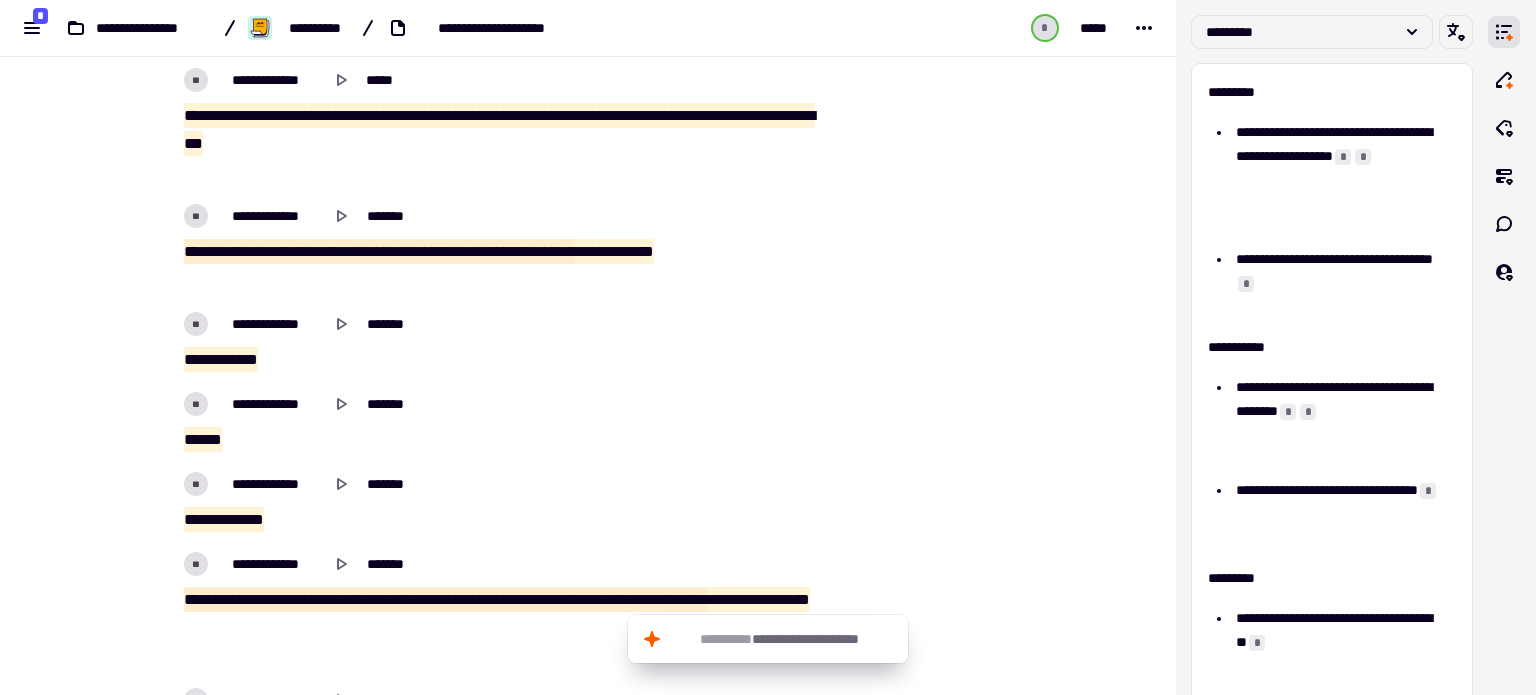 scroll, scrollTop: 23269, scrollLeft: 0, axis: vertical 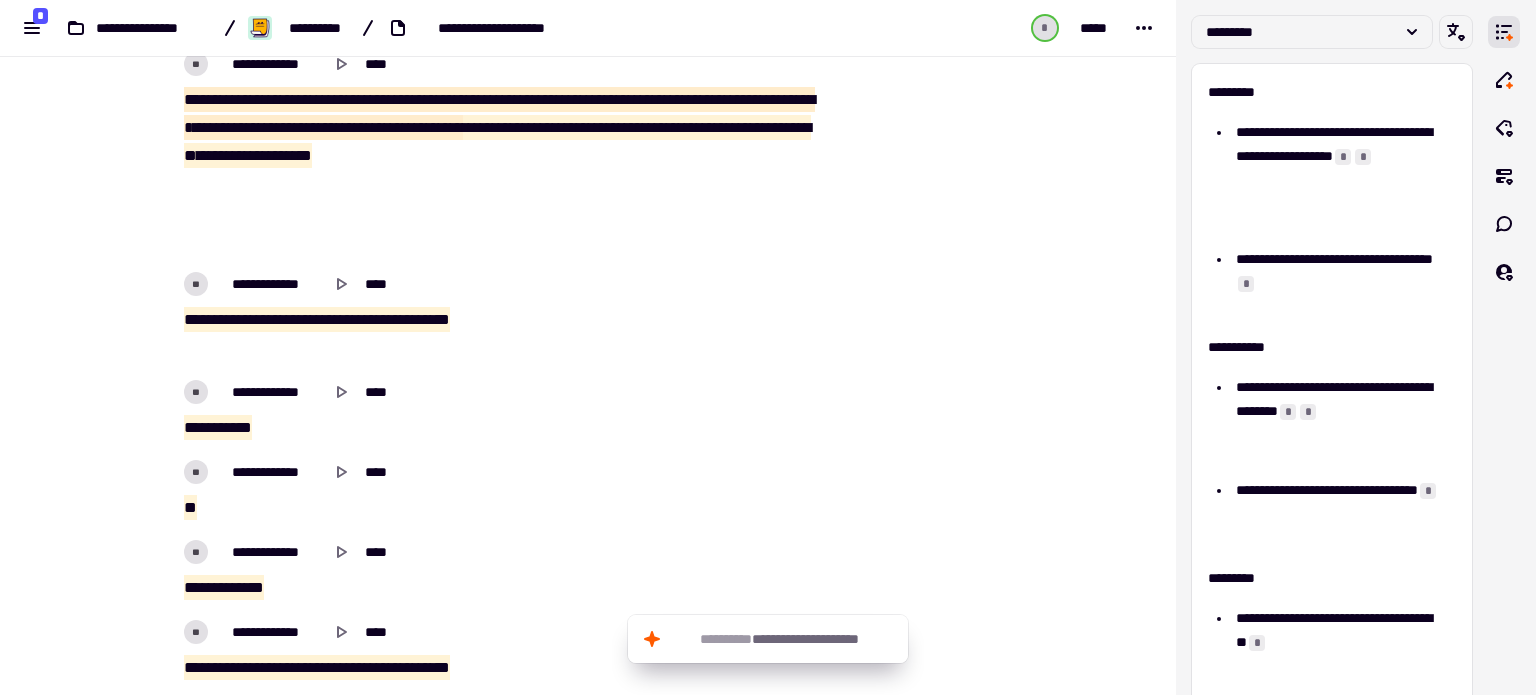 click on "**********" at bounding box center (588, 347) 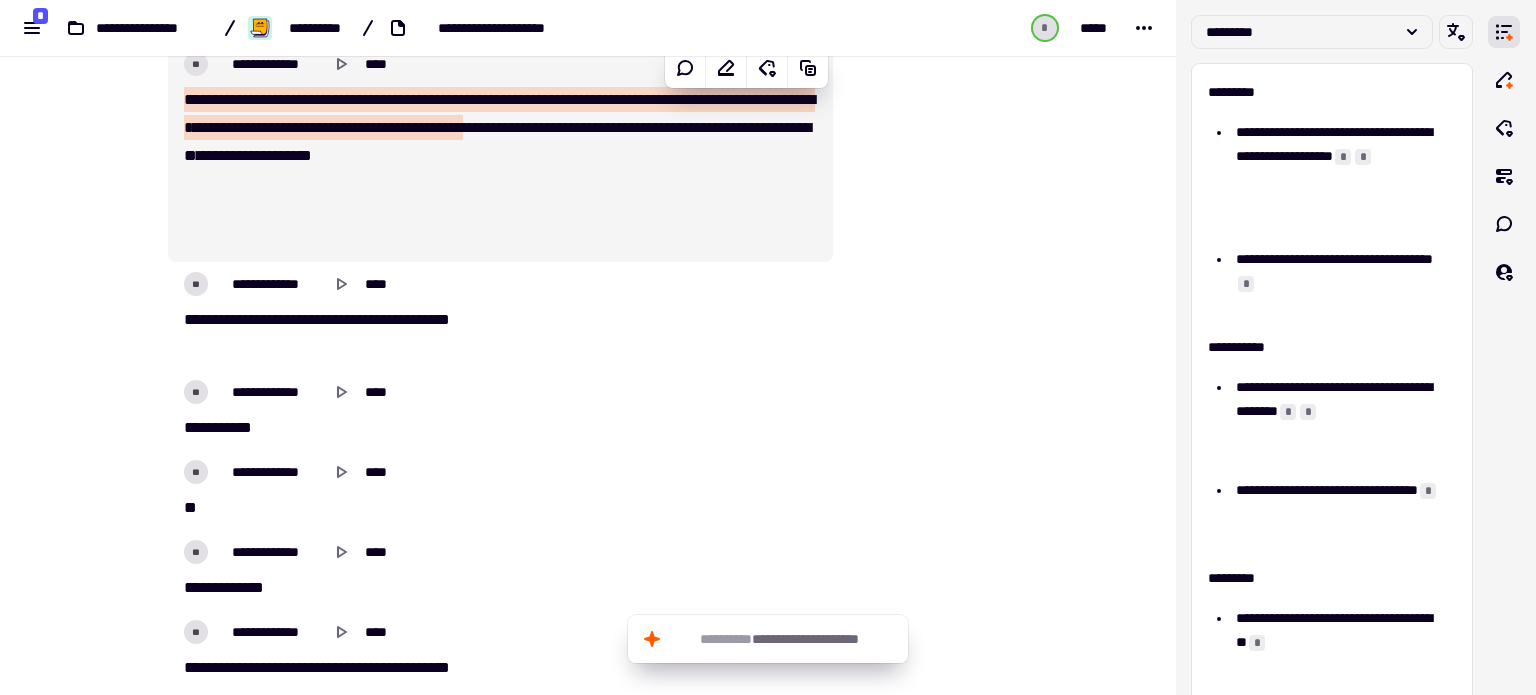 scroll, scrollTop: 8, scrollLeft: 0, axis: vertical 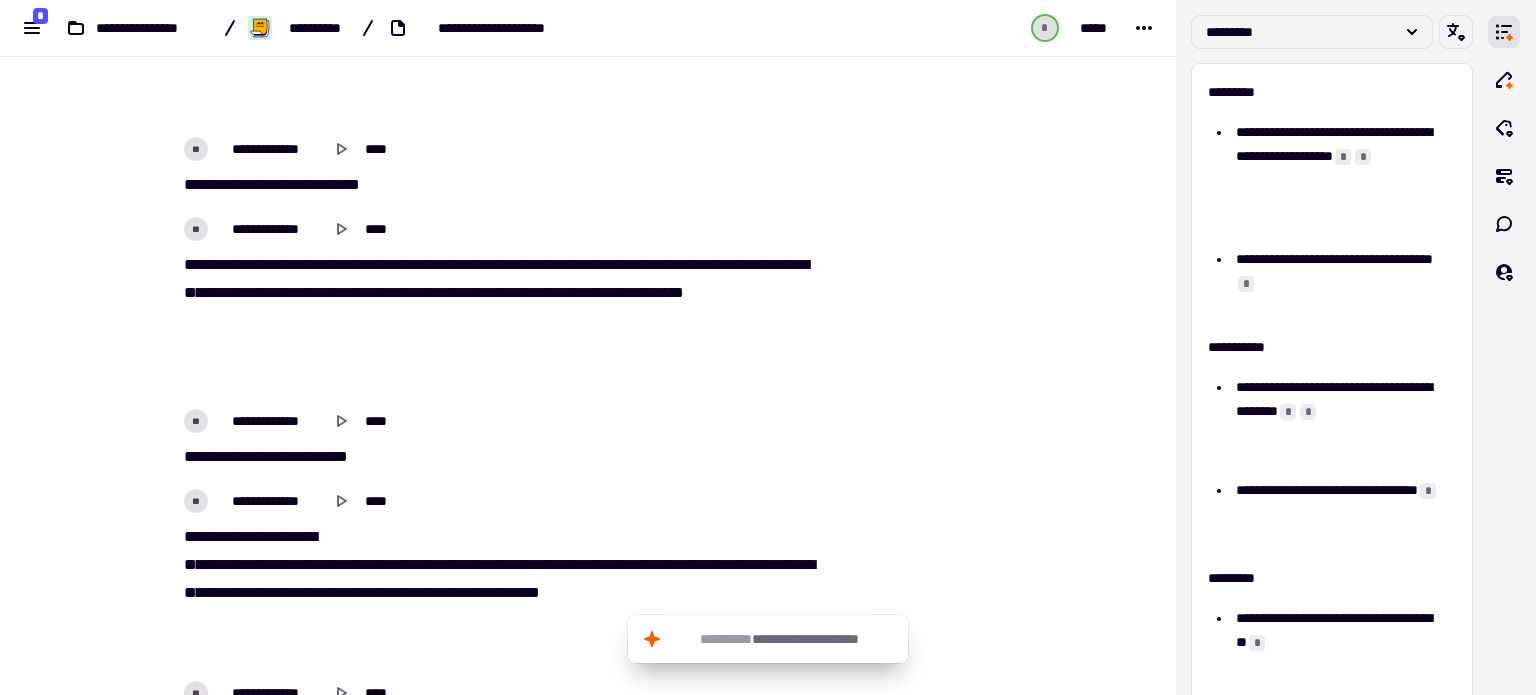 click on "**********" at bounding box center [588, 347] 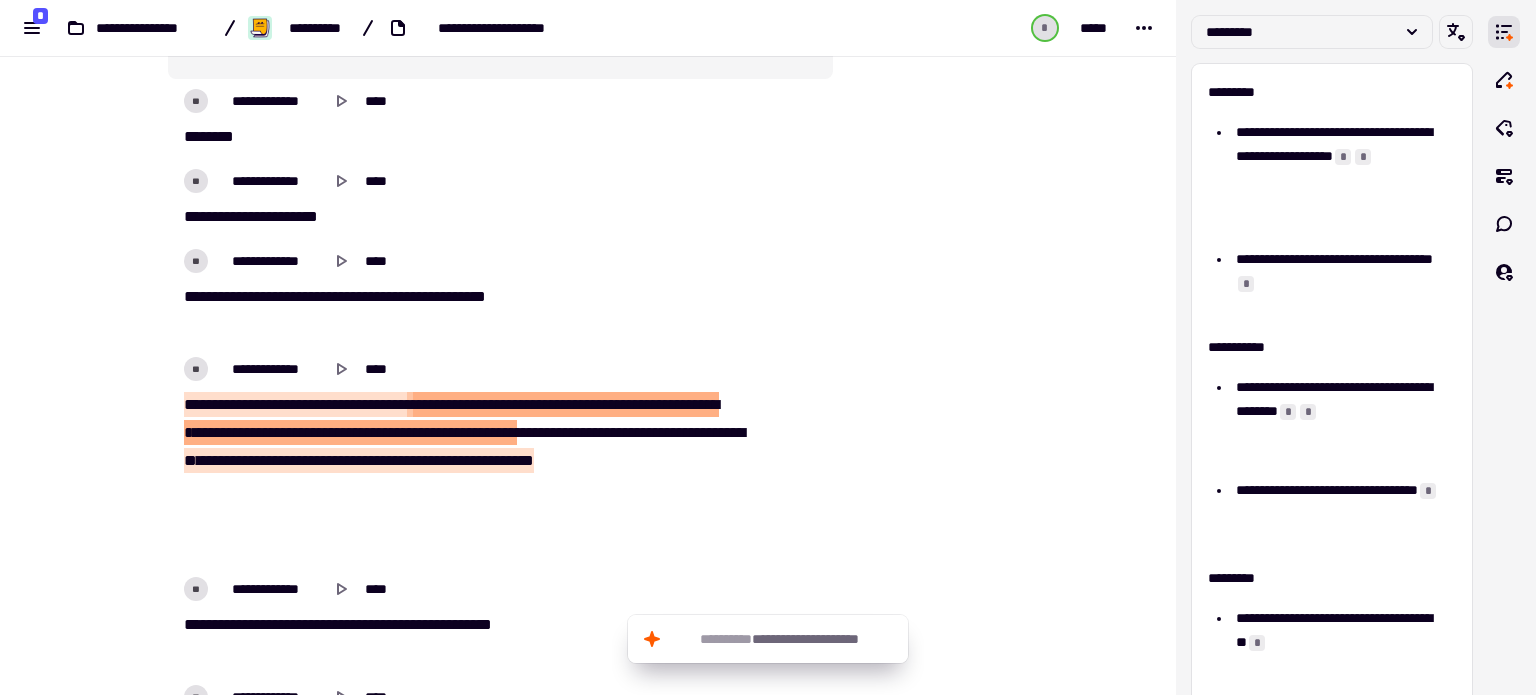 scroll, scrollTop: 2891, scrollLeft: 0, axis: vertical 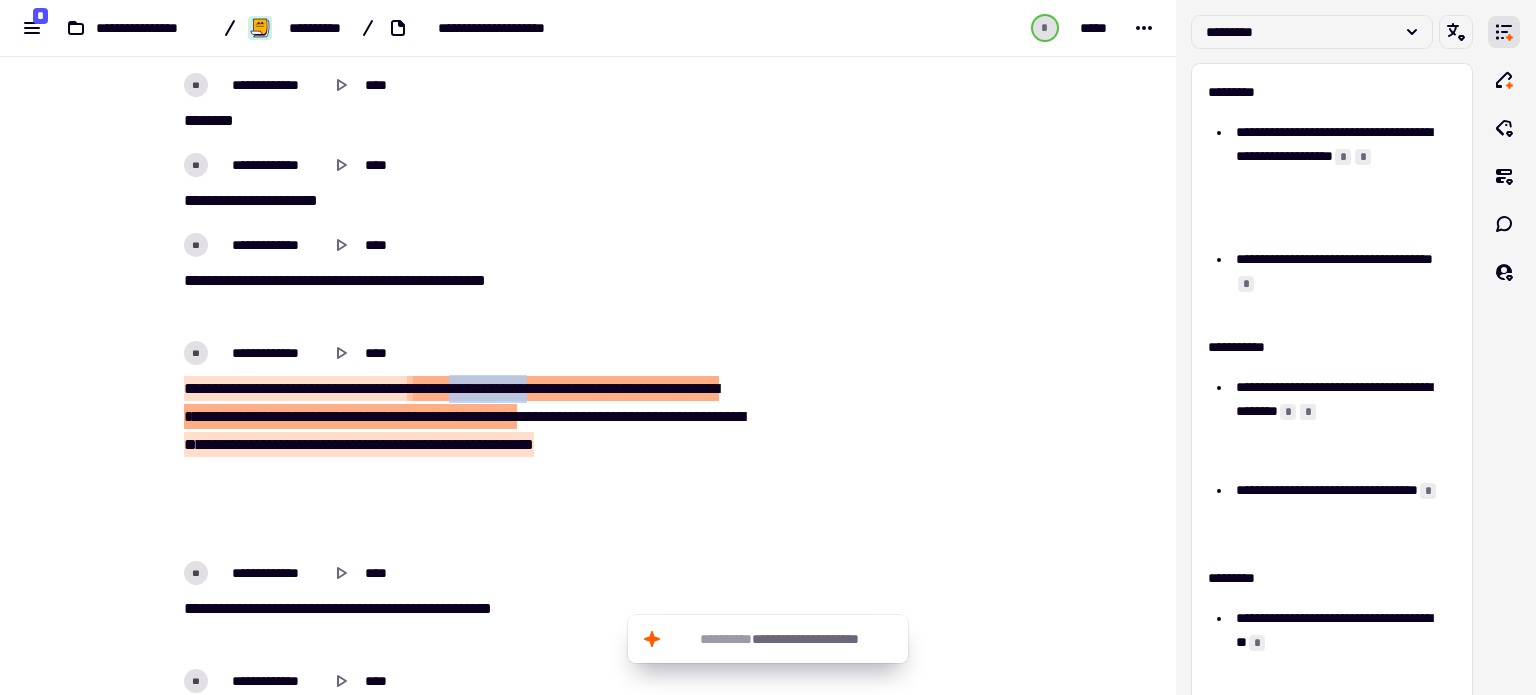 drag, startPoint x: 273, startPoint y: 447, endPoint x: 387, endPoint y: 441, distance: 114.15778 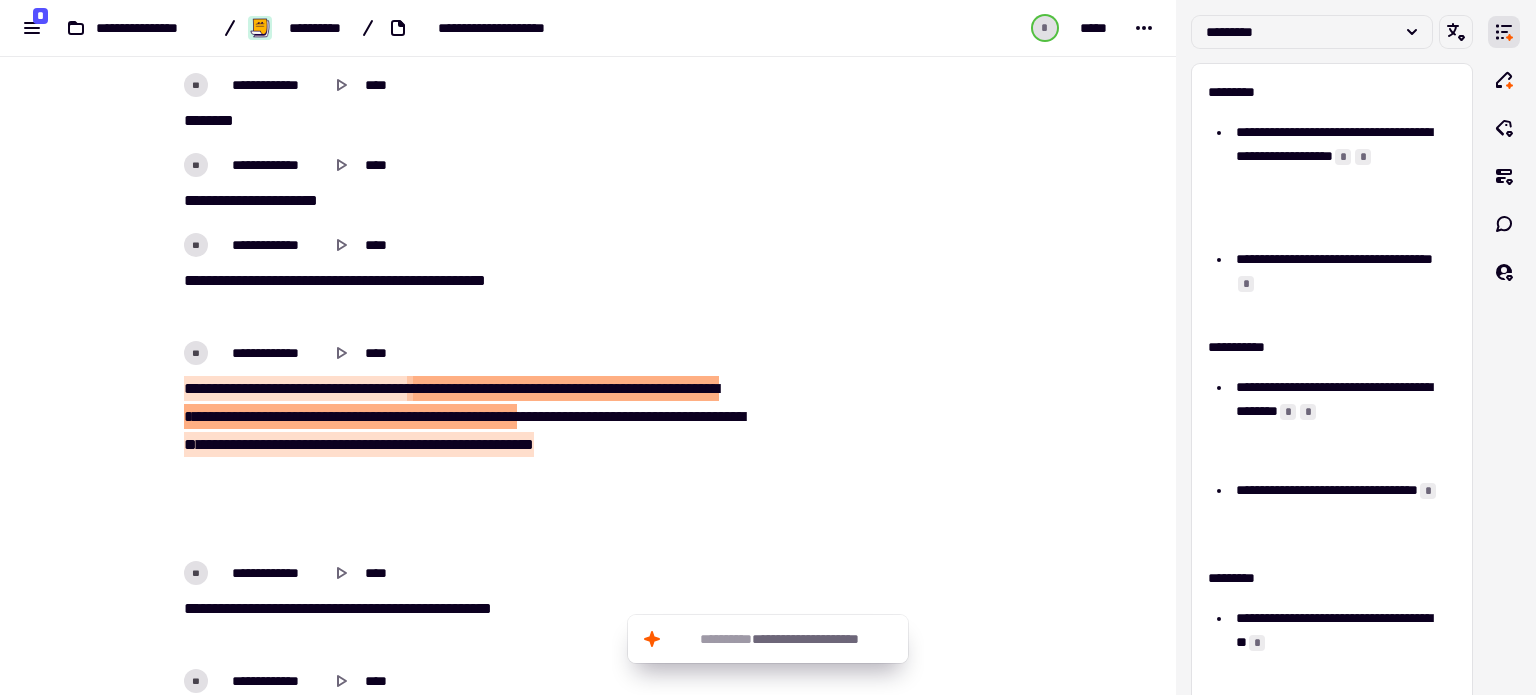 click on "**" at bounding box center (529, 416) 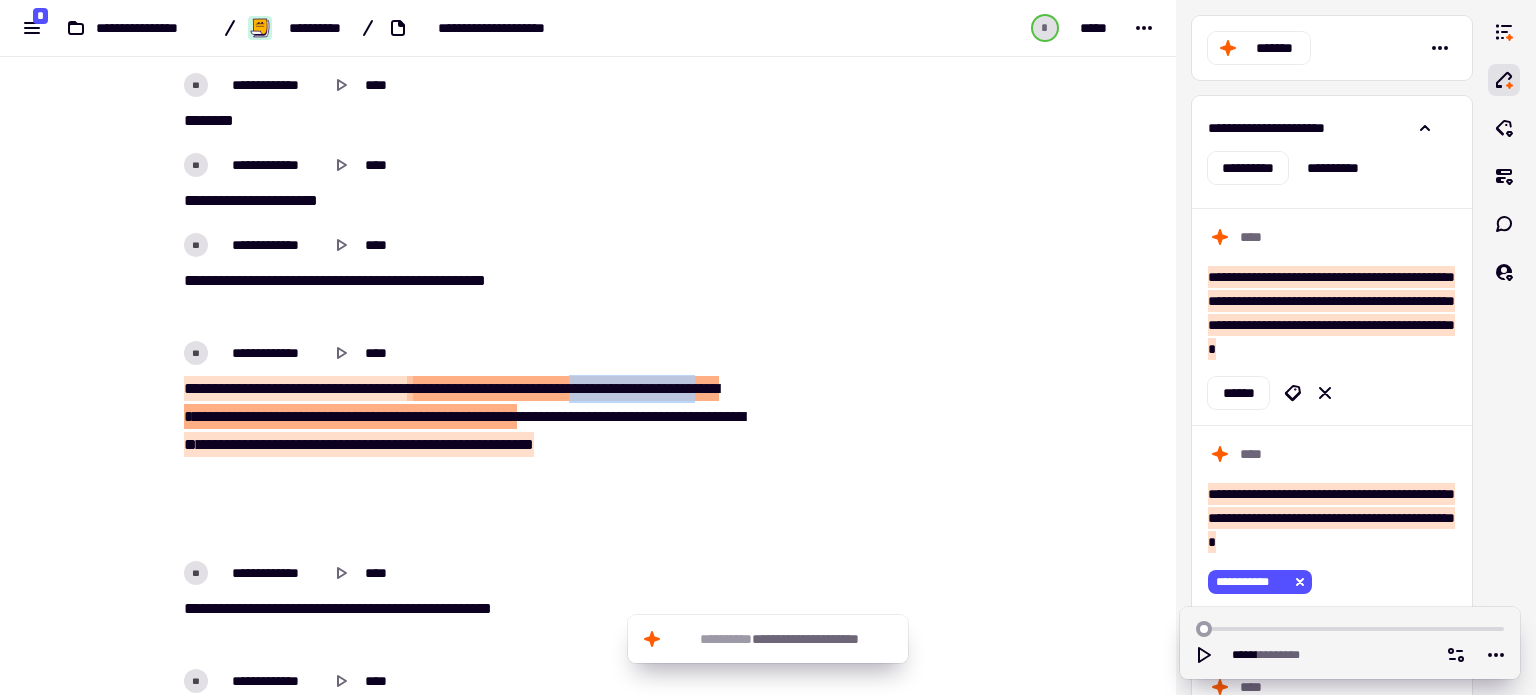 drag, startPoint x: 491, startPoint y: 443, endPoint x: 794, endPoint y: 438, distance: 303.04126 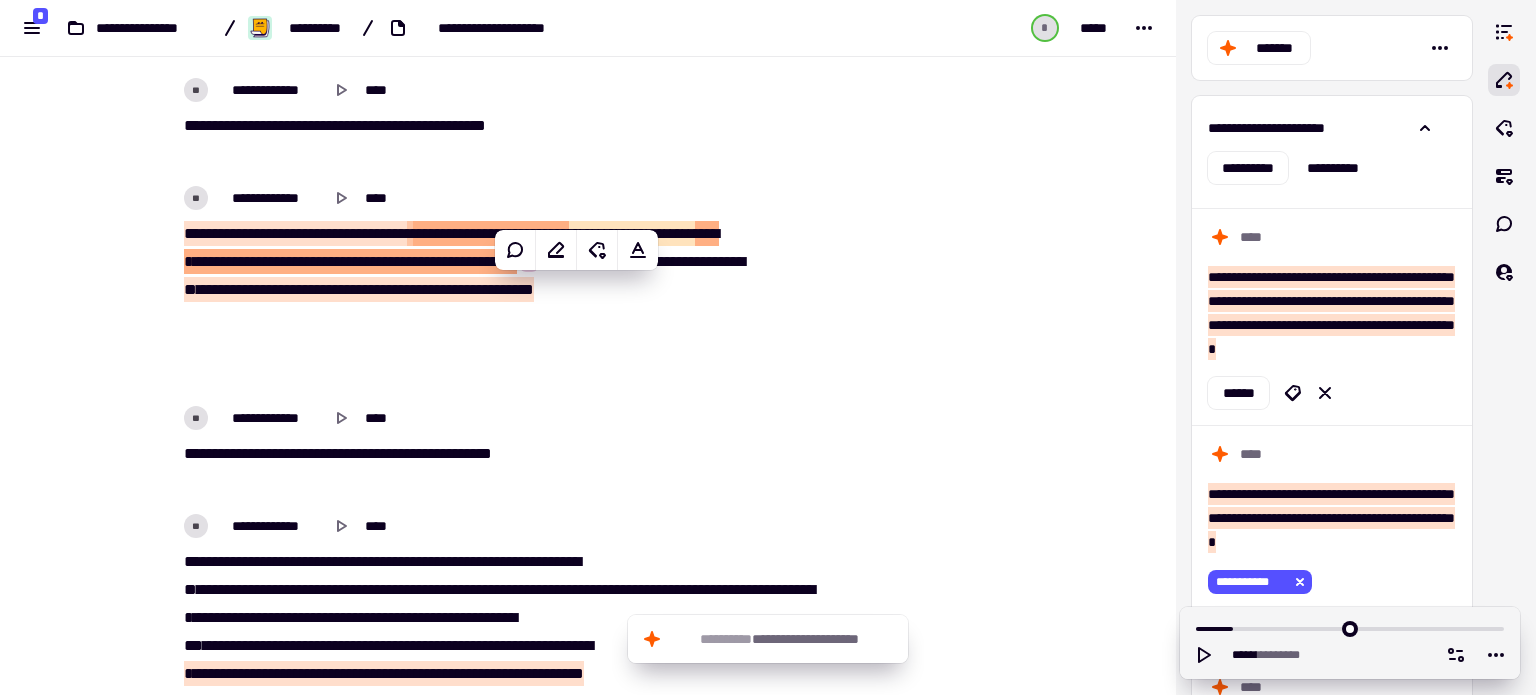 scroll, scrollTop: 3091, scrollLeft: 0, axis: vertical 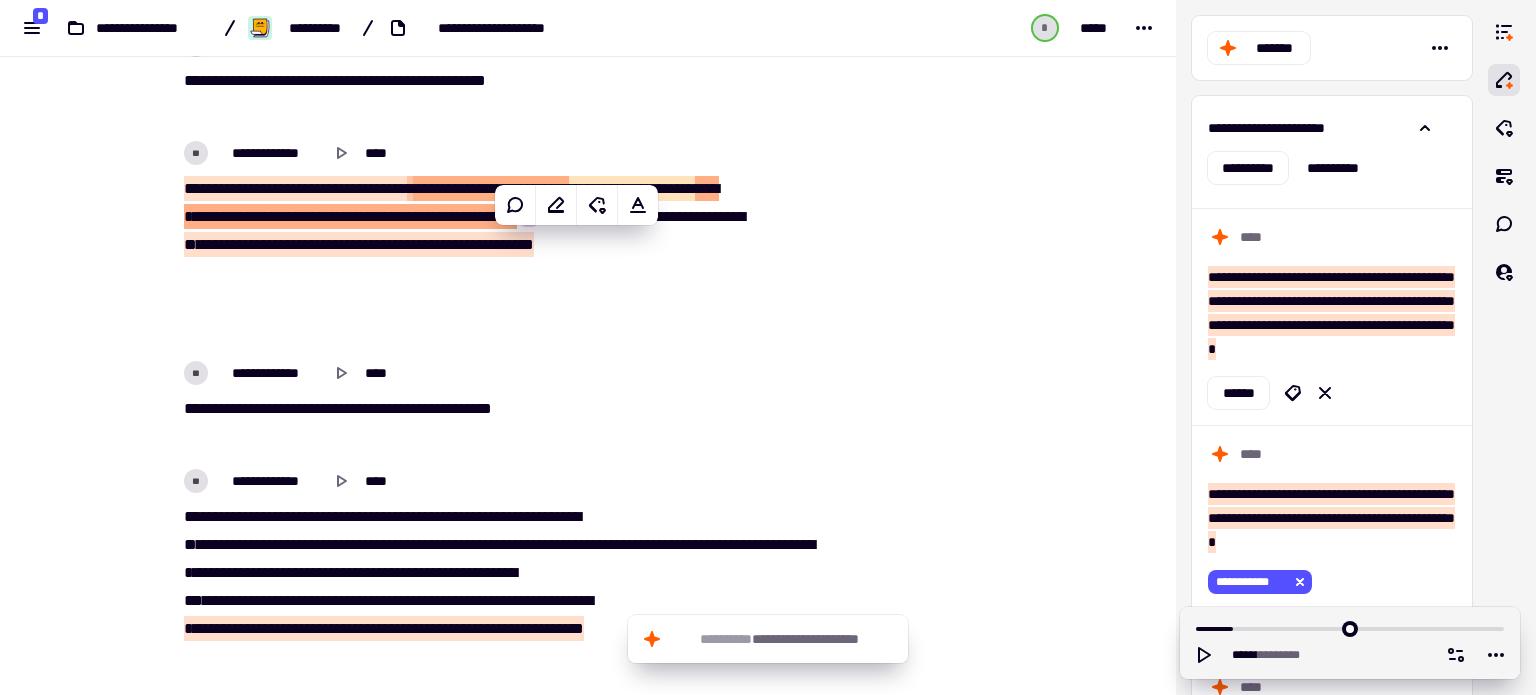 type on "******" 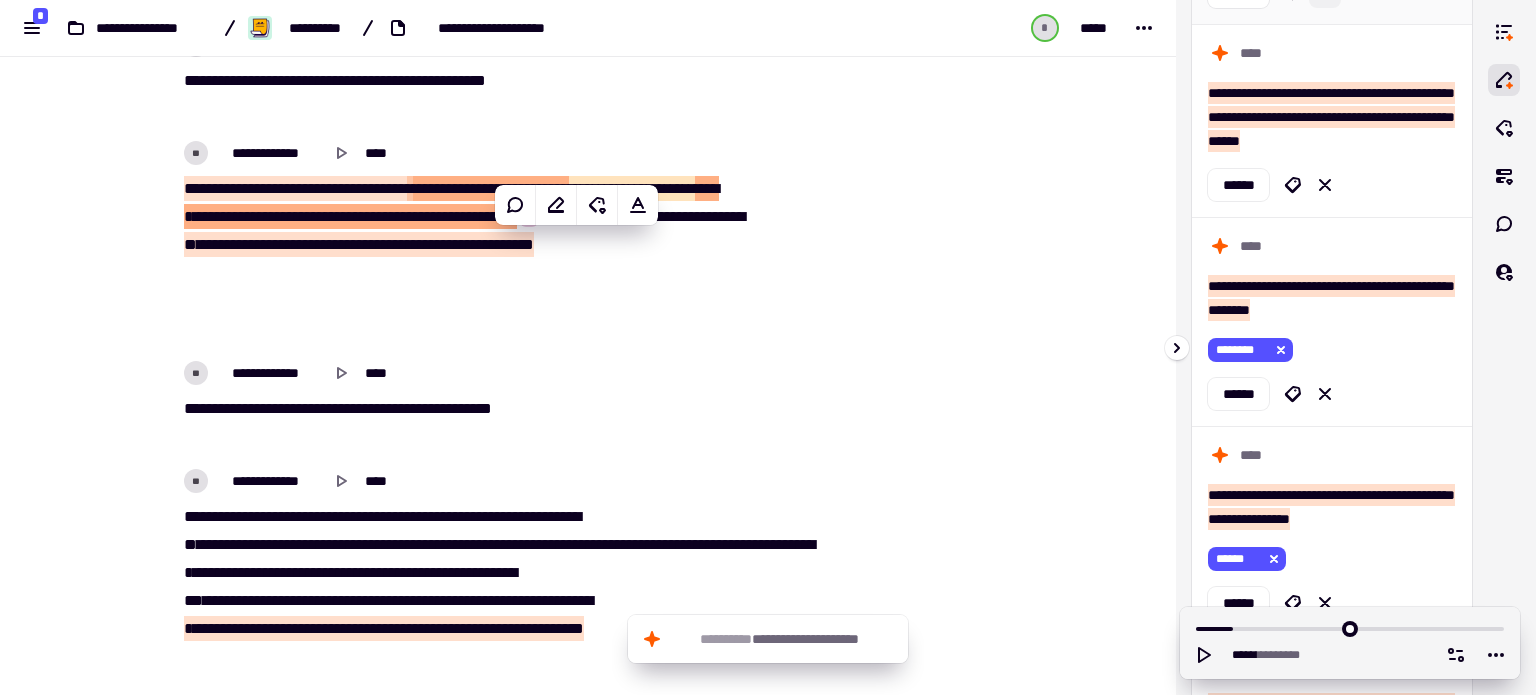 scroll, scrollTop: 1300, scrollLeft: 0, axis: vertical 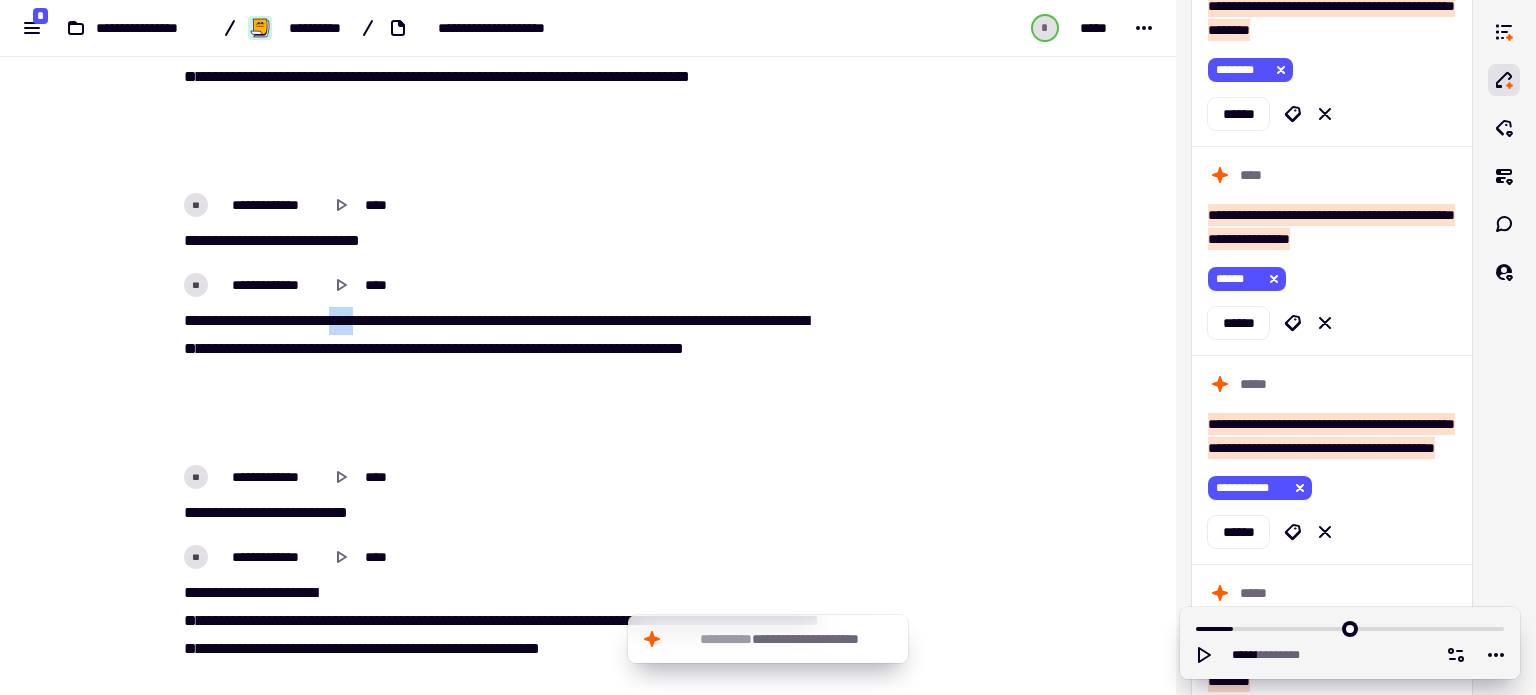 drag, startPoint x: 490, startPoint y: 343, endPoint x: 556, endPoint y: 346, distance: 66.068146 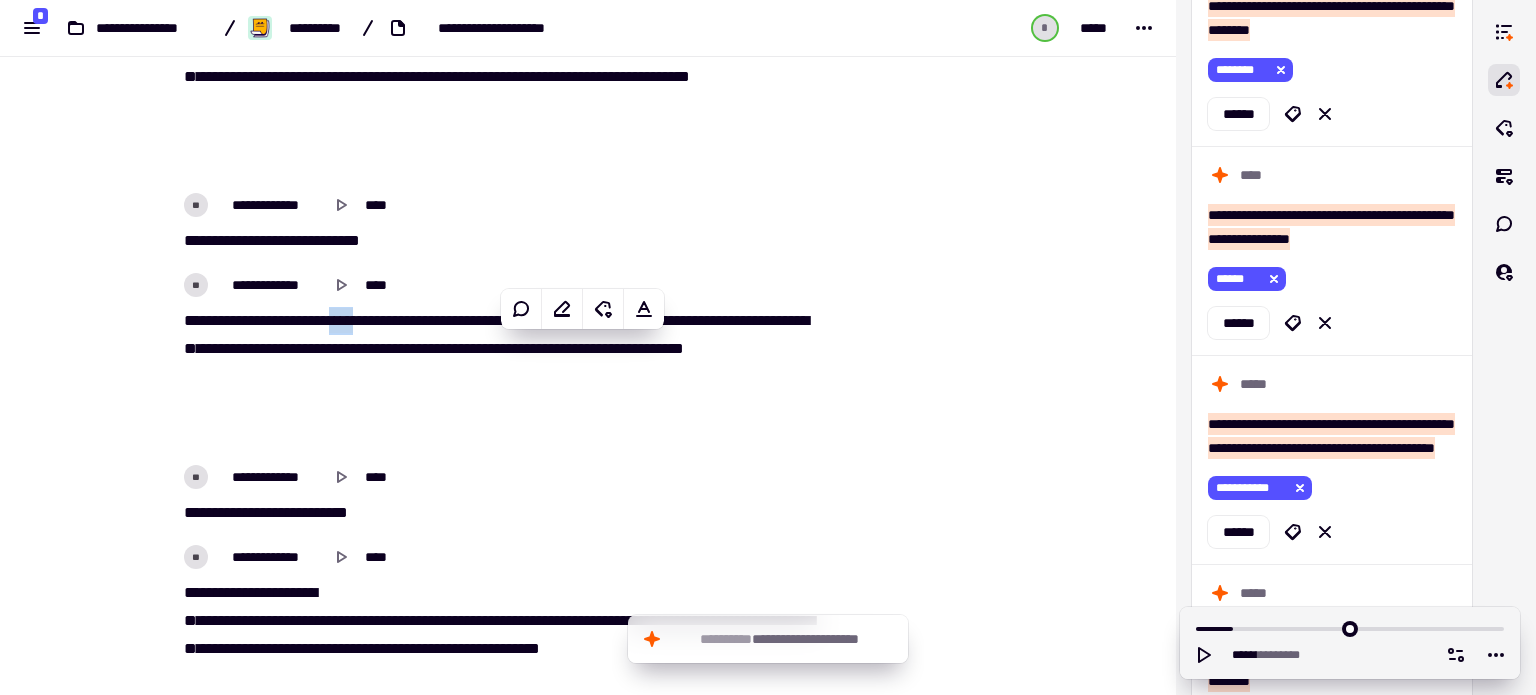 drag, startPoint x: 575, startPoint y: 398, endPoint x: 562, endPoint y: 383, distance: 19.849434 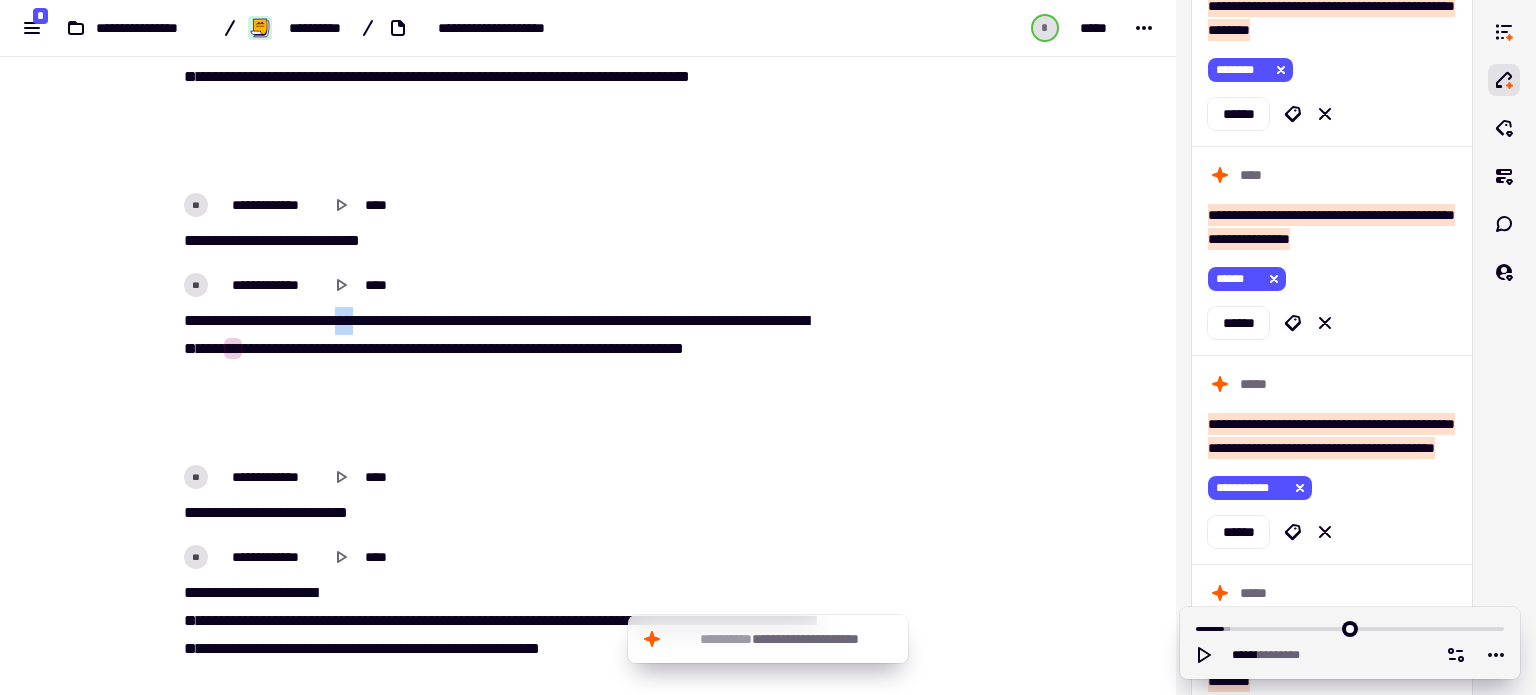 drag, startPoint x: 555, startPoint y: 347, endPoint x: 513, endPoint y: 342, distance: 42.296574 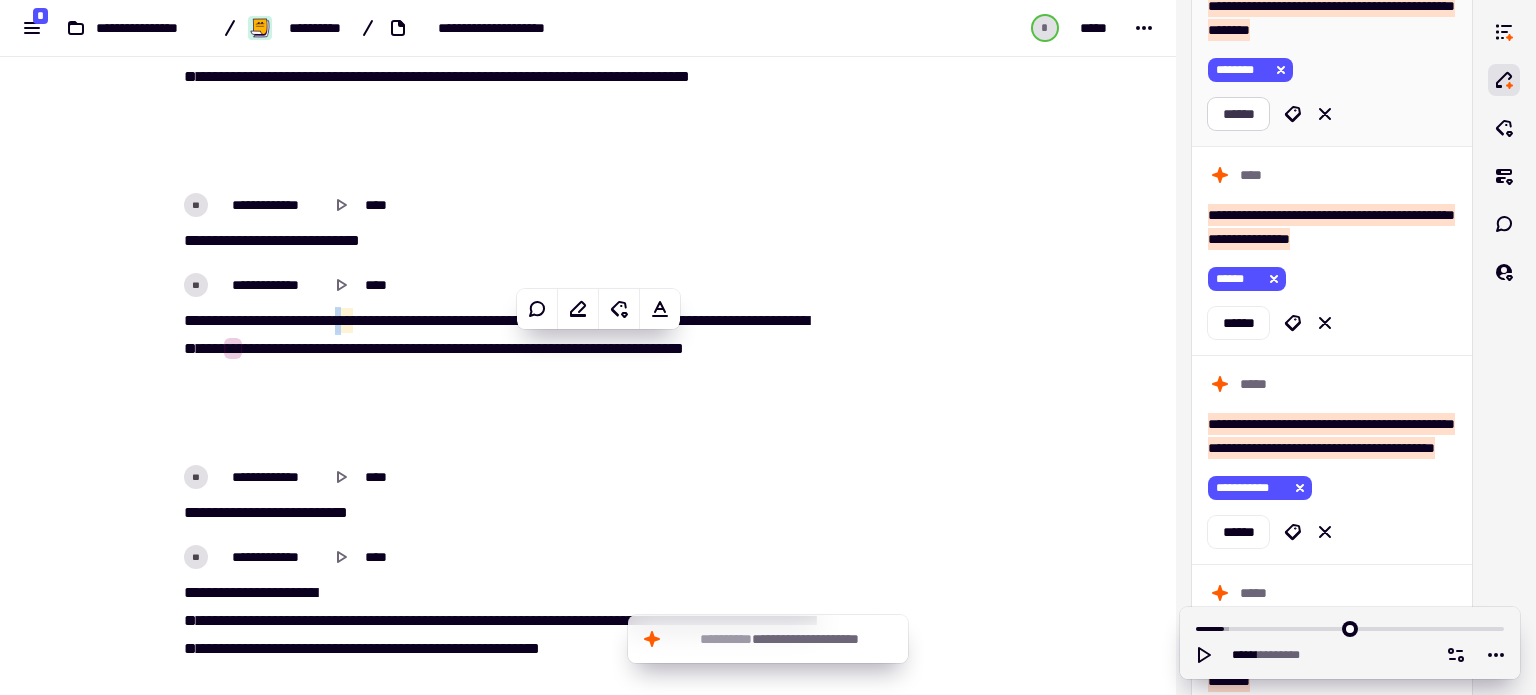 copy on "* **" 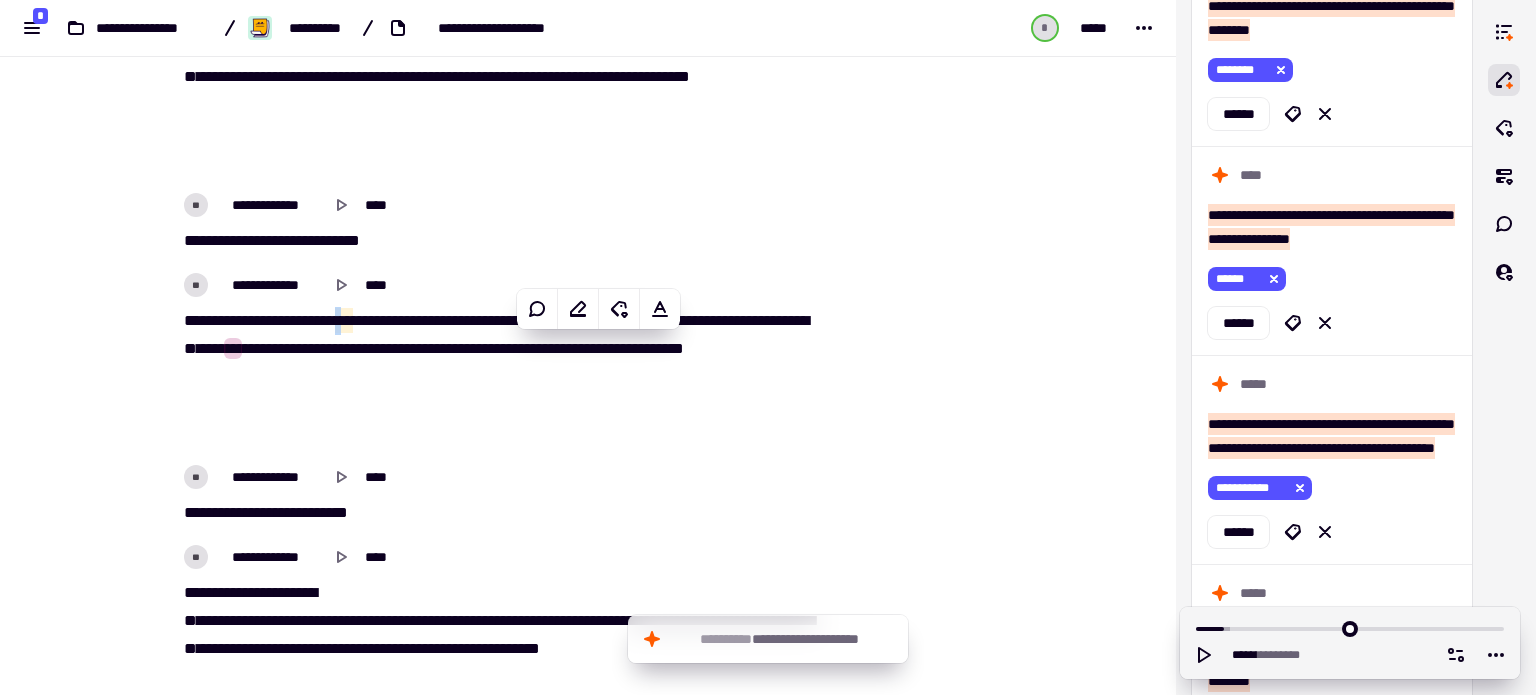 click on "*" at bounding box center [326, 320] 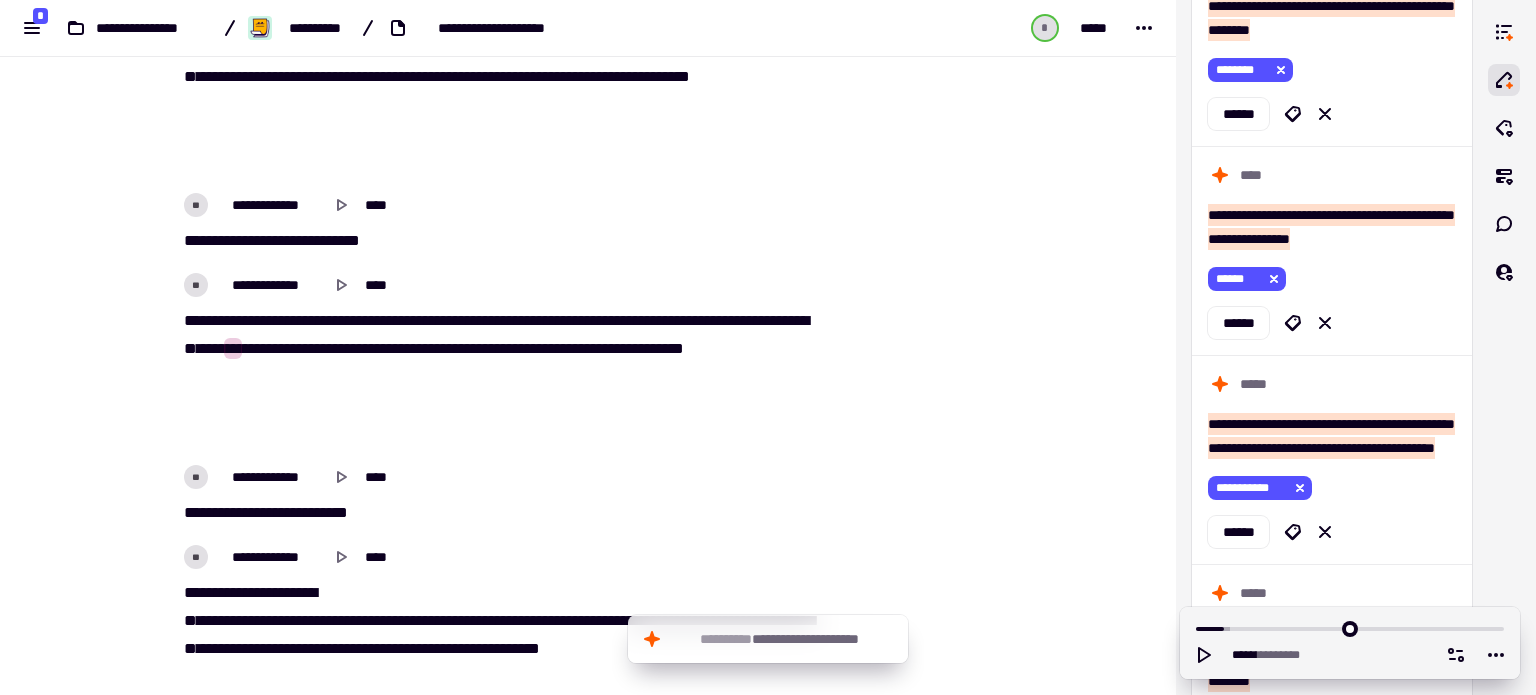 type on "*****" 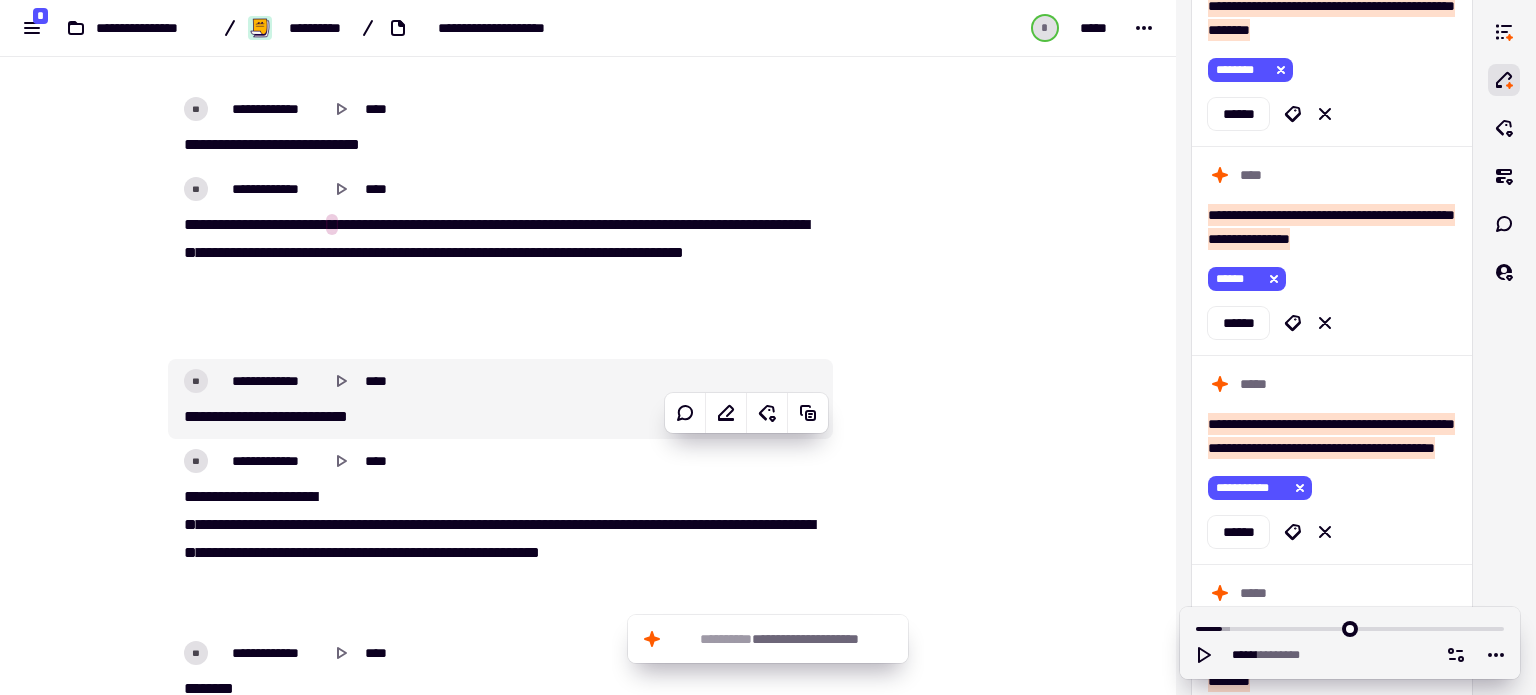 scroll, scrollTop: 2327, scrollLeft: 0, axis: vertical 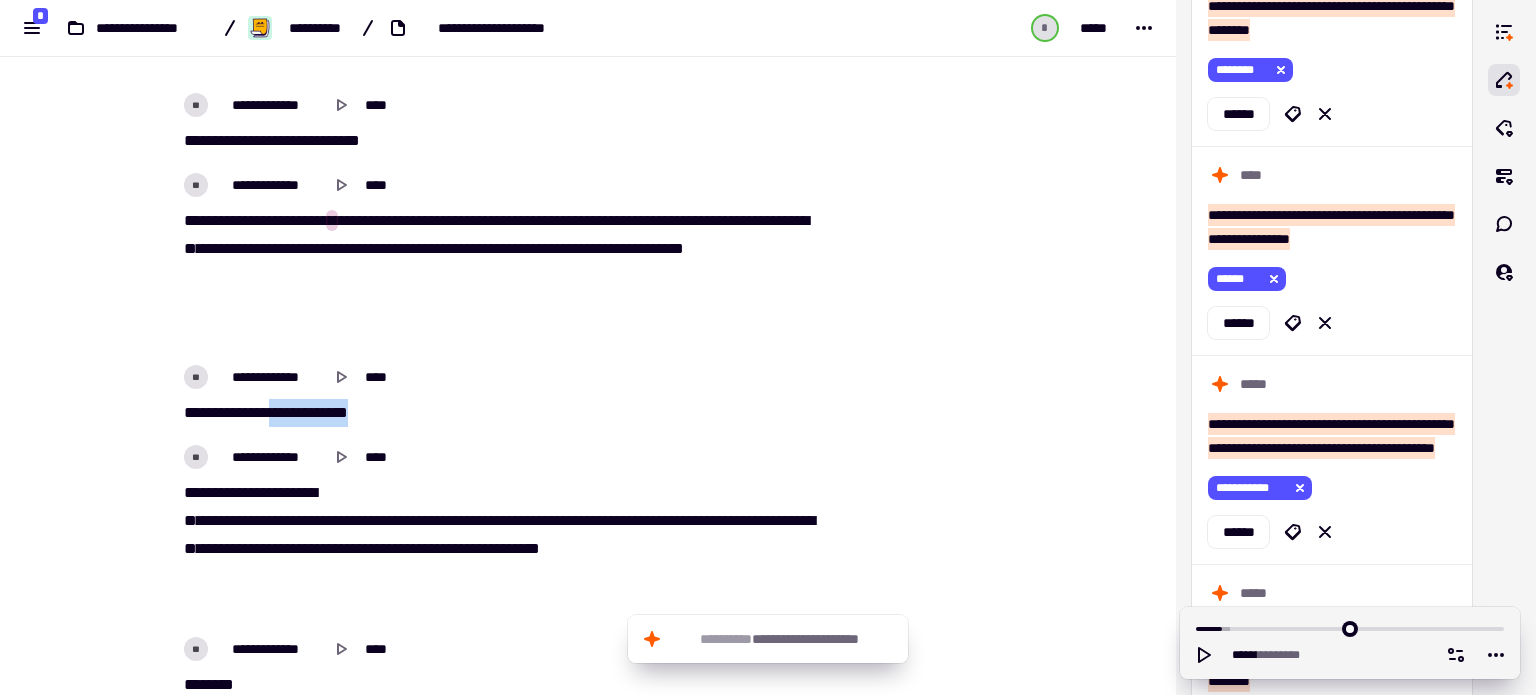 drag, startPoint x: 503, startPoint y: 439, endPoint x: 598, endPoint y: 438, distance: 95.005264 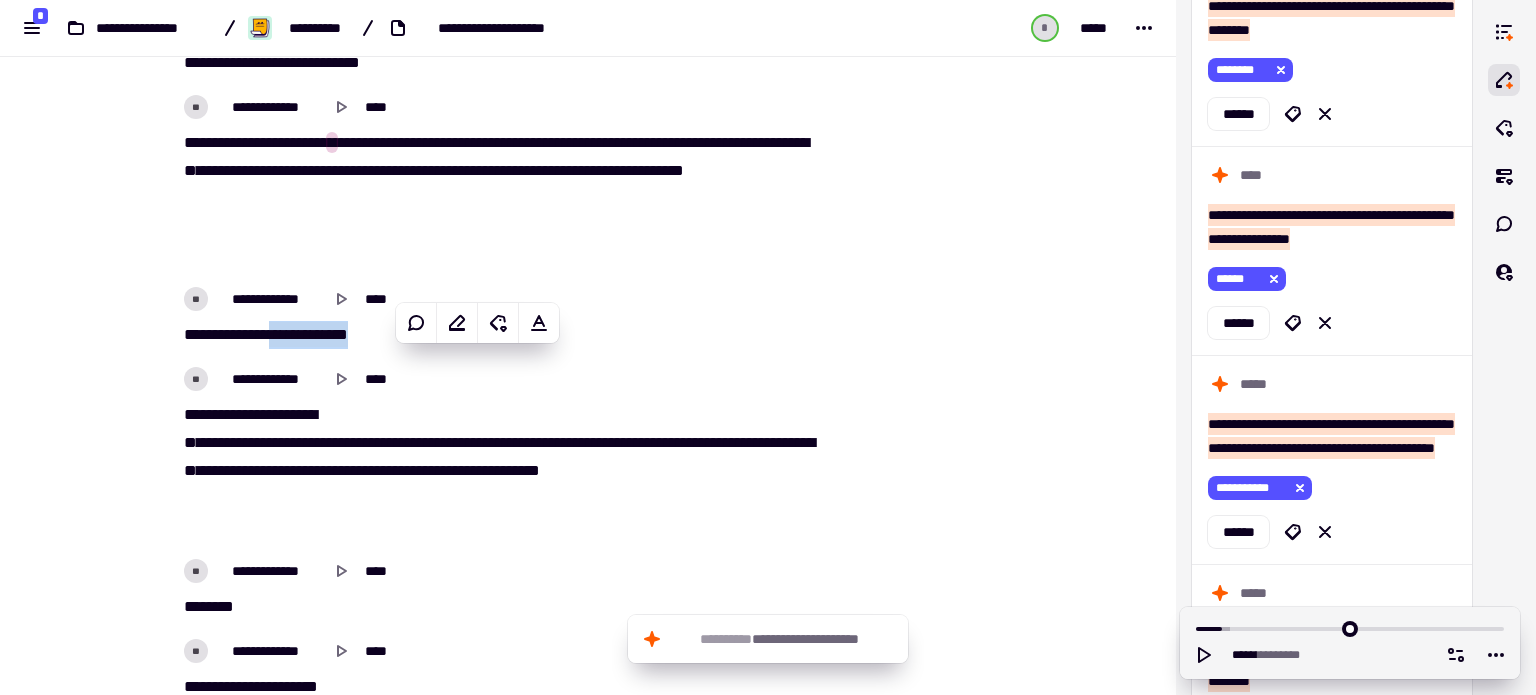 scroll, scrollTop: 2427, scrollLeft: 0, axis: vertical 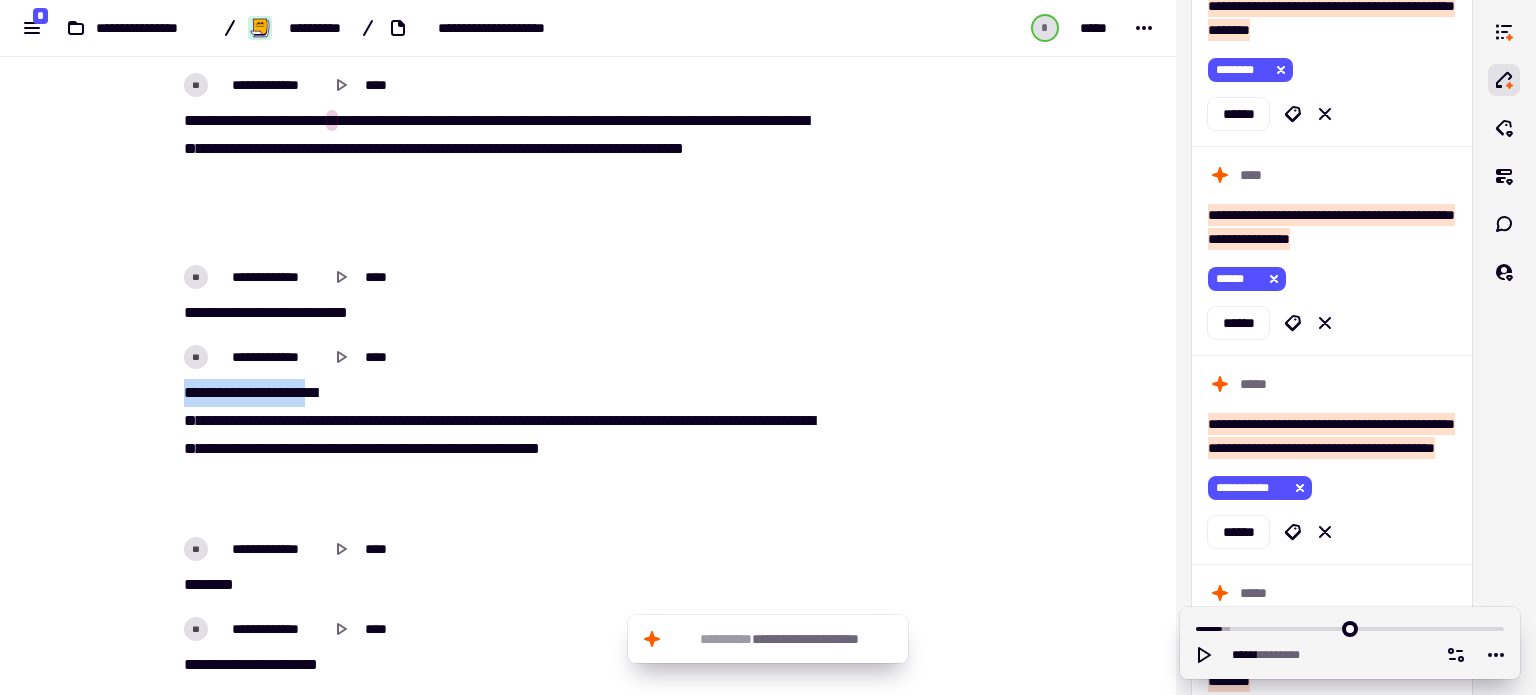 drag, startPoint x: 176, startPoint y: 421, endPoint x: 476, endPoint y: 429, distance: 300.10666 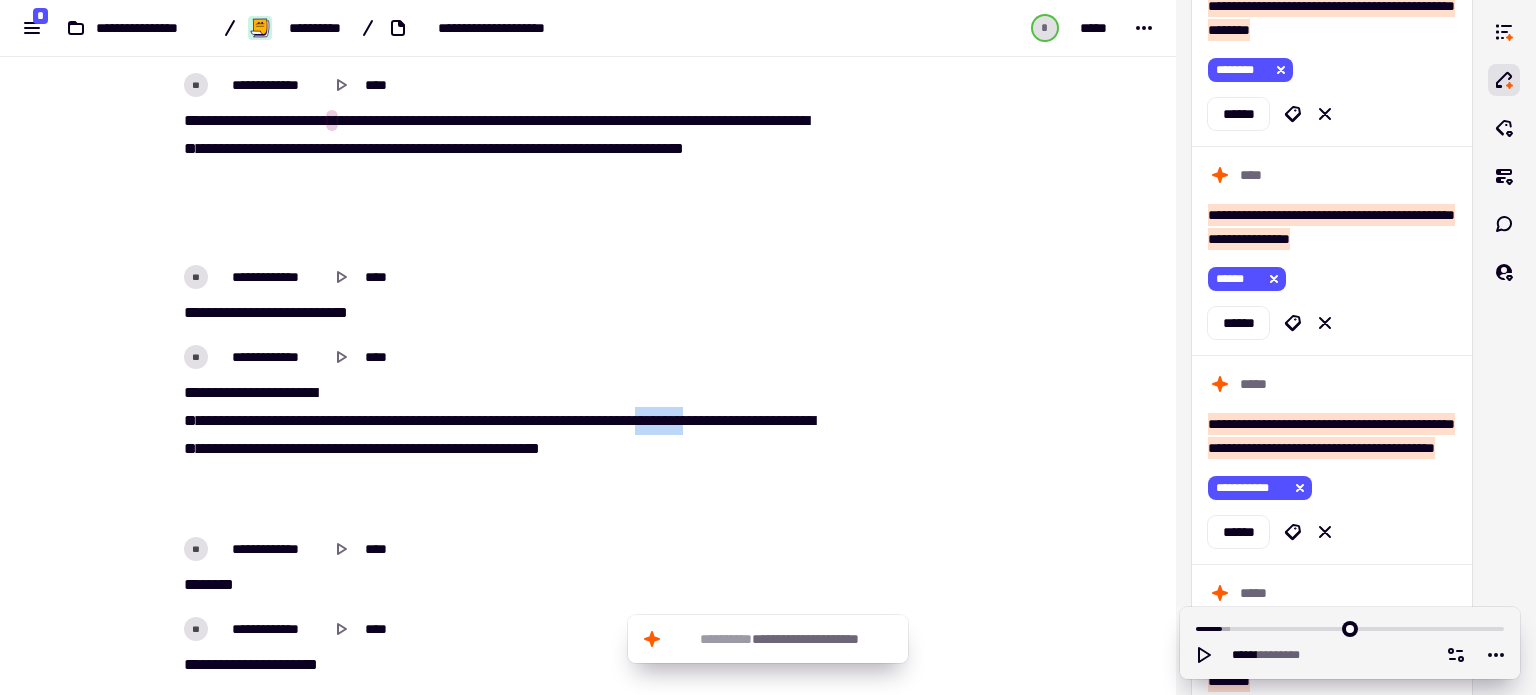 drag, startPoint x: 378, startPoint y: 474, endPoint x: 499, endPoint y: 471, distance: 121.037186 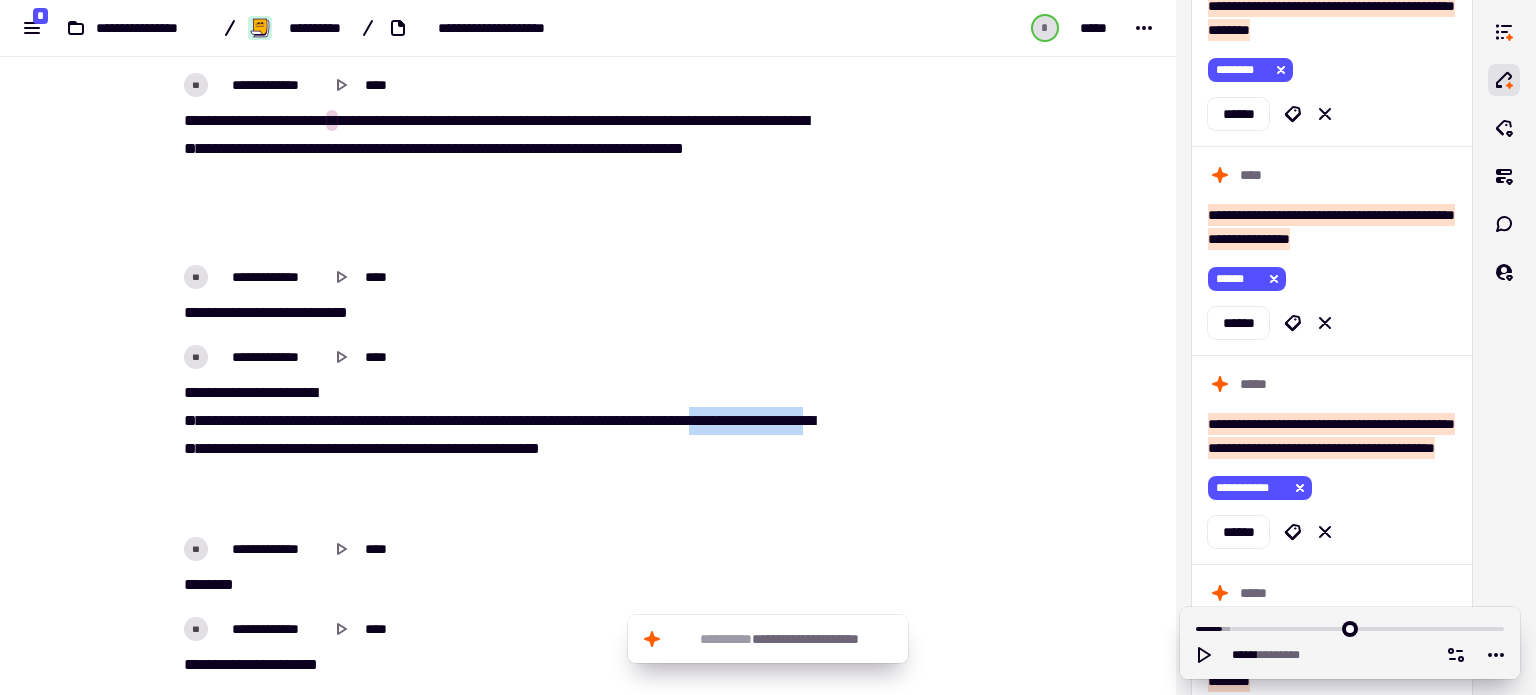 drag, startPoint x: 507, startPoint y: 474, endPoint x: 808, endPoint y: 471, distance: 301.01495 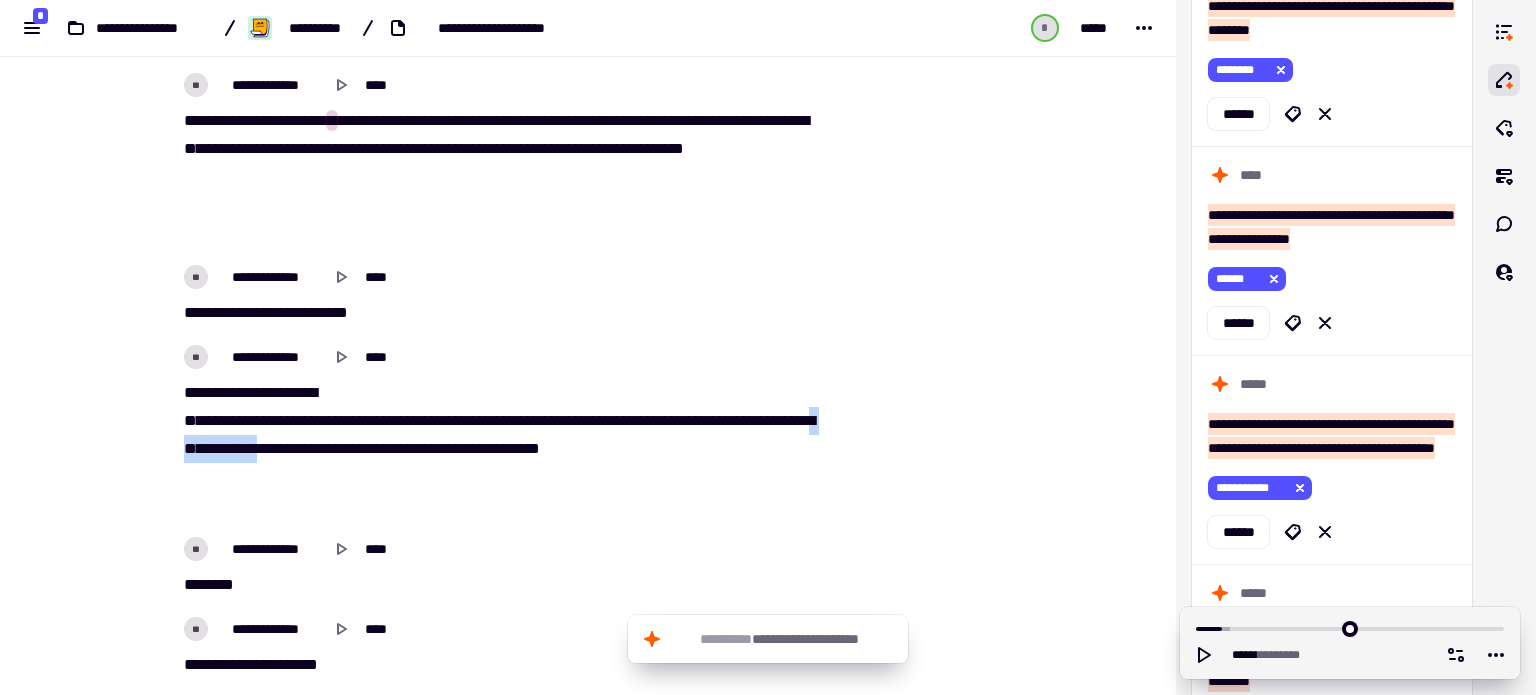 drag, startPoint x: 195, startPoint y: 504, endPoint x: 400, endPoint y: 506, distance: 205.00975 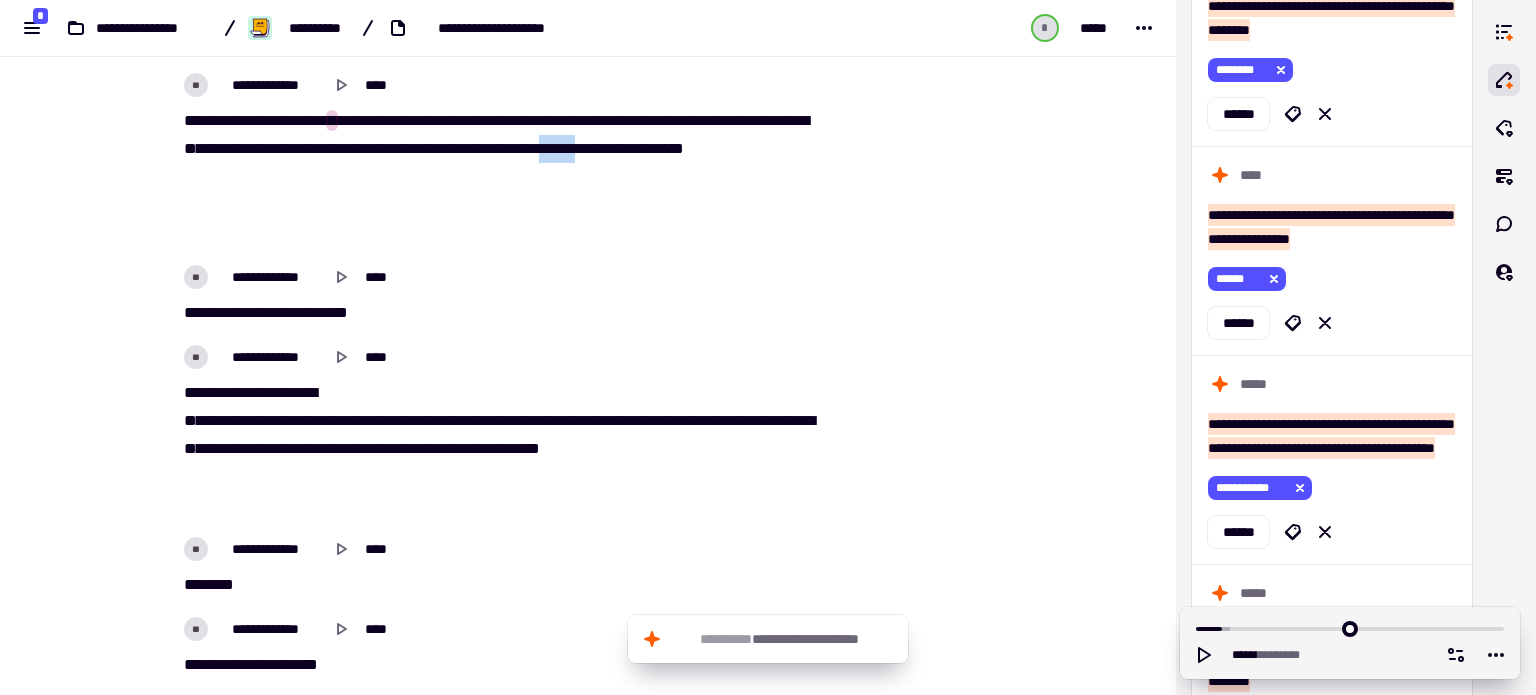 drag, startPoint x: 712, startPoint y: 230, endPoint x: 810, endPoint y: 227, distance: 98.045906 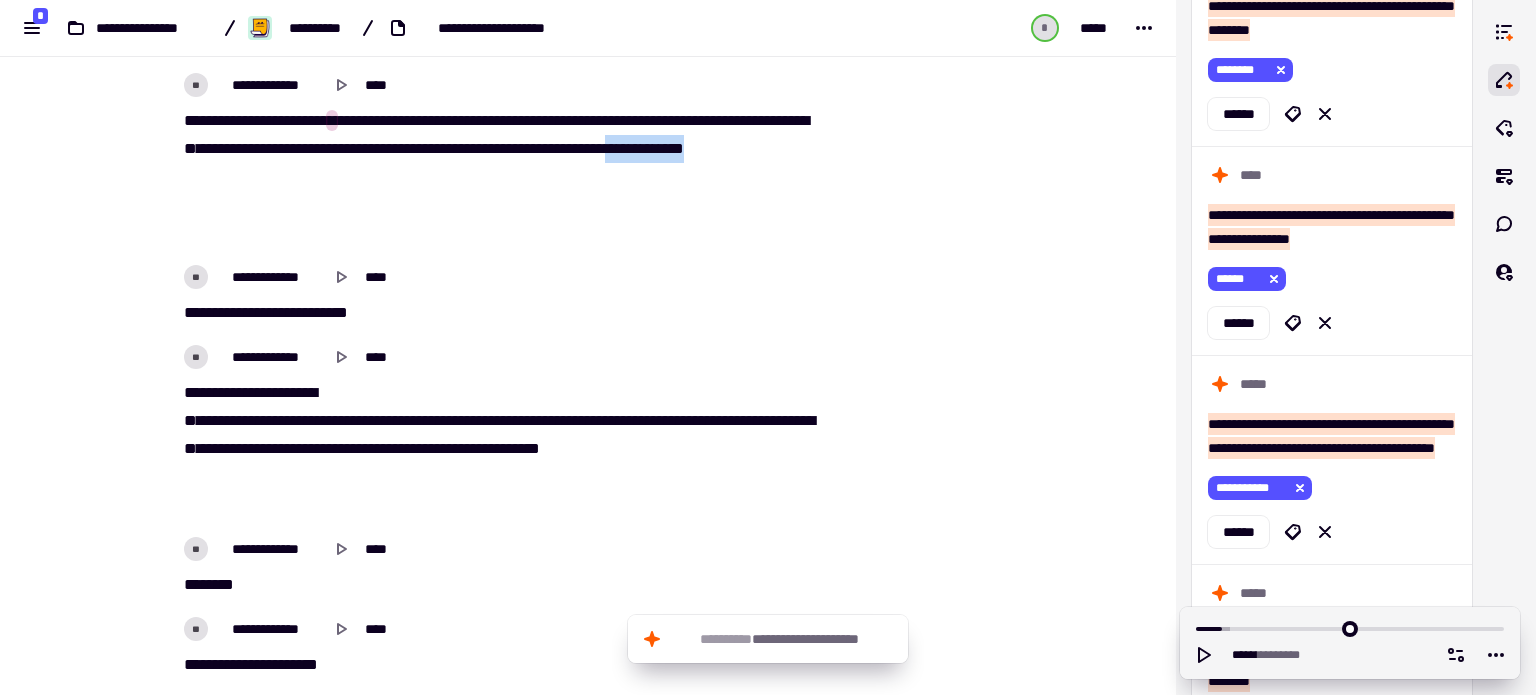 drag, startPoint x: 252, startPoint y: 258, endPoint x: 442, endPoint y: 254, distance: 190.0421 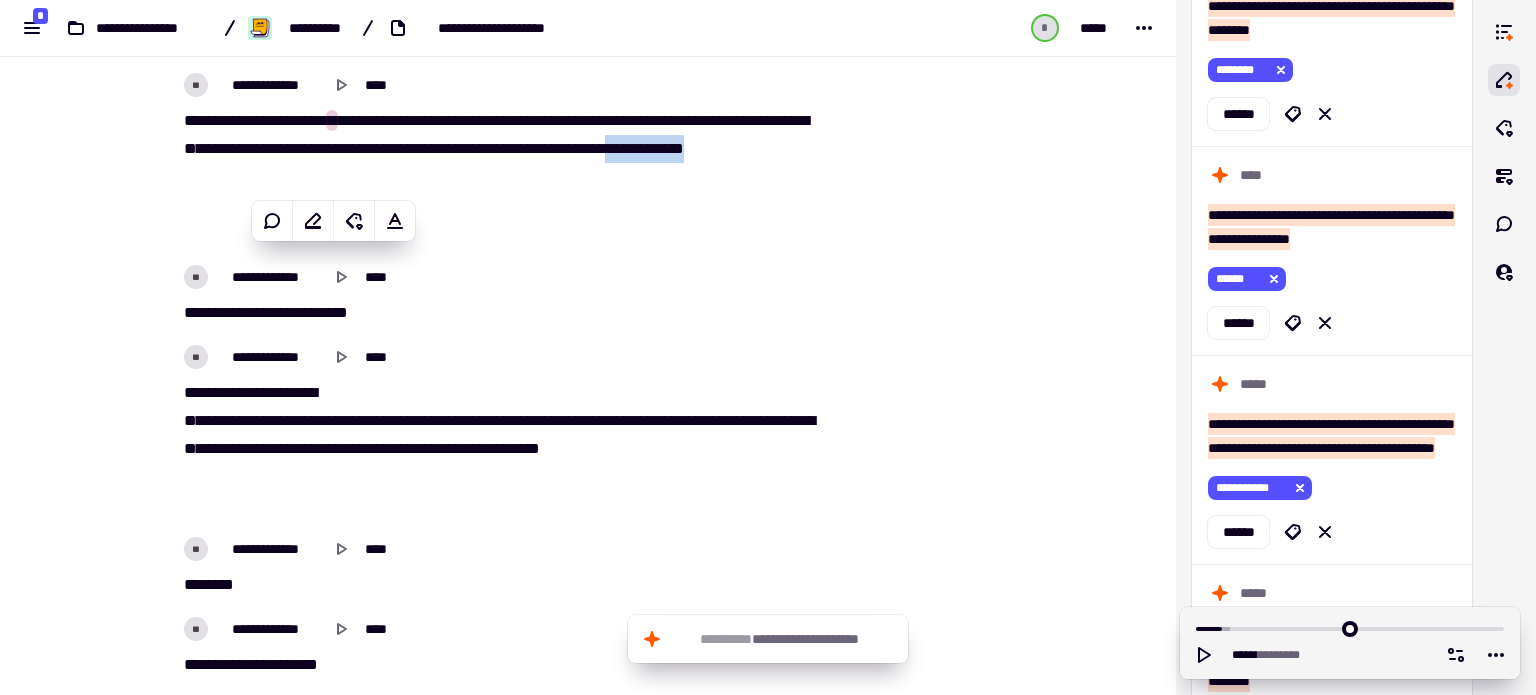 click on "* ** ** * ** ** * ** * ** * ** ** ** ** * *" at bounding box center [500, 313] 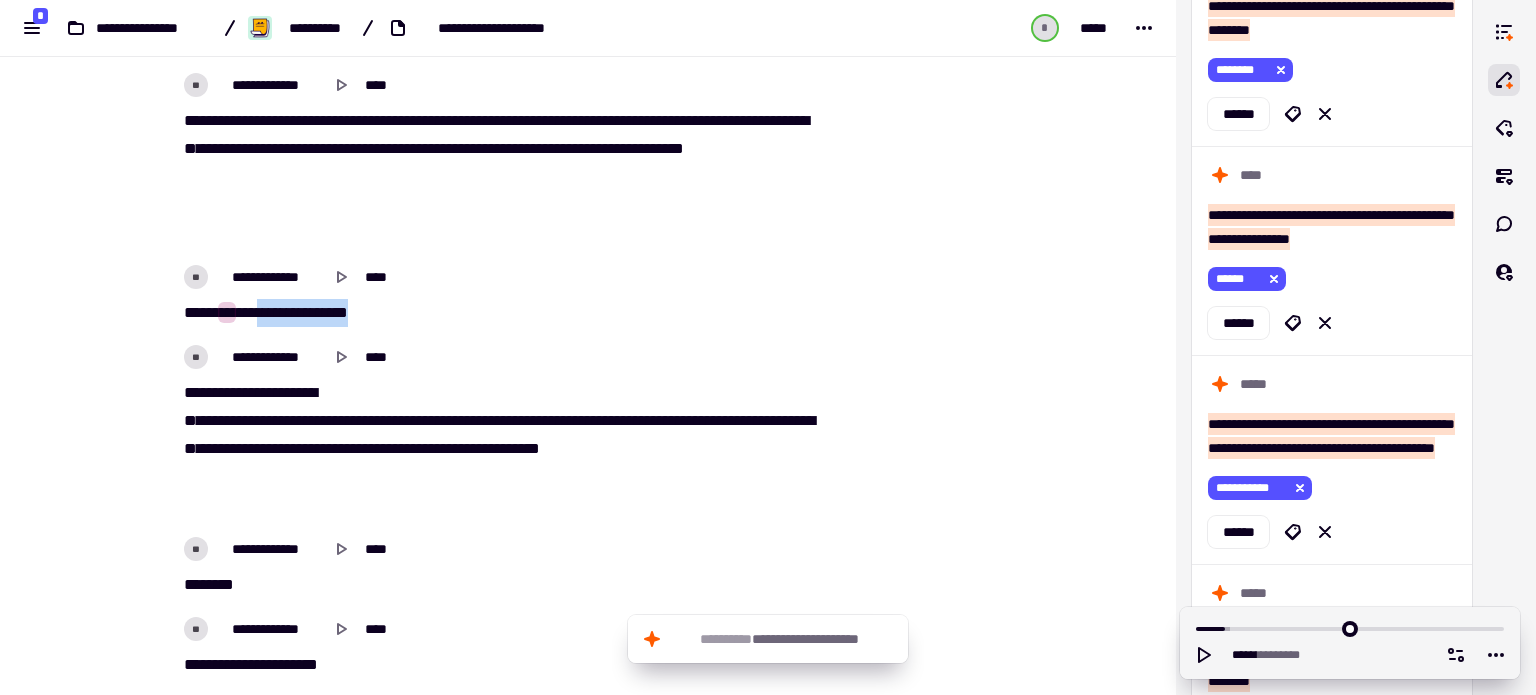 drag, startPoint x: 373, startPoint y: 347, endPoint x: 591, endPoint y: 338, distance: 218.1857 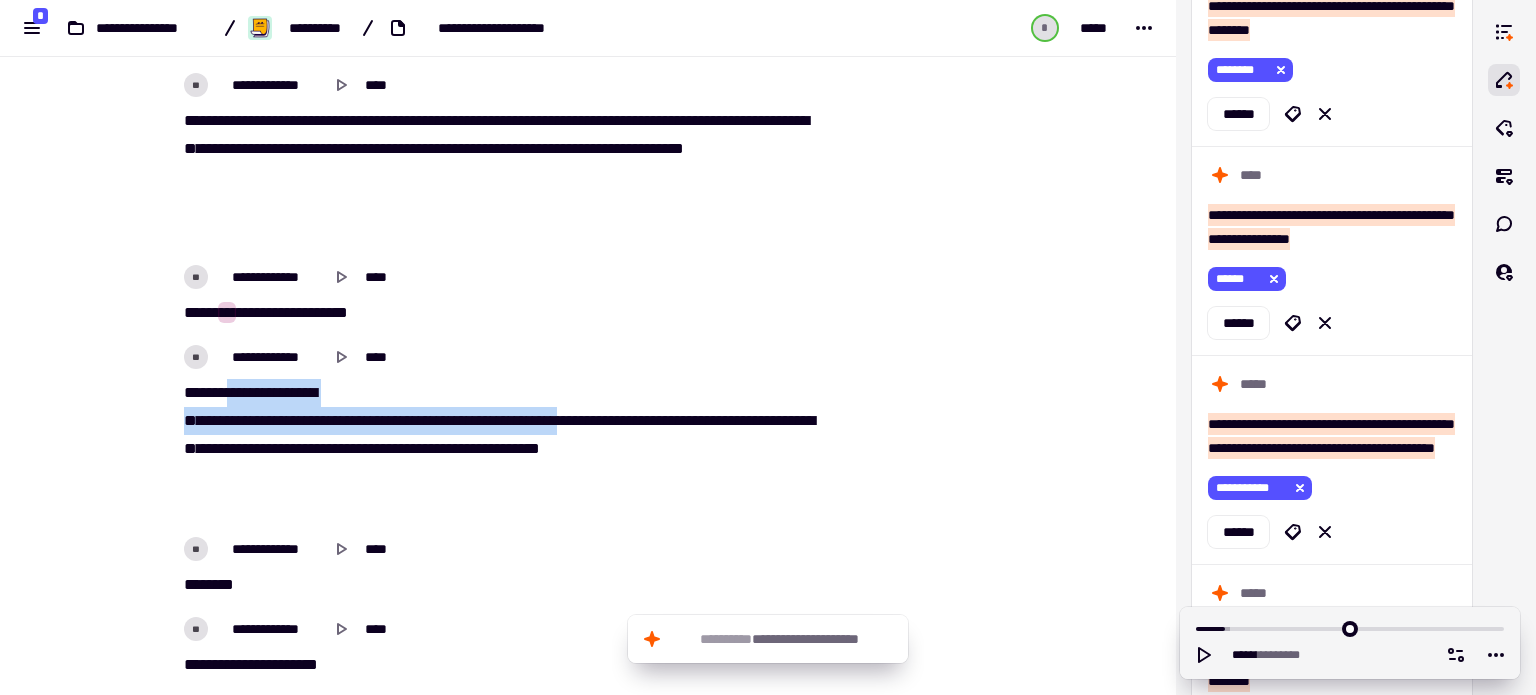 drag, startPoint x: 360, startPoint y: 418, endPoint x: 802, endPoint y: 434, distance: 442.2895 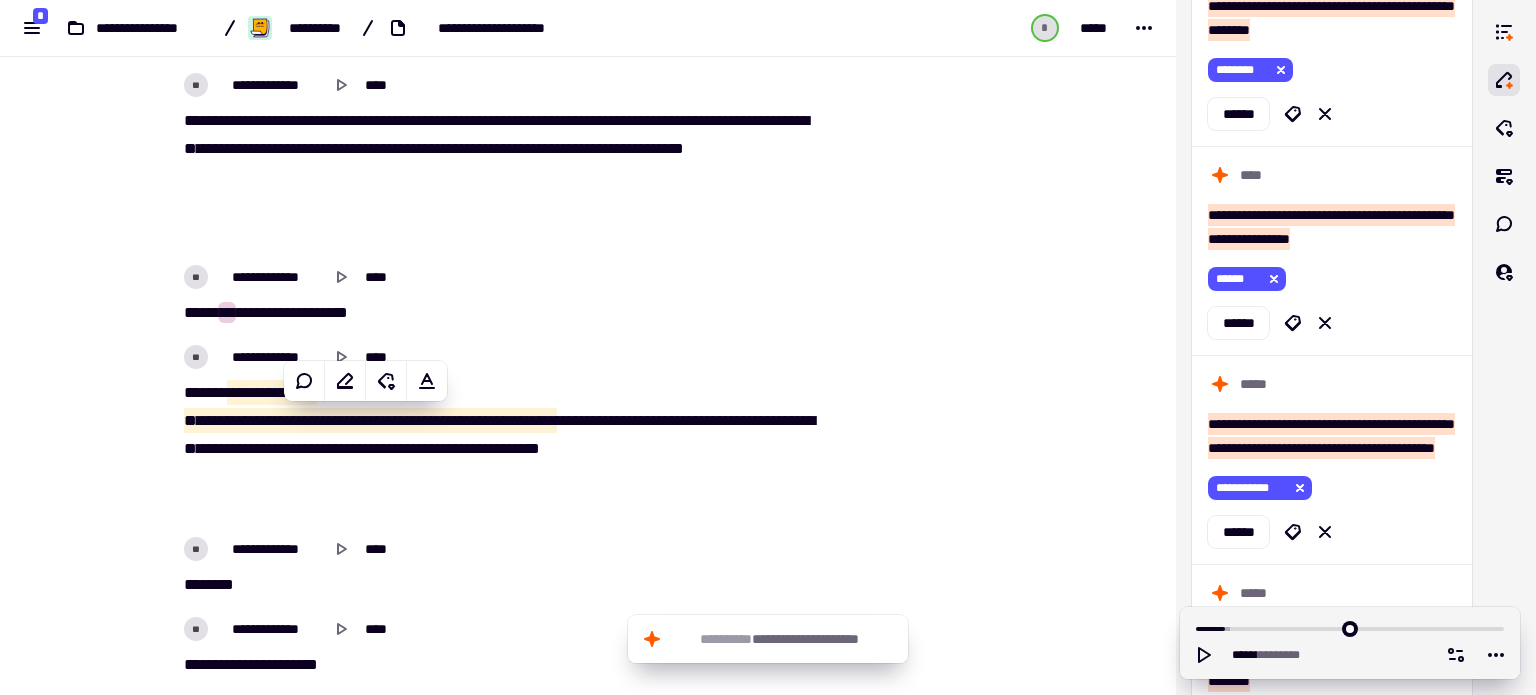 click on "**" at bounding box center [251, 448] 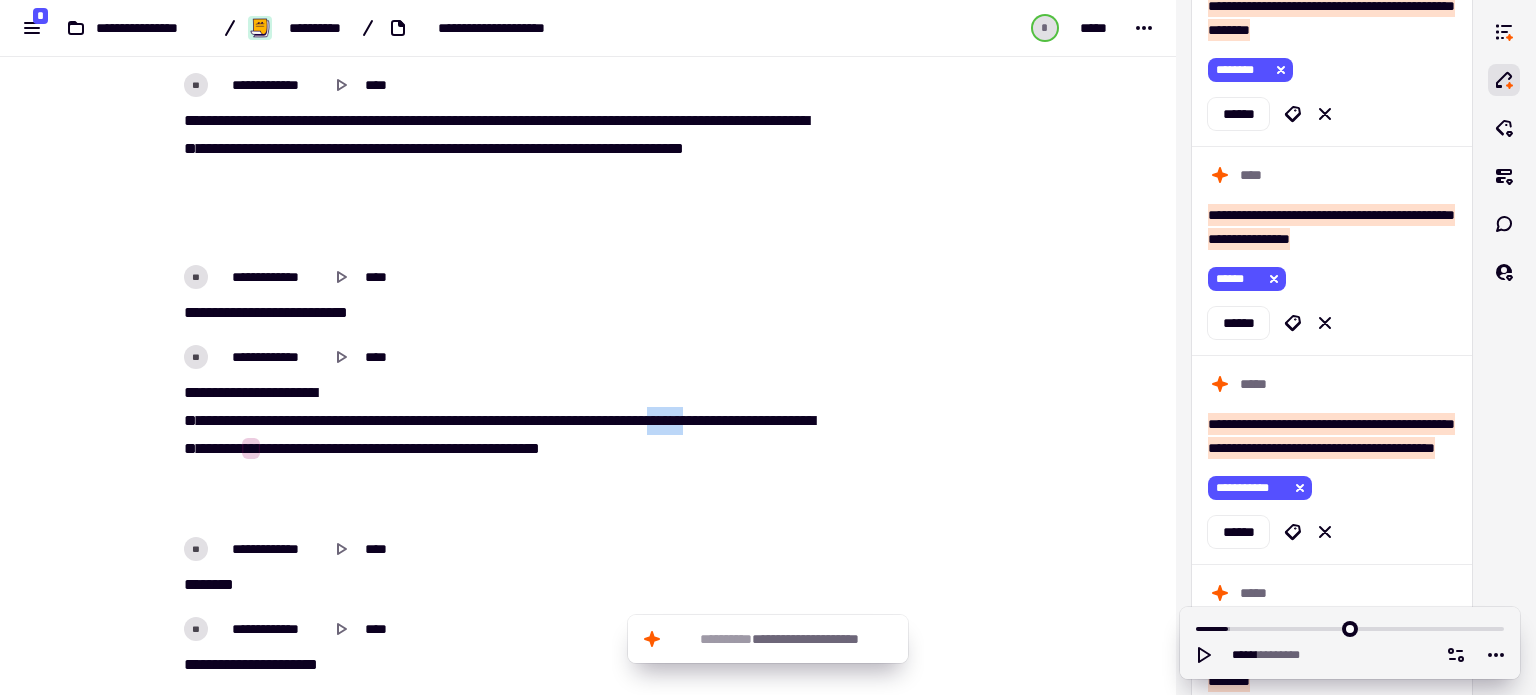 drag, startPoint x: 412, startPoint y: 482, endPoint x: 494, endPoint y: 482, distance: 82 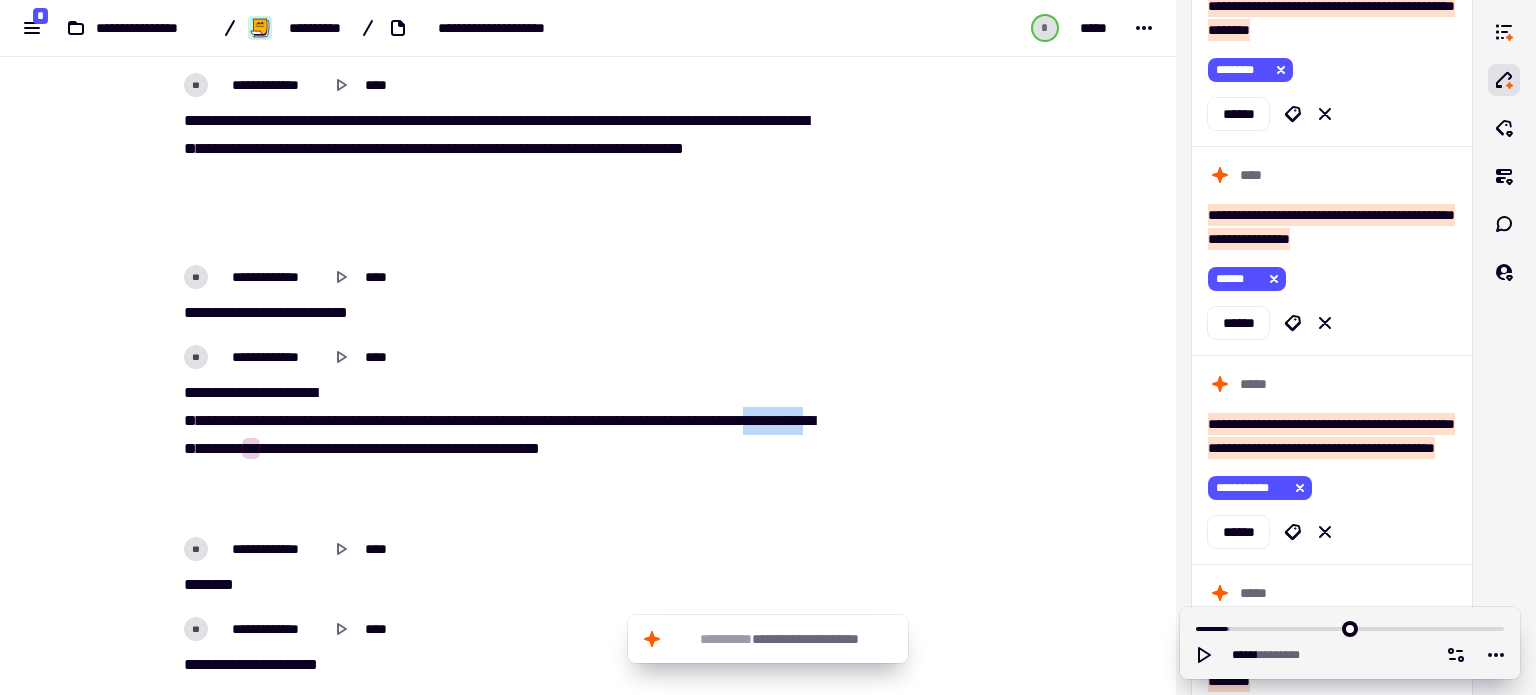 drag, startPoint x: 644, startPoint y: 479, endPoint x: 823, endPoint y: 486, distance: 179.13683 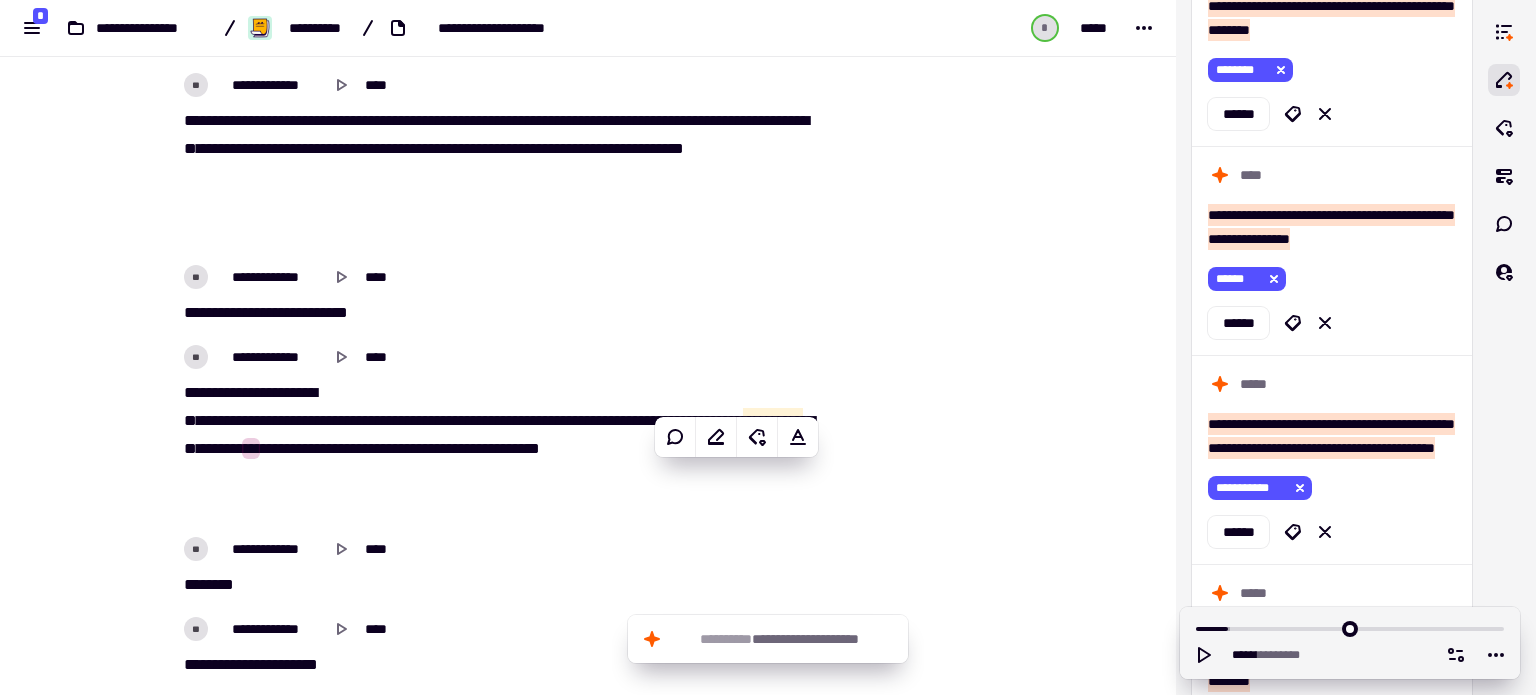 click on "**" at bounding box center (281, 448) 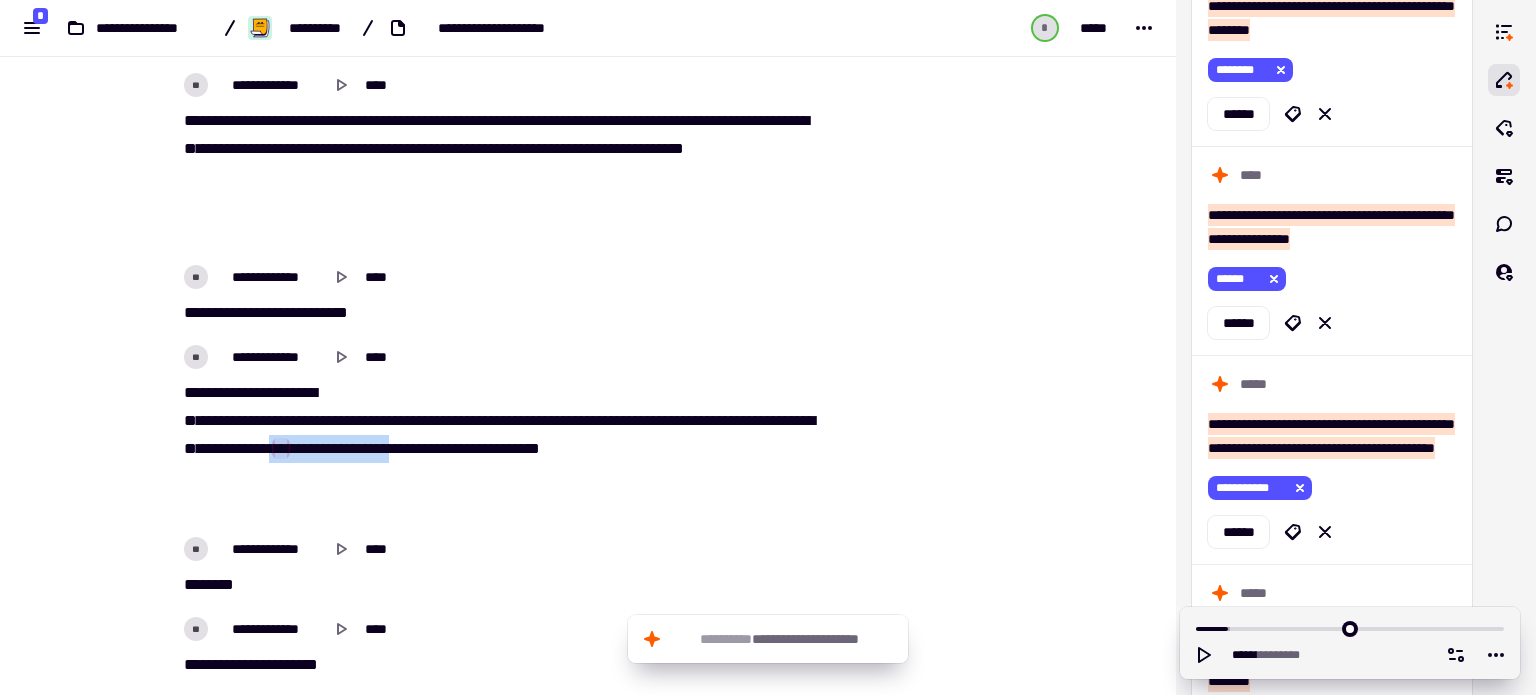 drag, startPoint x: 418, startPoint y: 505, endPoint x: 740, endPoint y: 517, distance: 322.2235 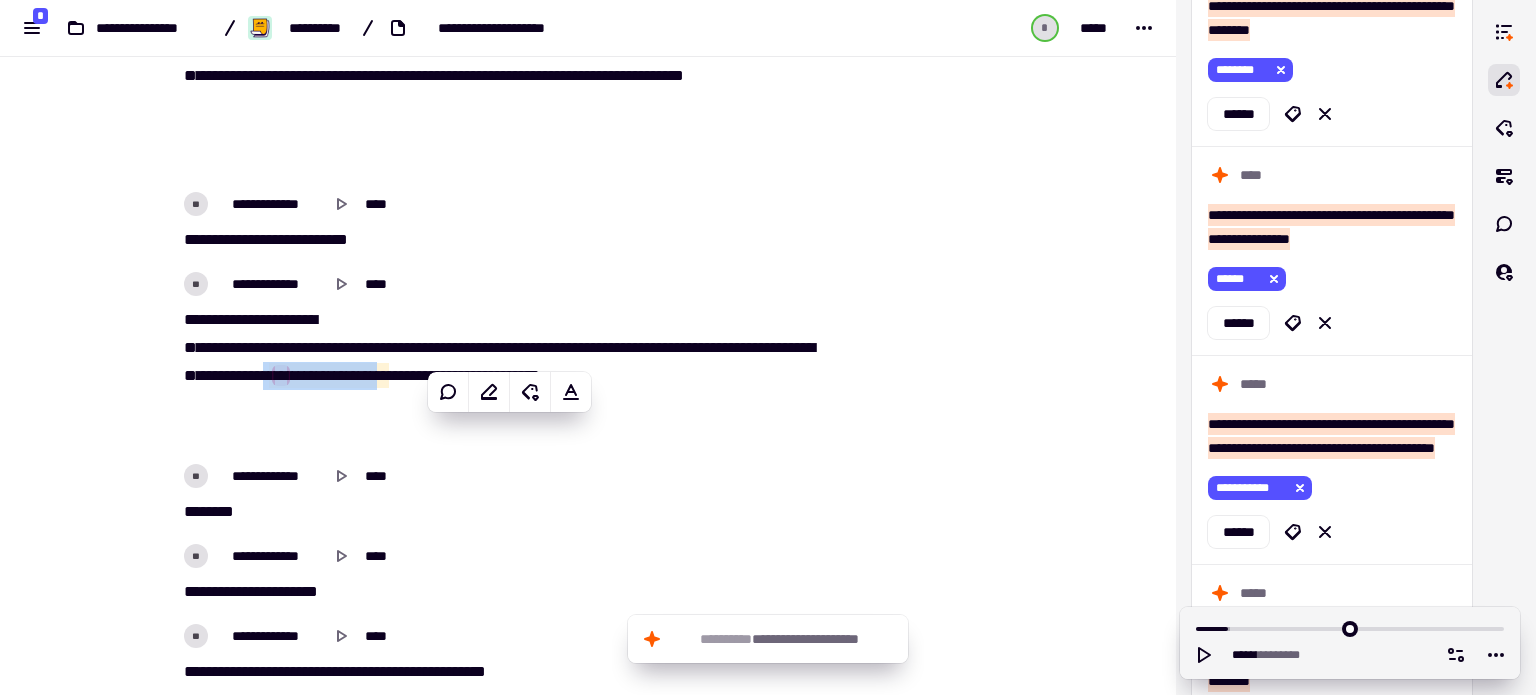 scroll, scrollTop: 2527, scrollLeft: 0, axis: vertical 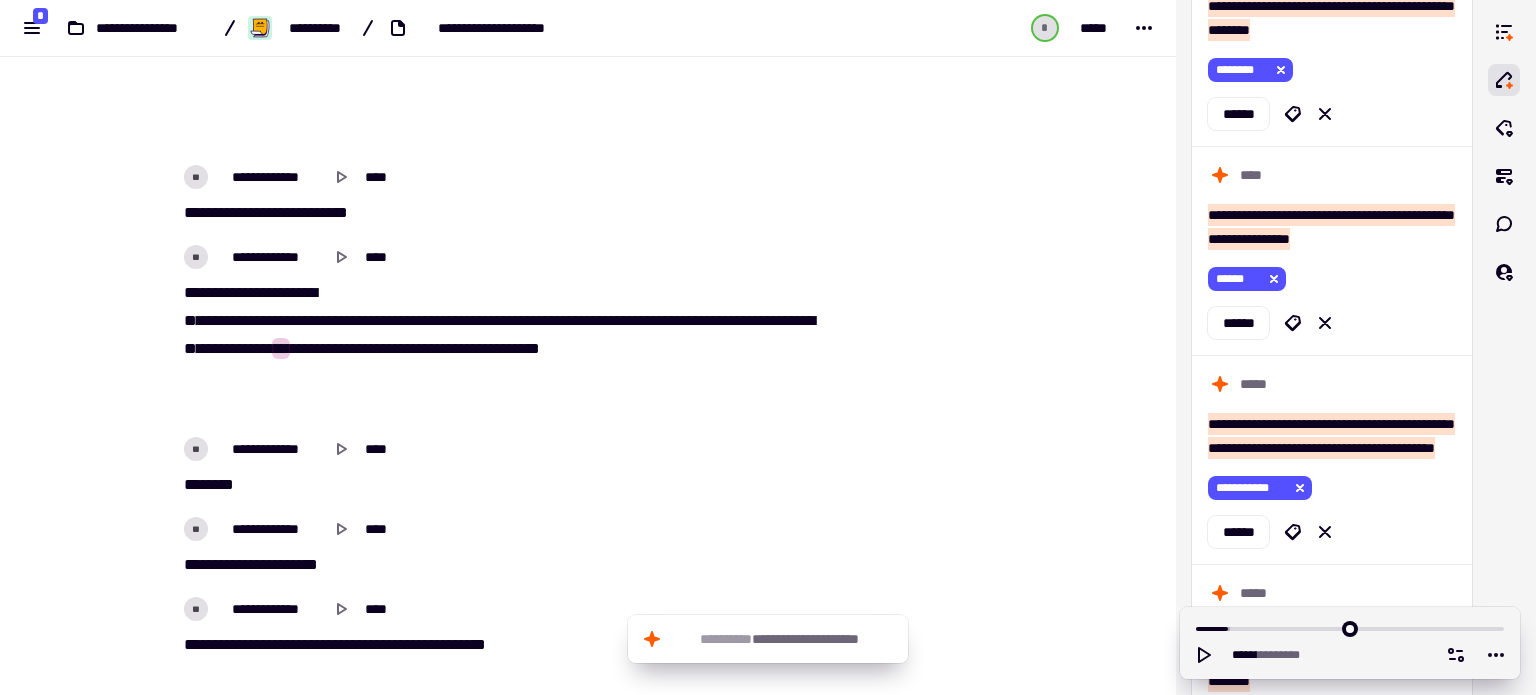 click on "**" at bounding box center (443, 348) 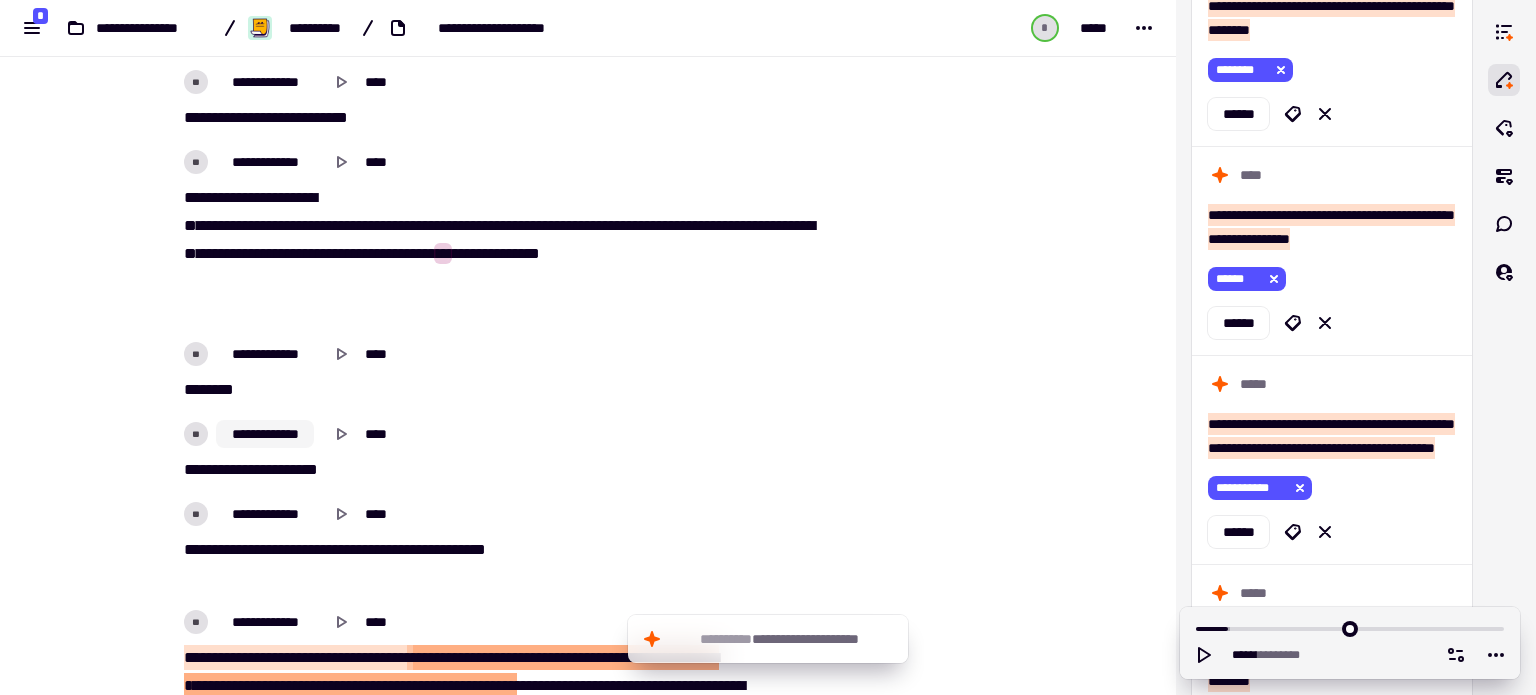 scroll, scrollTop: 2627, scrollLeft: 0, axis: vertical 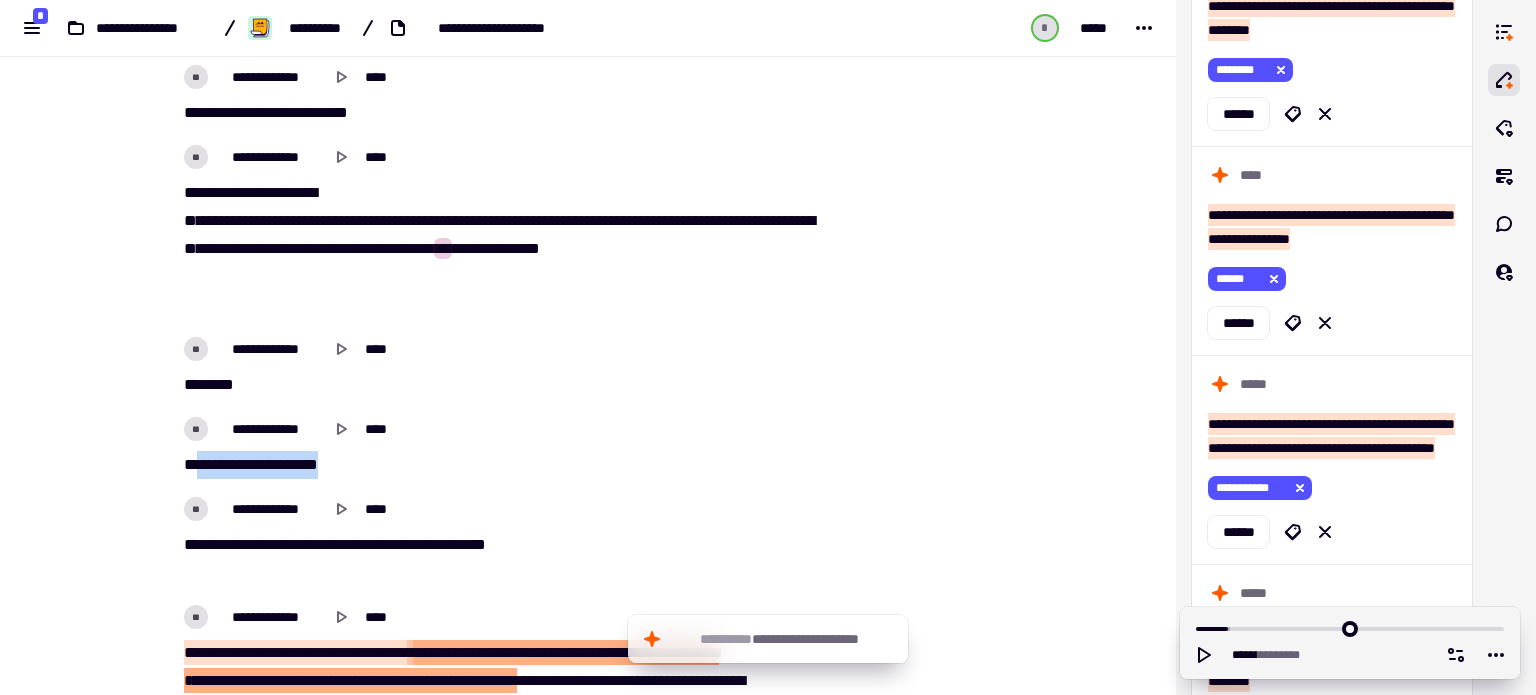 drag, startPoint x: 211, startPoint y: 493, endPoint x: 480, endPoint y: 487, distance: 269.0669 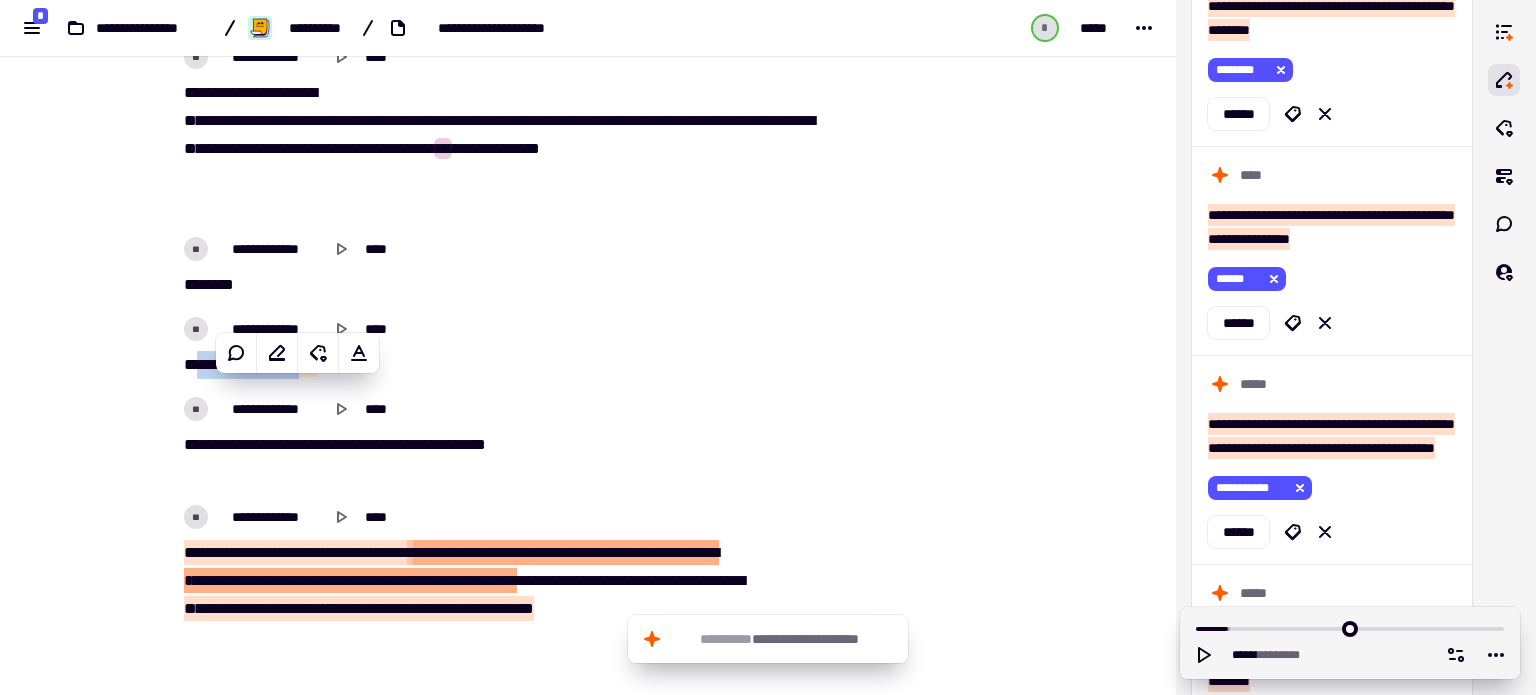 scroll, scrollTop: 2827, scrollLeft: 0, axis: vertical 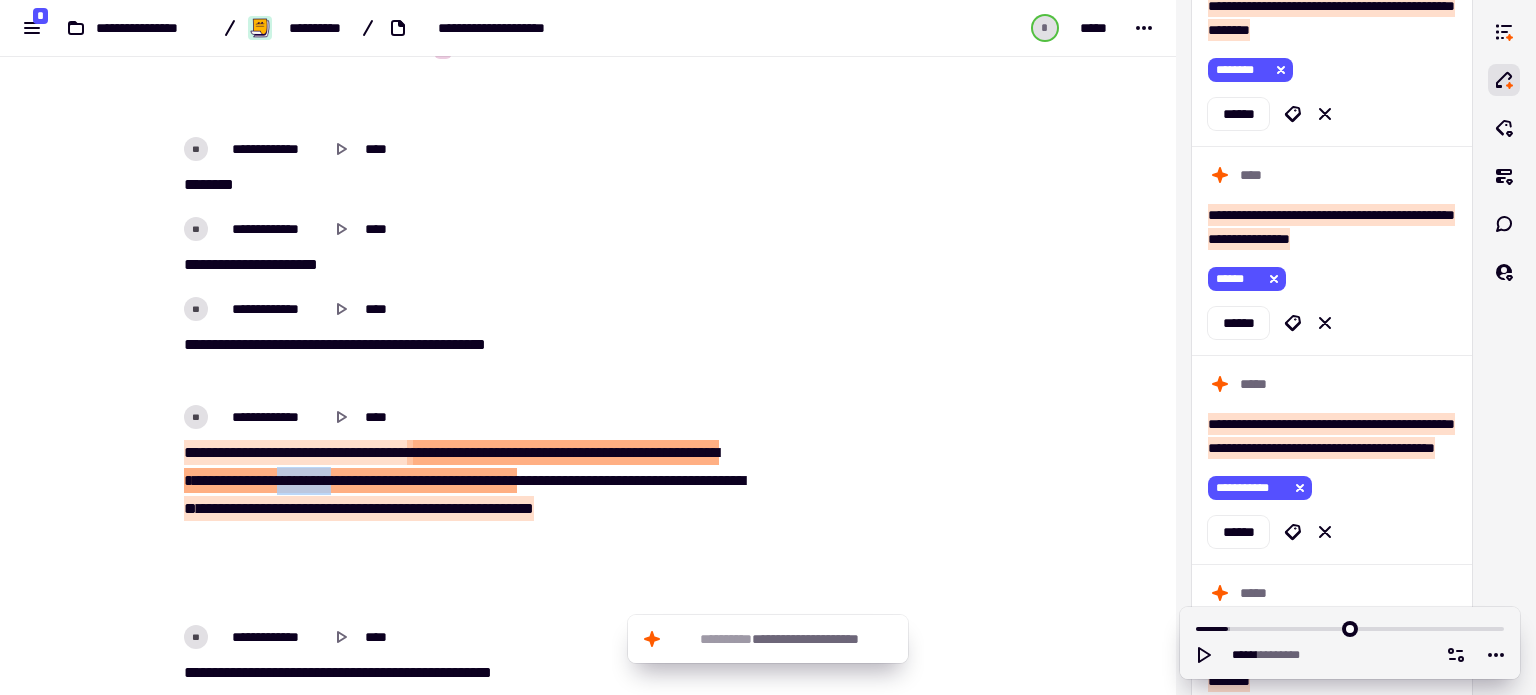 drag, startPoint x: 575, startPoint y: 552, endPoint x: 606, endPoint y: 541, distance: 32.89377 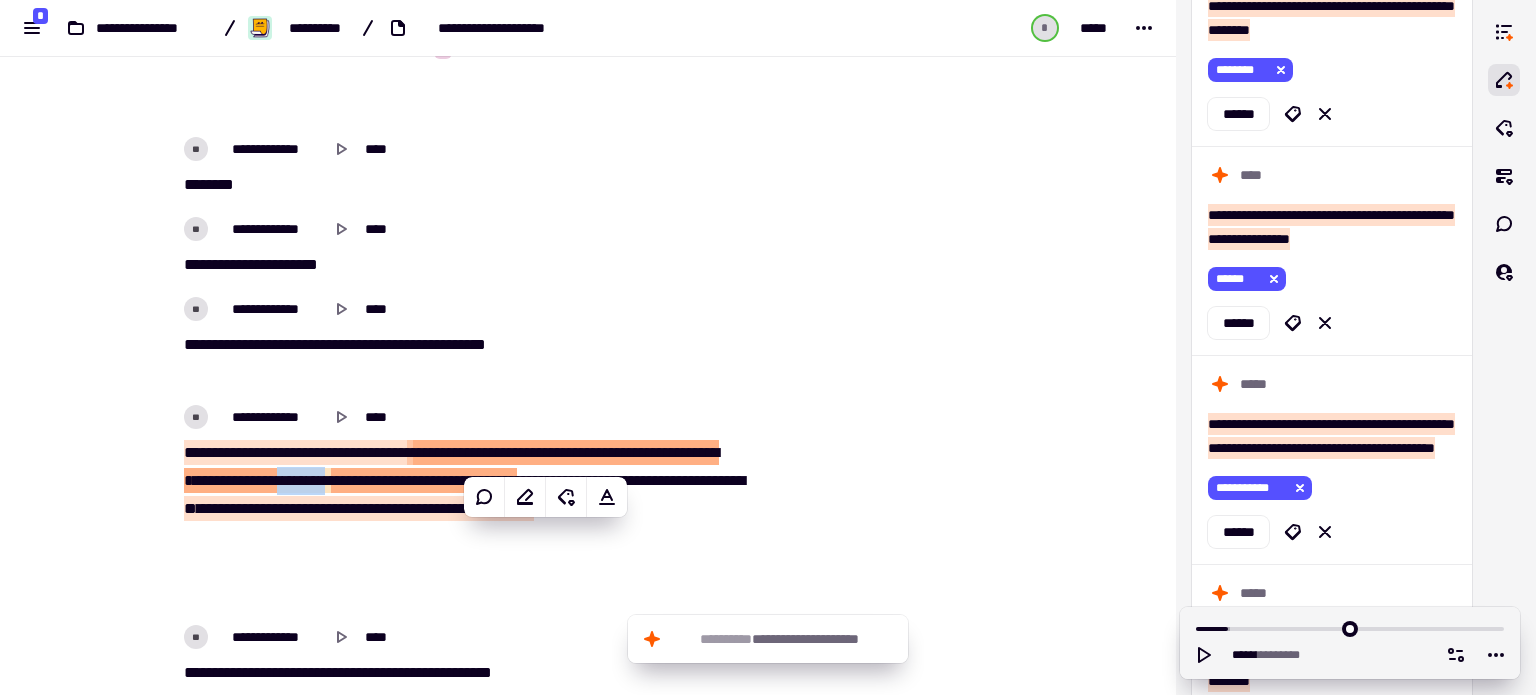 click on "* * ** ** * ** * * ** * * * ** *** ** ** * * * * * * * * ** * * * * * * ** * * * ** * * ** ** ** * * ** * ** * ** ** * * ** ** * ** * ** * ** * * ** *   * * ** * ** * * ** * ** * * ** ** ** * * * * * ** * ** ** ** ** **** * ** * ** * ** * ** * * ** * ** * * ** * ** * ** ** ** * * * ** * * * ** * ** ** **   ** * ** * * ** * ** ** ** * * *** * *** * ** * ** ** * ** * * * ** * *** * ** ** * * * * * ***" at bounding box center [500, 523] 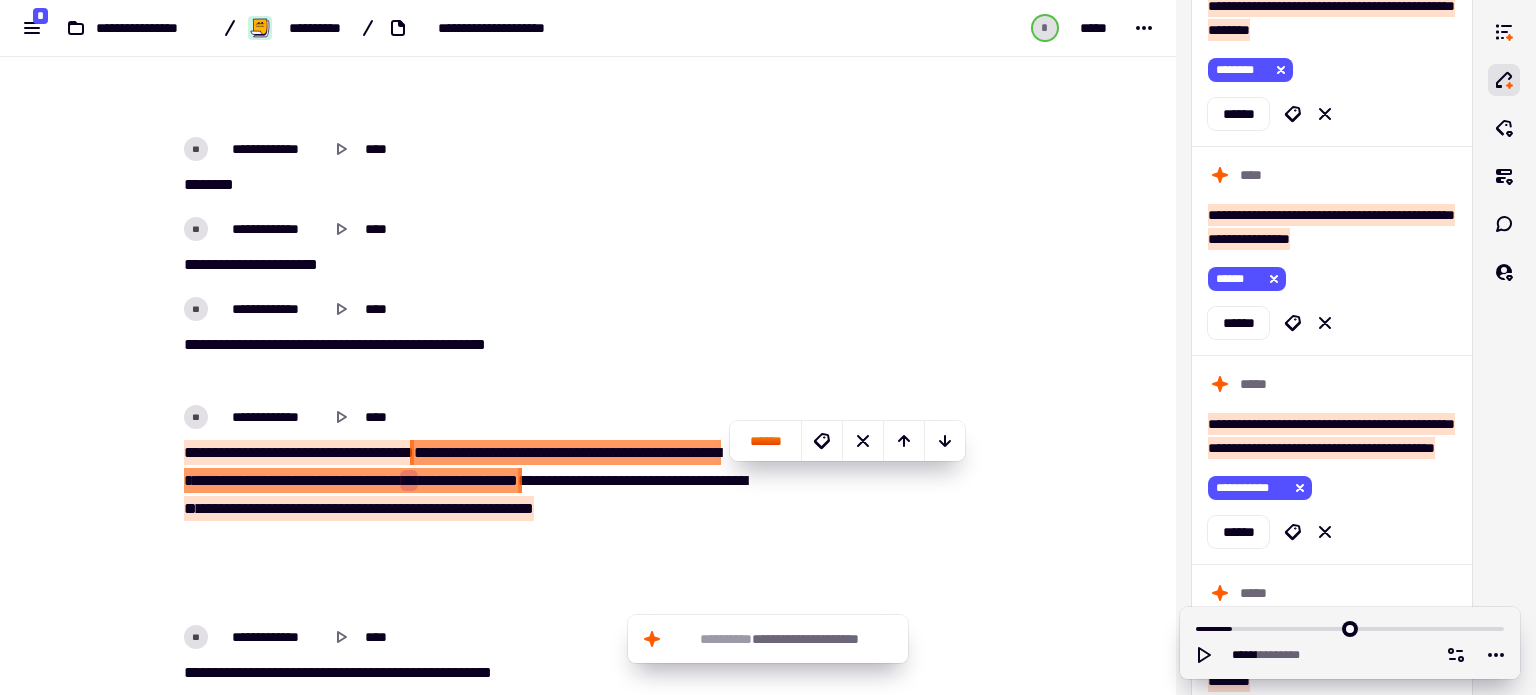 drag, startPoint x: 939, startPoint y: 540, endPoint x: 1146, endPoint y: 688, distance: 254.46611 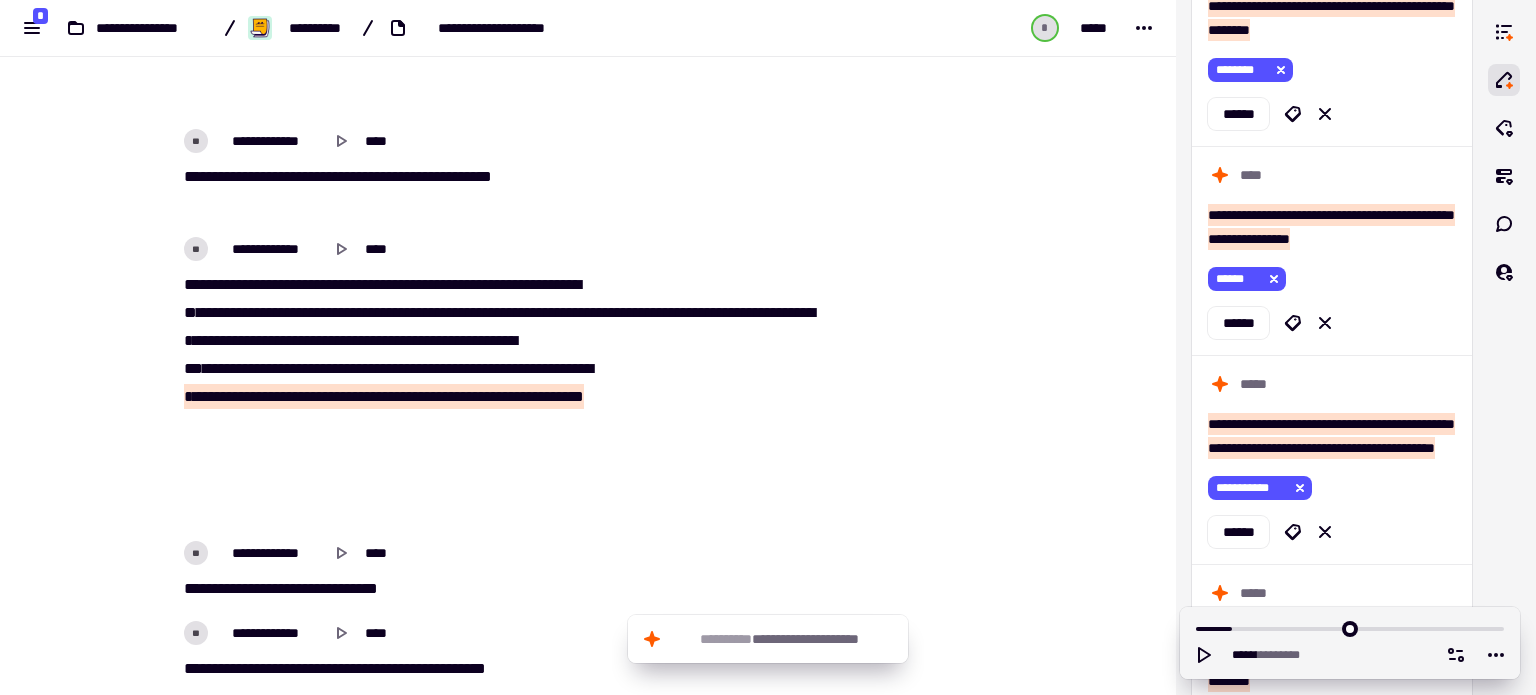 scroll, scrollTop: 3327, scrollLeft: 0, axis: vertical 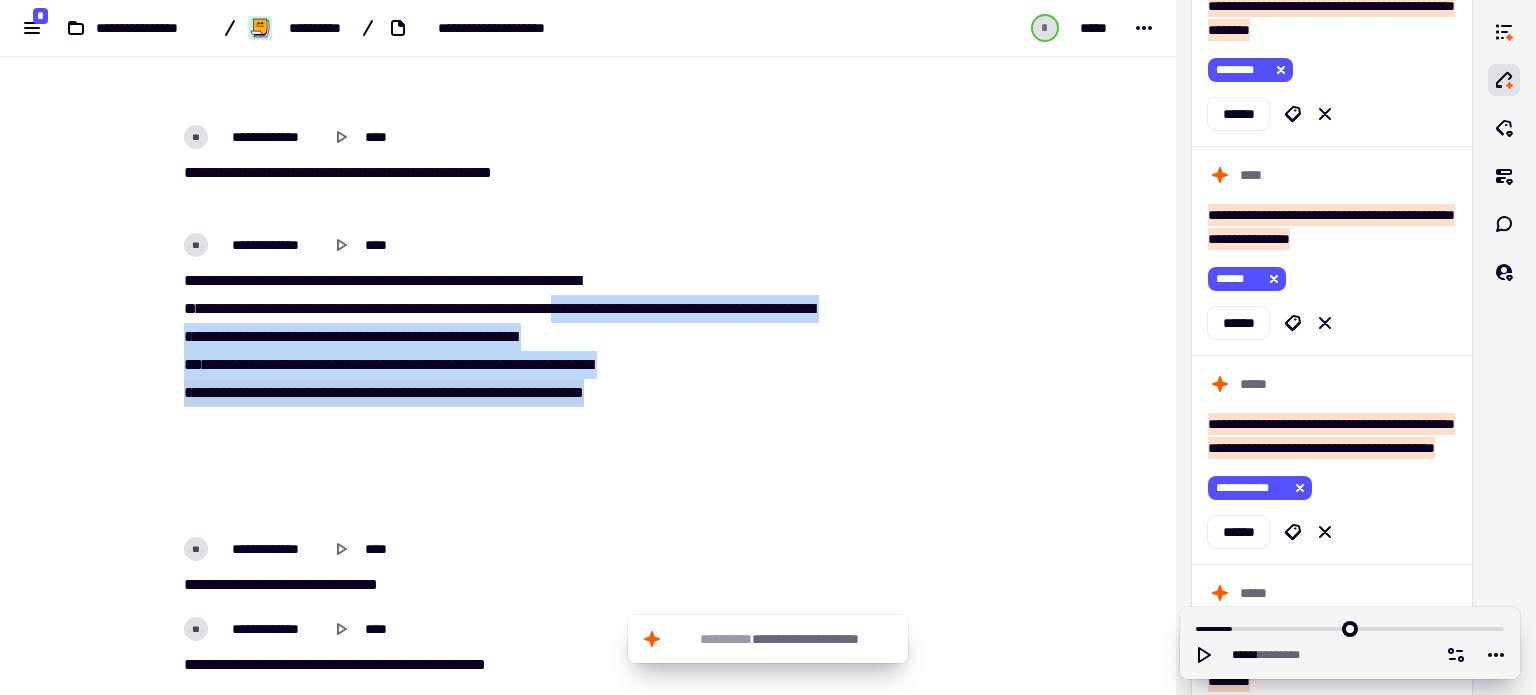 drag, startPoint x: 232, startPoint y: 389, endPoint x: 789, endPoint y: 523, distance: 572.8918 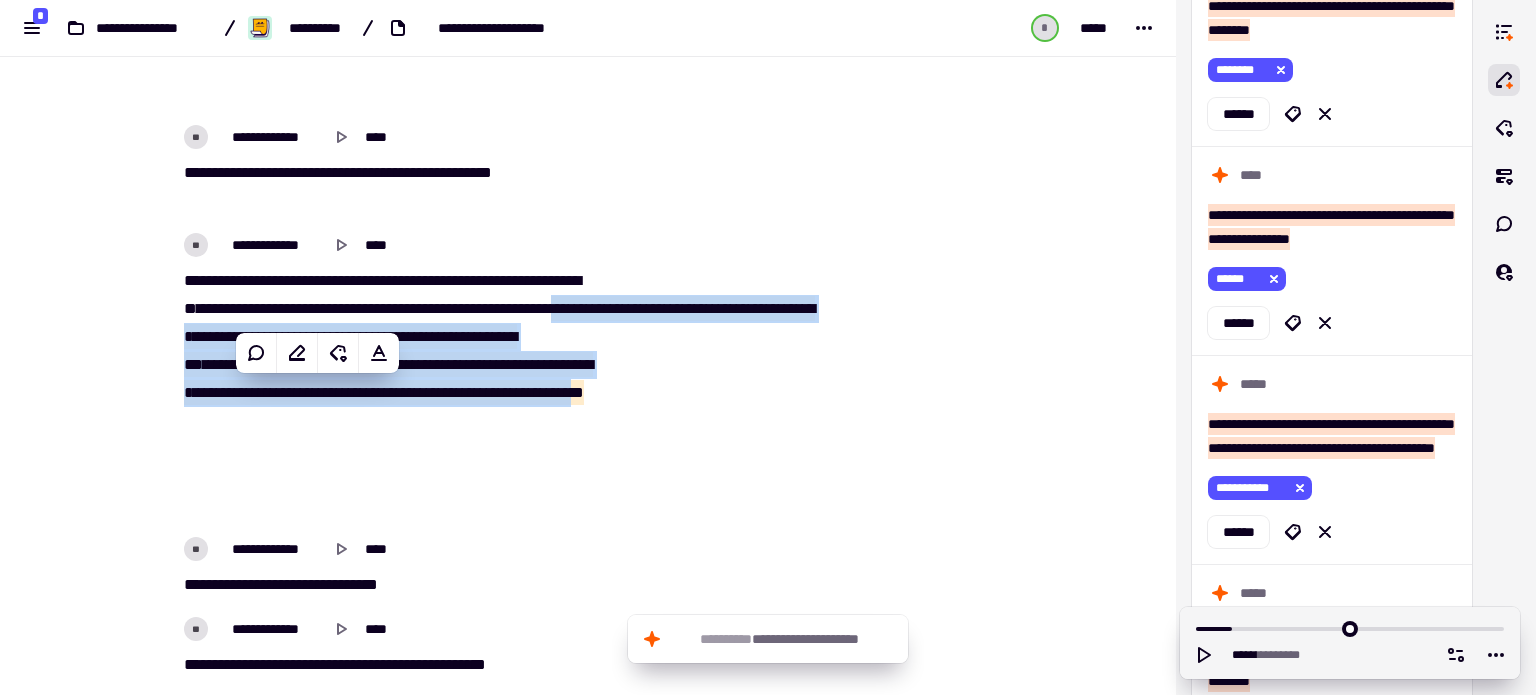 click on "*" 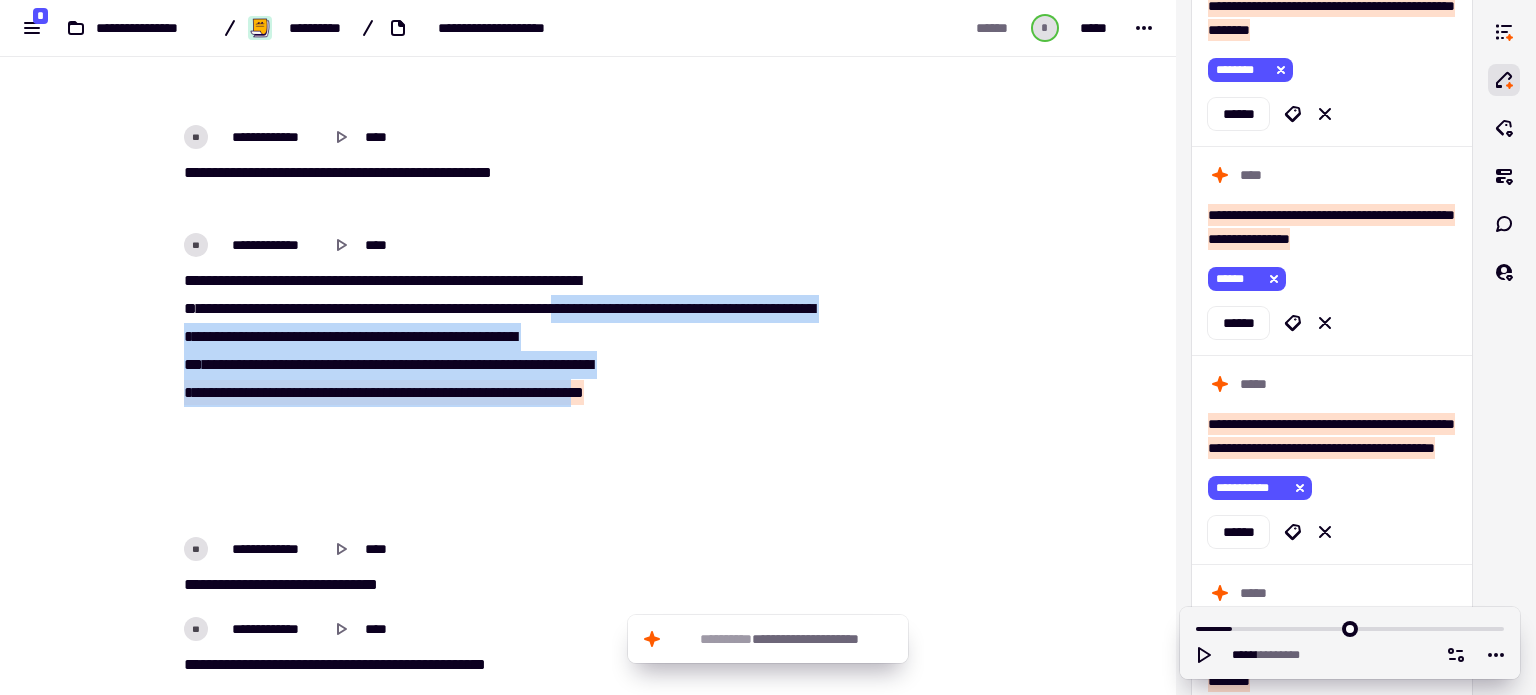 click on "** * * * ** * ** ** * ** * * * ** ** * * * * ** * * ** ** * ** * * * ** ** * ** * * * ** * ** ** * ** * ****   ** * ** * ** * ** ** * * ** * ** * * ** ** ** * ** * ** ** ** * * * ** * ** * ** ** * ** * ** * ** * *** * ** * ** * ** * ** * *** * ** ** ** * * ** * ** *** ** * ** * ** * * * * ** ** ** * * * * * * * * *   ** * * ** ** * * * * * ** ** * ** * * * ** ** * * ** ** * *** * * ** * ** ** * * *** * ** * * * * ** ** * * ** ** * ** * * ** ** * ** * *** * * ** ** * * * * ** ** ** * * * * ** *** ** * * ** * *** * ** * *** * * ** * ** * ** *** * * ** *** * ** * * ** ** * ** ** * ** ** **" at bounding box center [500, 393] 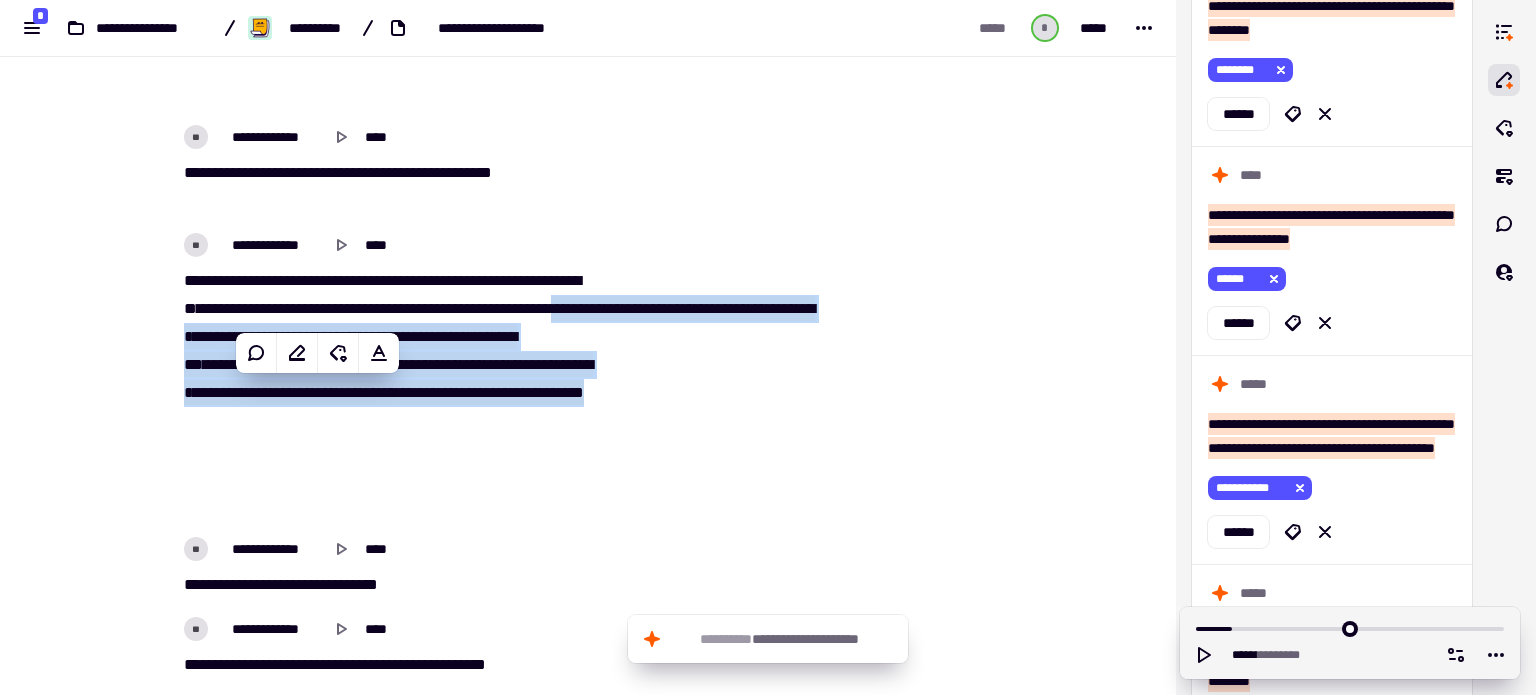 click on "**" at bounding box center [355, 392] 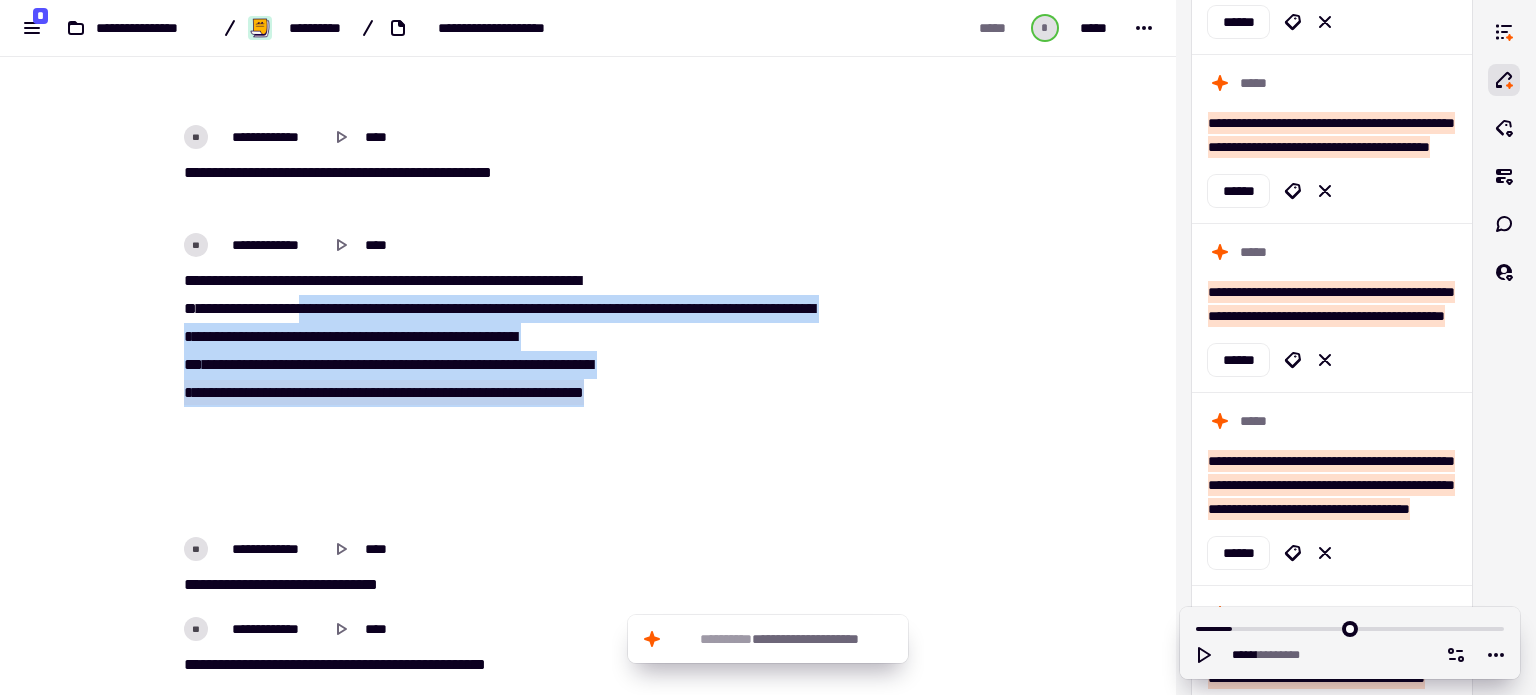 scroll, scrollTop: 2020, scrollLeft: 0, axis: vertical 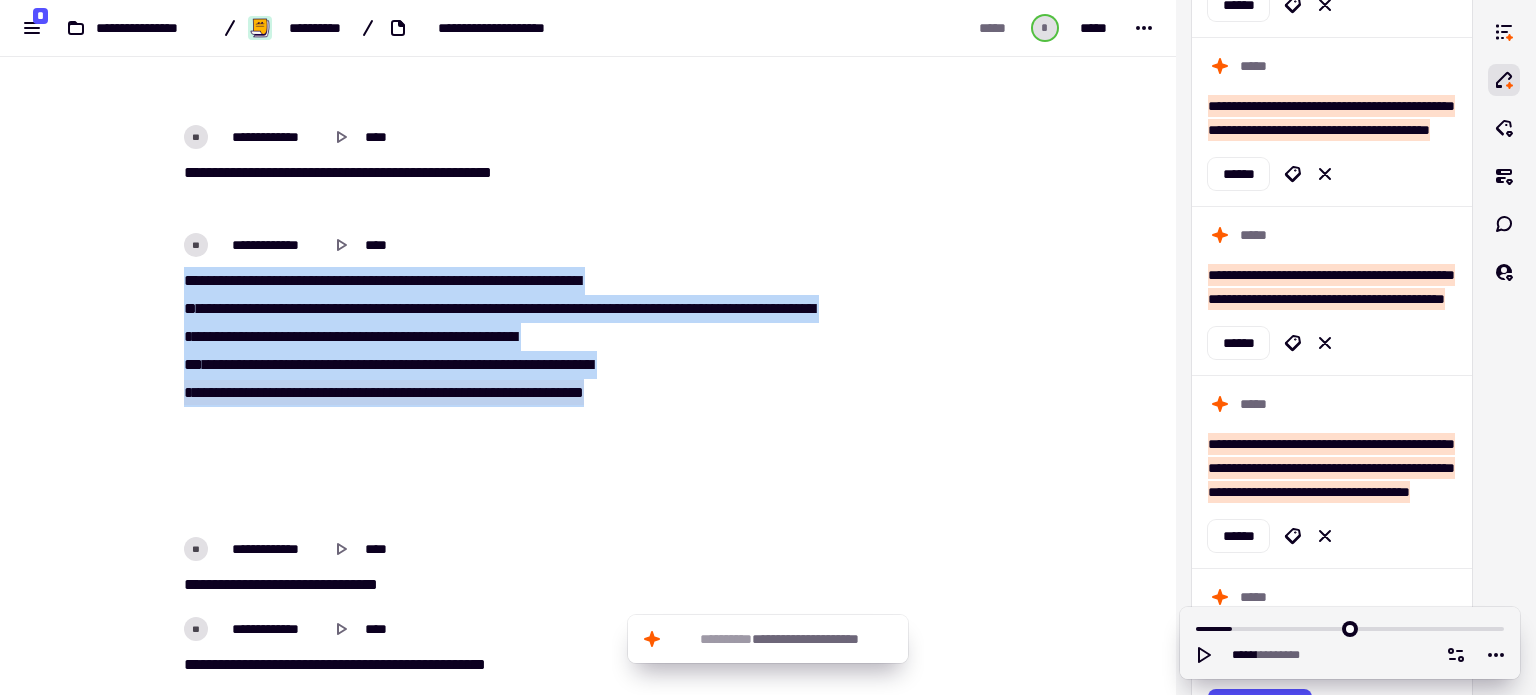 drag, startPoint x: 344, startPoint y: 447, endPoint x: 156, endPoint y: 315, distance: 229.71286 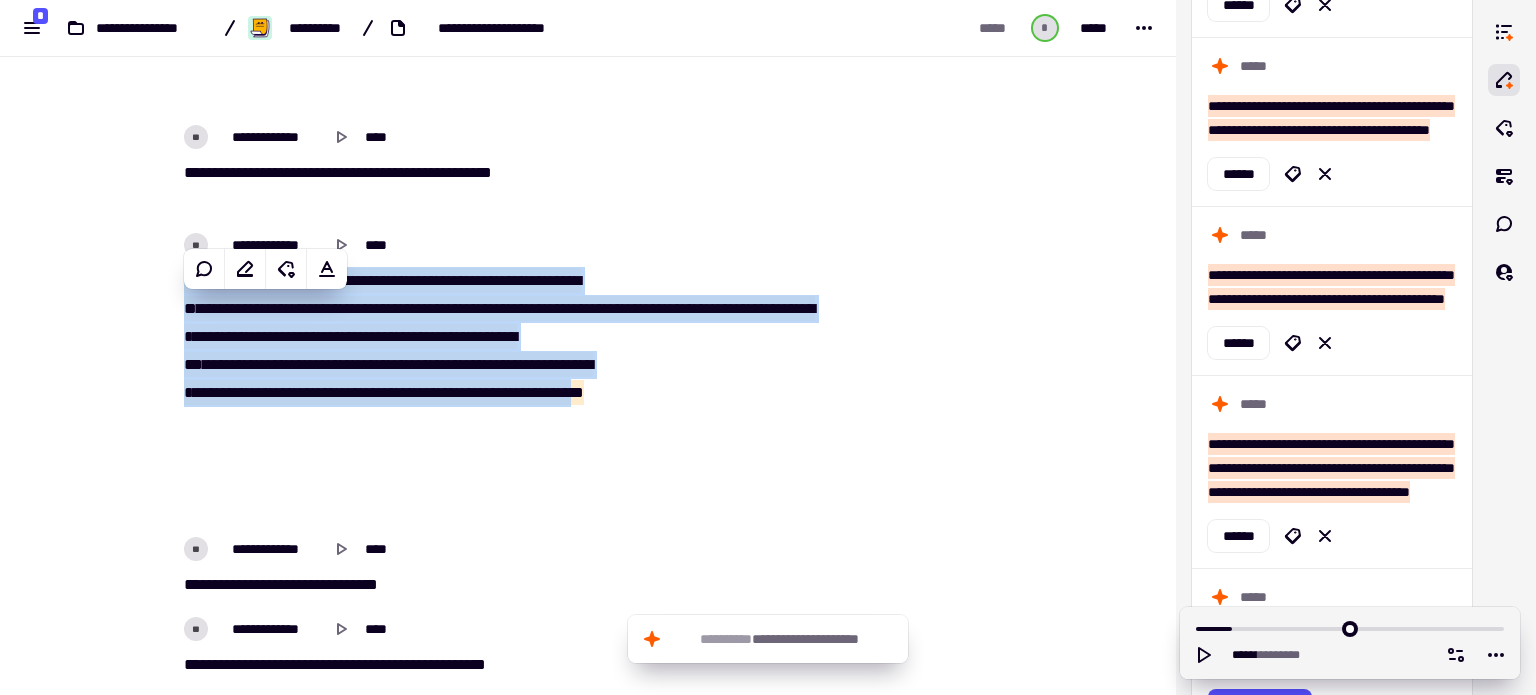 copy on "** * * * ** * ** ** * ** * * * ** ** * * * * ** * * ** ** * ** * * * ** ** * ** * * * ** * ** ** * ** * ****   ** * ** * ** * ** ** * * ** * ** * * ** ** ** * ** * ** ** ** * * * ** * ** * ** ** * ** * ** * ** * *** * ** * ** * ** * ** * *** * ** ** ** * * ** * ** *** ** * ** * ** * * * * ** ** ** * * * * * * * * *   ** * * ** ** * * * * * ** ** * ** * * * ** ** * * ** ** * *** * * ** * ** ** * * *** * ** * * * * ** ** * * ** ** * ** * * ** ** * ** * *** * * ** ** * * * * ** ** ** * * * * ** *** ** * * ** * *** * ** * *** * * ** * ** * ** *** * * ** *** * ** * * ** ** * ** ** * ** ** **" 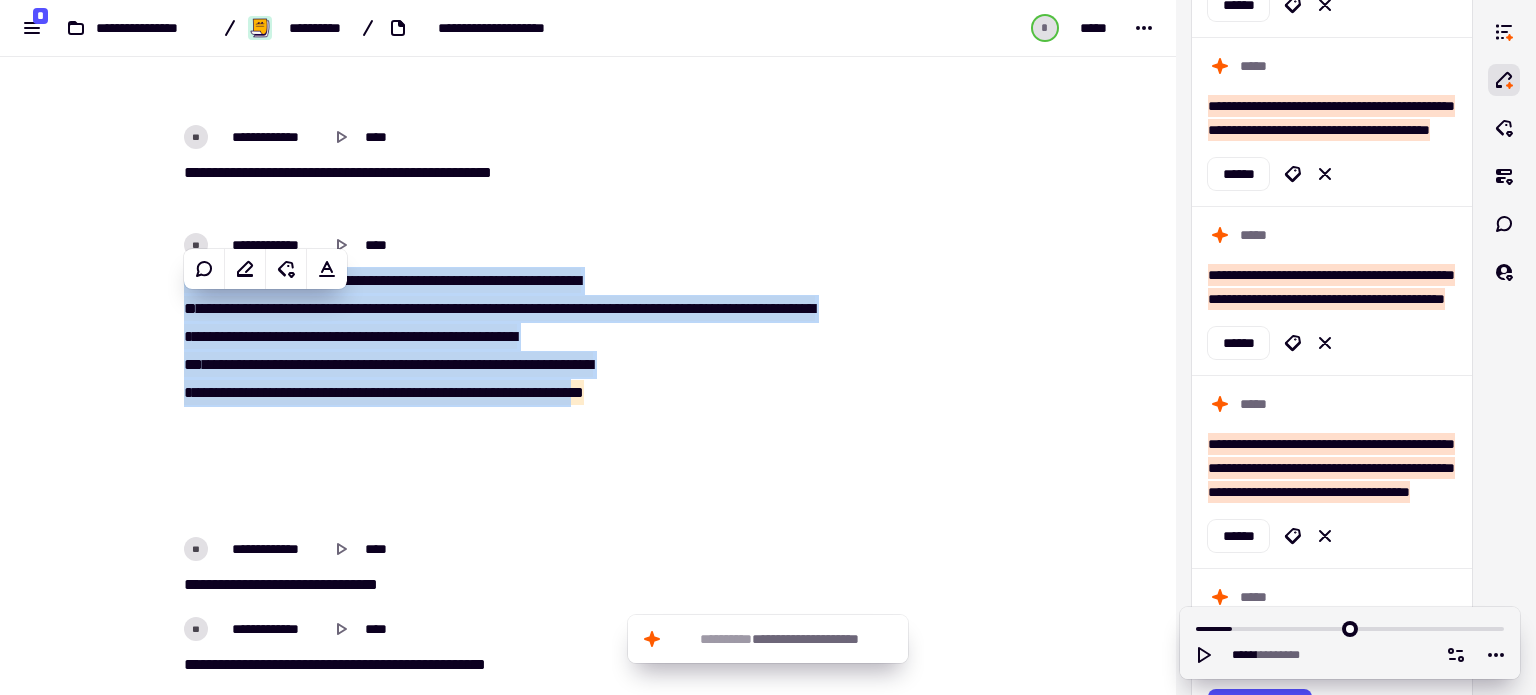 click on "** * * * ** * ** ** * ** * * * ** ** * * * * ** * * ** ** * ** * * * ** ** * ** * * * ** * ** ** * ** * ****   ** * ** * ** * ** ** * * ** * ** * * ** ** ** * ** * ** ** ** * * * ** * ** * ** ** * ** * ** * ** * *** * ** * ** * ** * ** * *** * ** ** ** * * ** * ** *** ** * ** * ** * * * * ** ** ** * * * * * * * * *   ** * * ** ** * * * * * ** ** * ** * * * ** ** * * ** ** * *** * * ** * ** ** * * *** * ** * * * * ** ** * * ** ** * ** * * ** ** * ** * *** * * ** ** * * * * ** ** ** * * * * ** *** ** * * ** * *** * ** * *** * * ** * ** * ** *** * * ** *** * ** * * ** ** * ** ** * ** ** **" at bounding box center [500, 393] 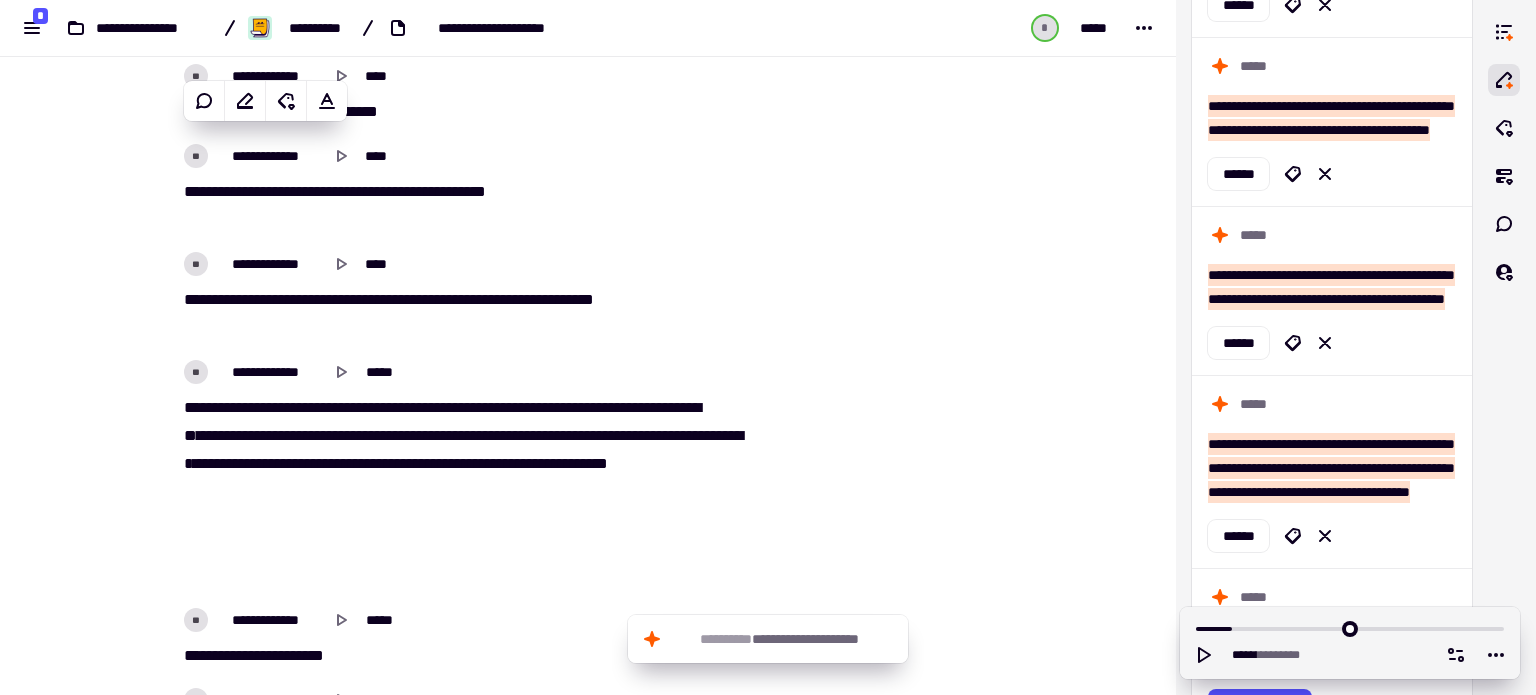 scroll, scrollTop: 3827, scrollLeft: 0, axis: vertical 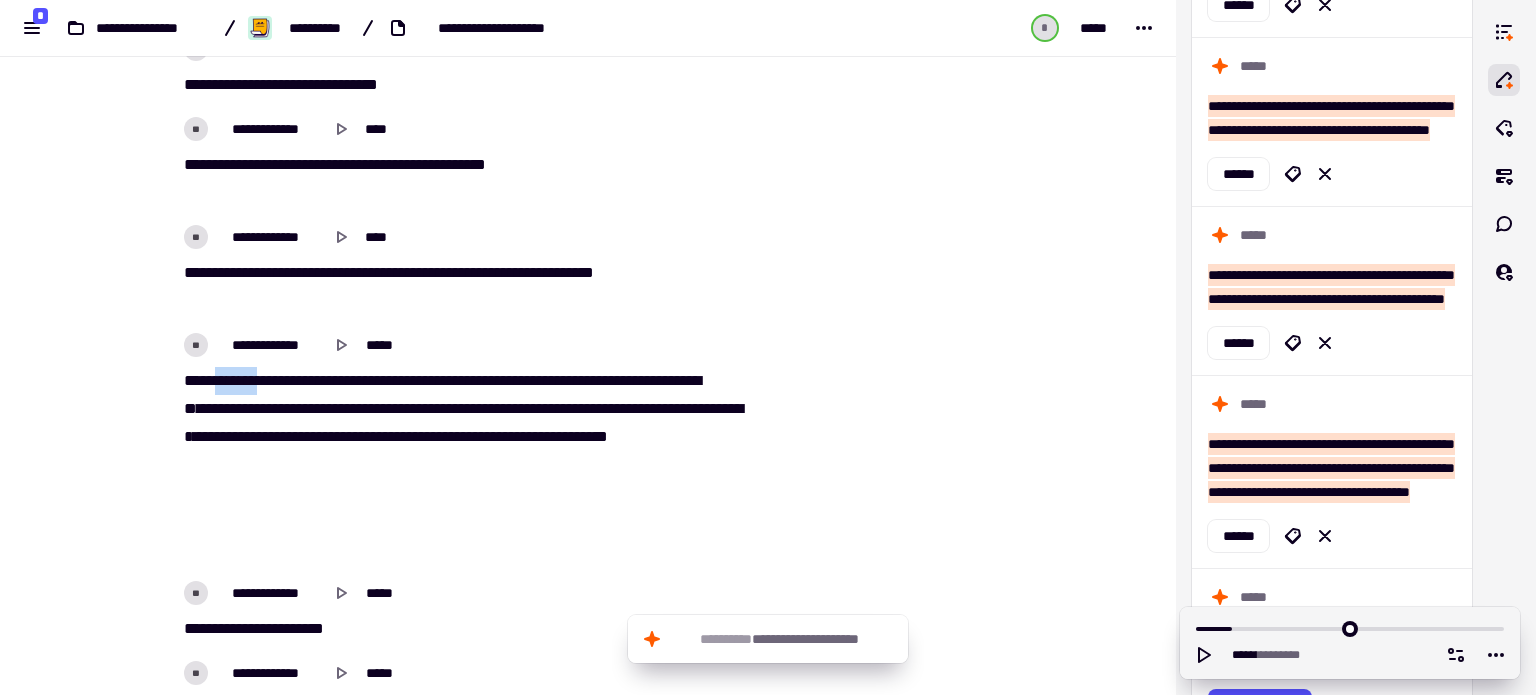 drag, startPoint x: 269, startPoint y: 405, endPoint x: 360, endPoint y: 411, distance: 91.197586 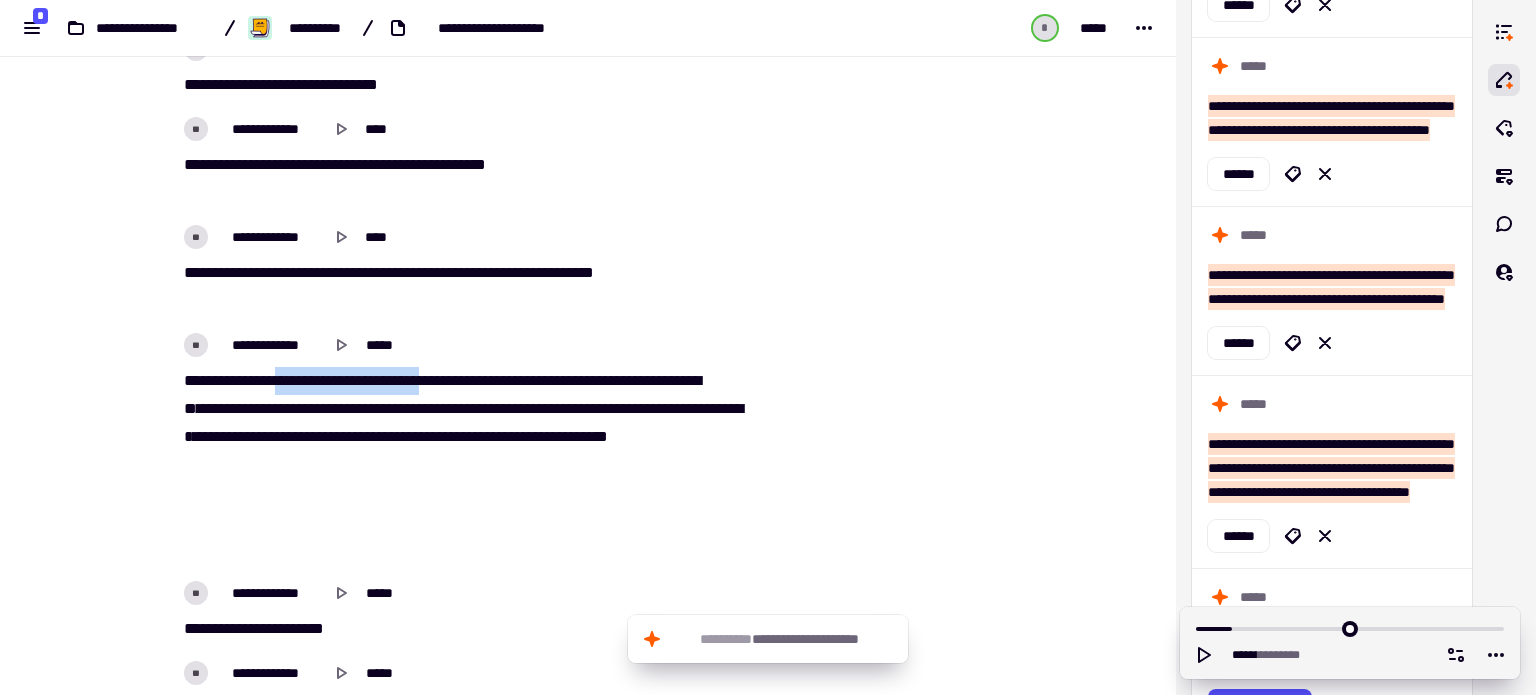 drag, startPoint x: 408, startPoint y: 408, endPoint x: 793, endPoint y: 413, distance: 385.03247 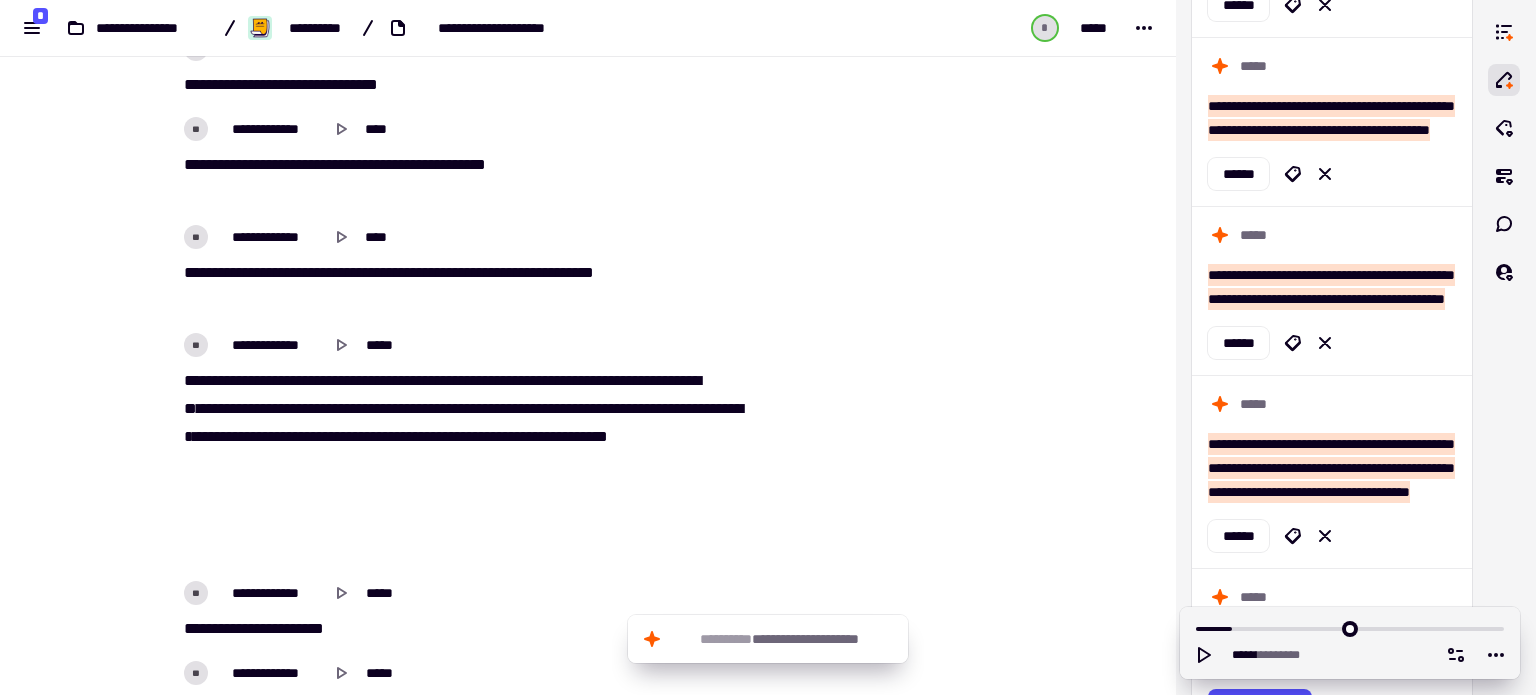 type on "******" 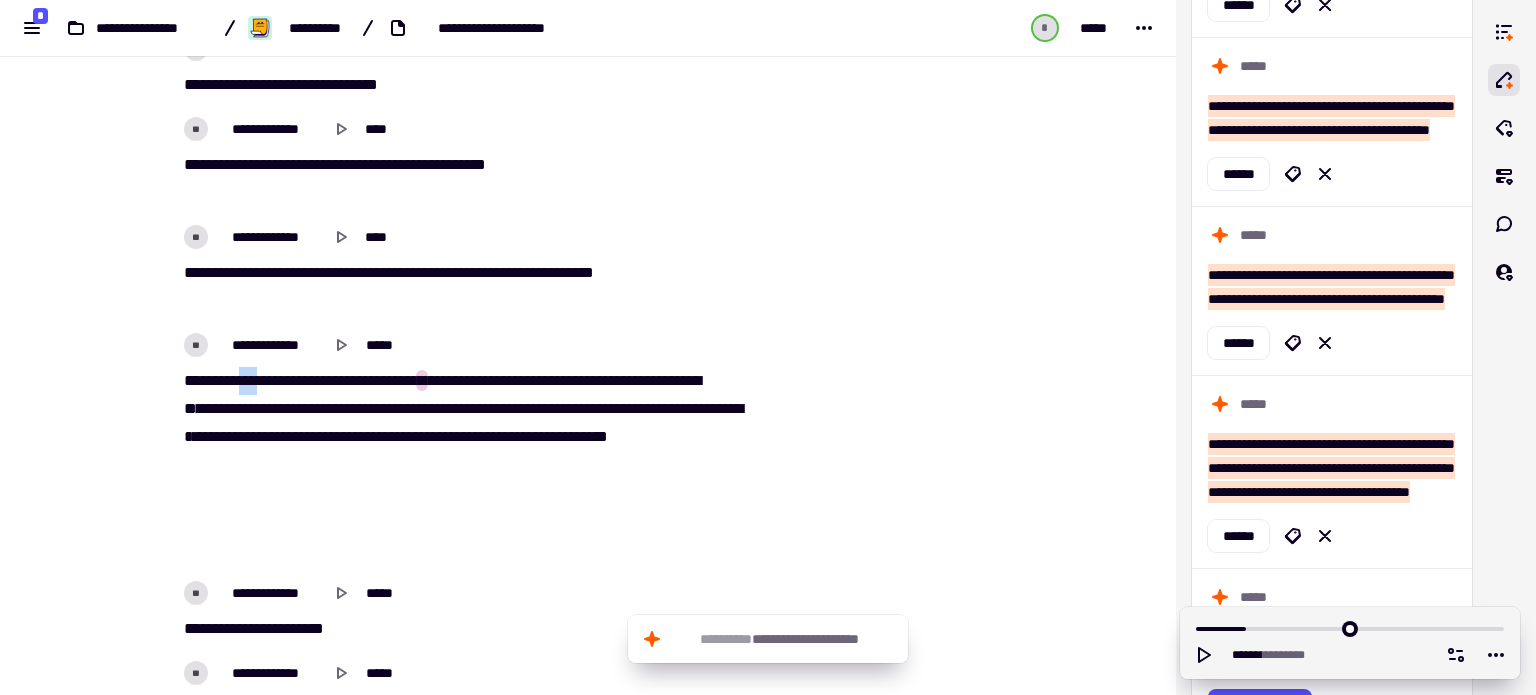drag, startPoint x: 320, startPoint y: 406, endPoint x: 364, endPoint y: 409, distance: 44.102154 